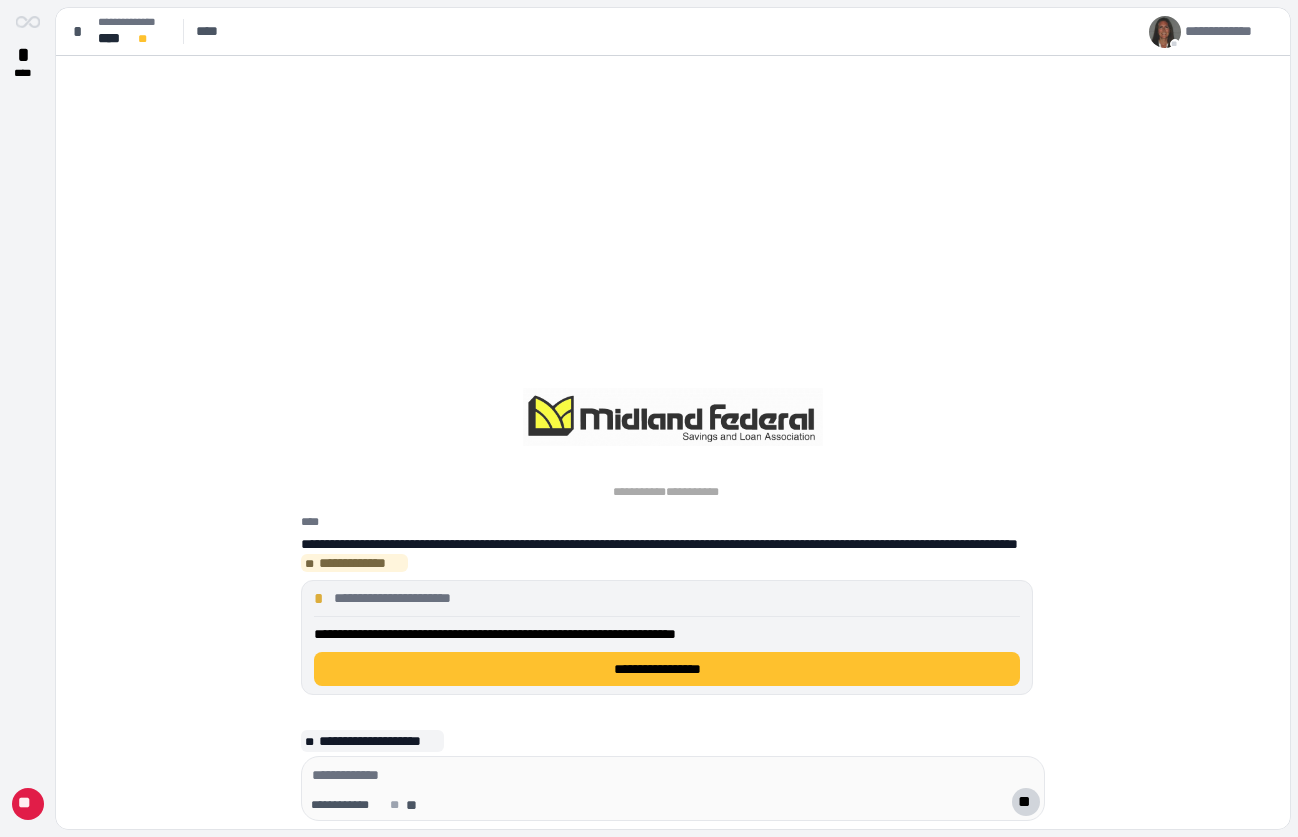 scroll, scrollTop: 0, scrollLeft: 0, axis: both 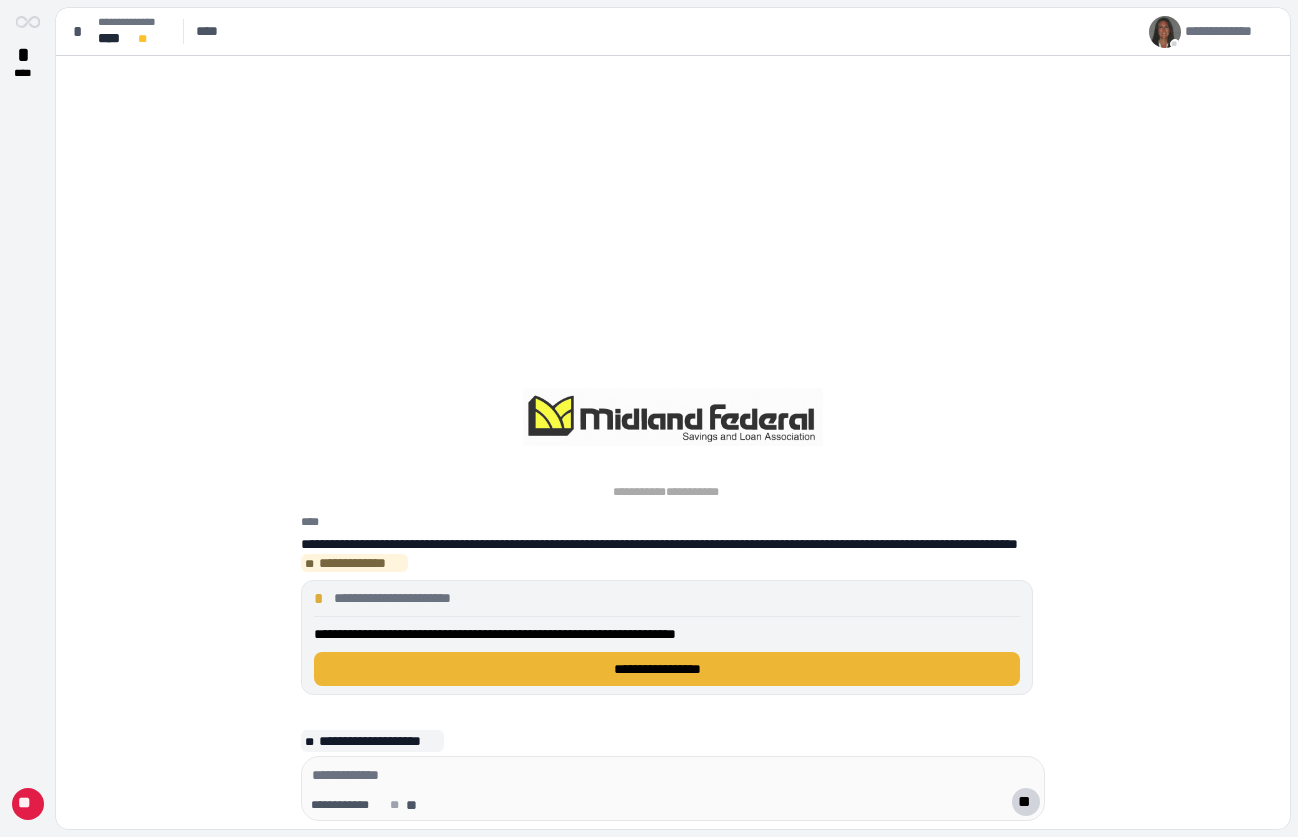 click on "**********" at bounding box center [667, 669] 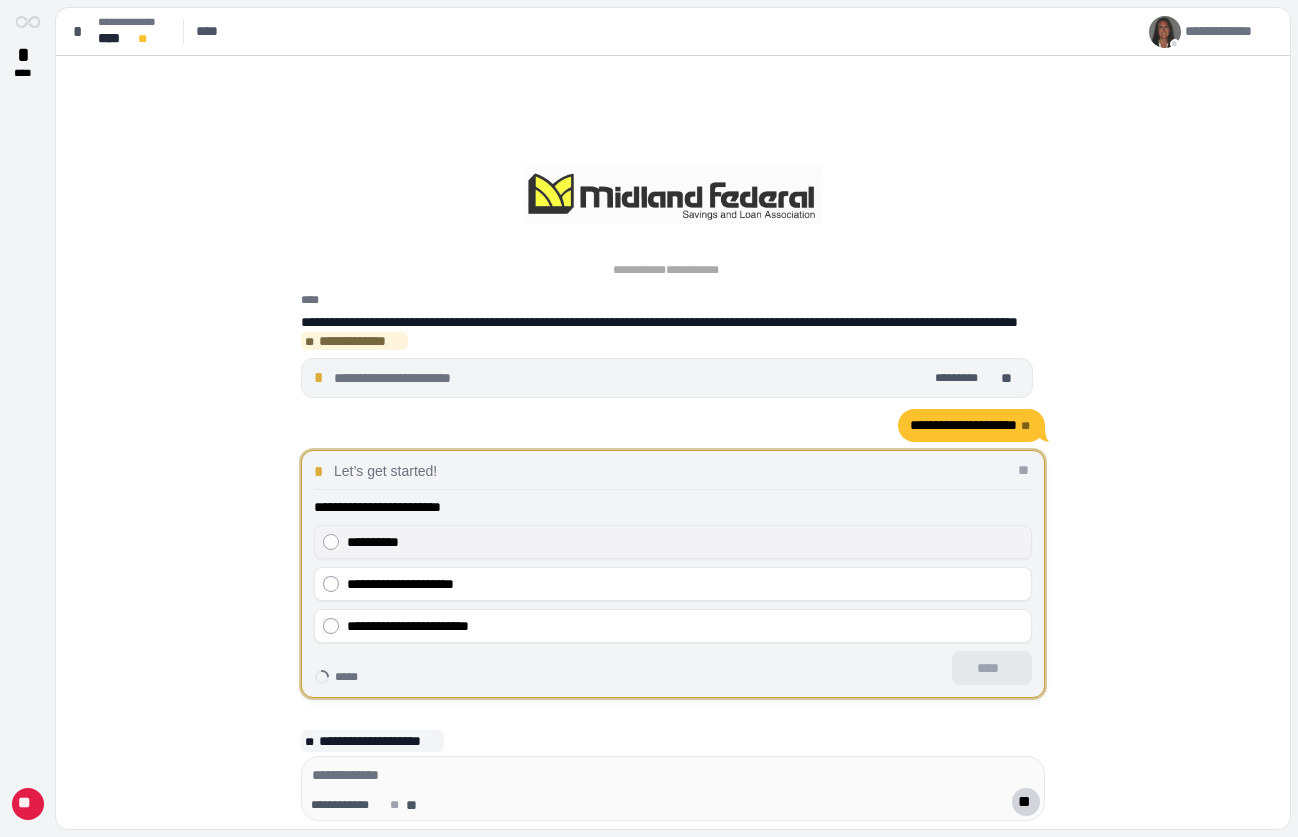 click on "**********" at bounding box center (685, 542) 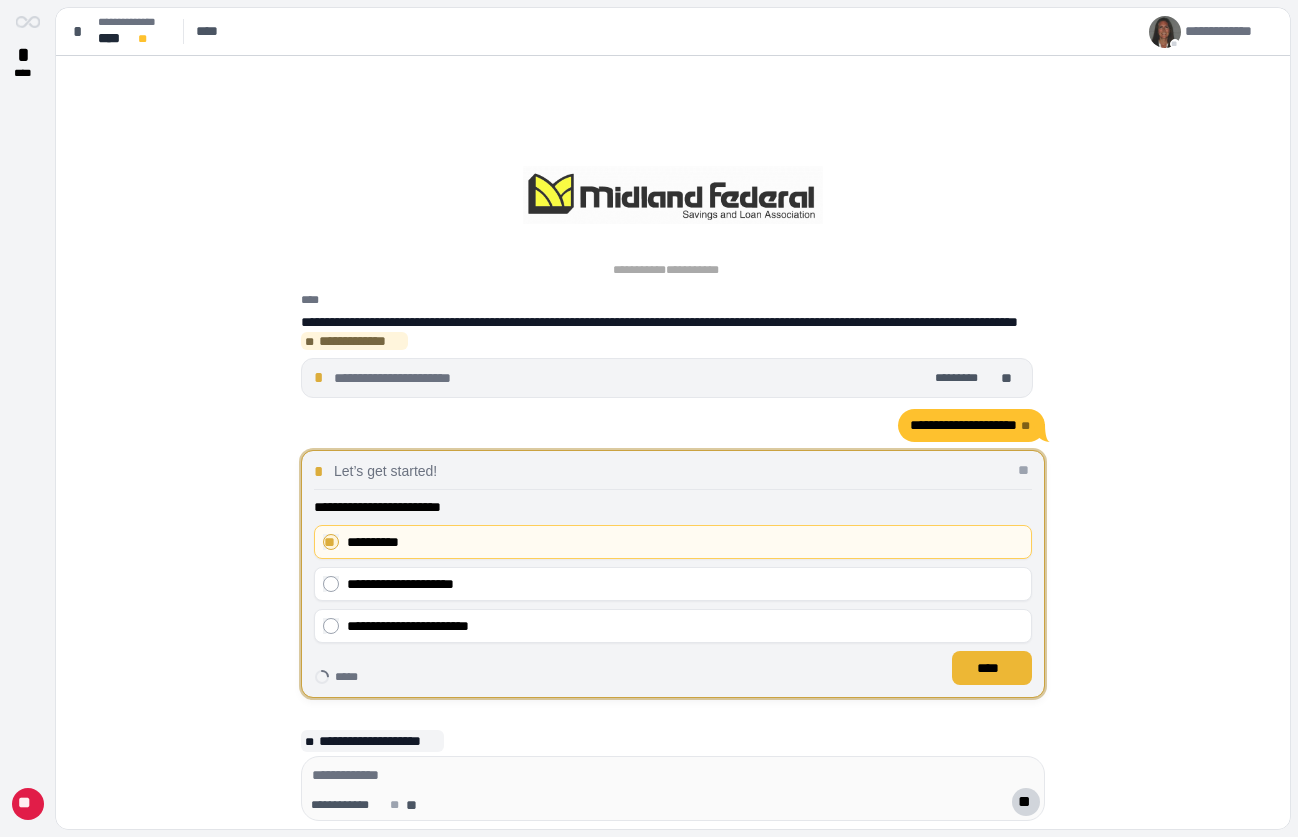 click on "****" at bounding box center (992, 668) 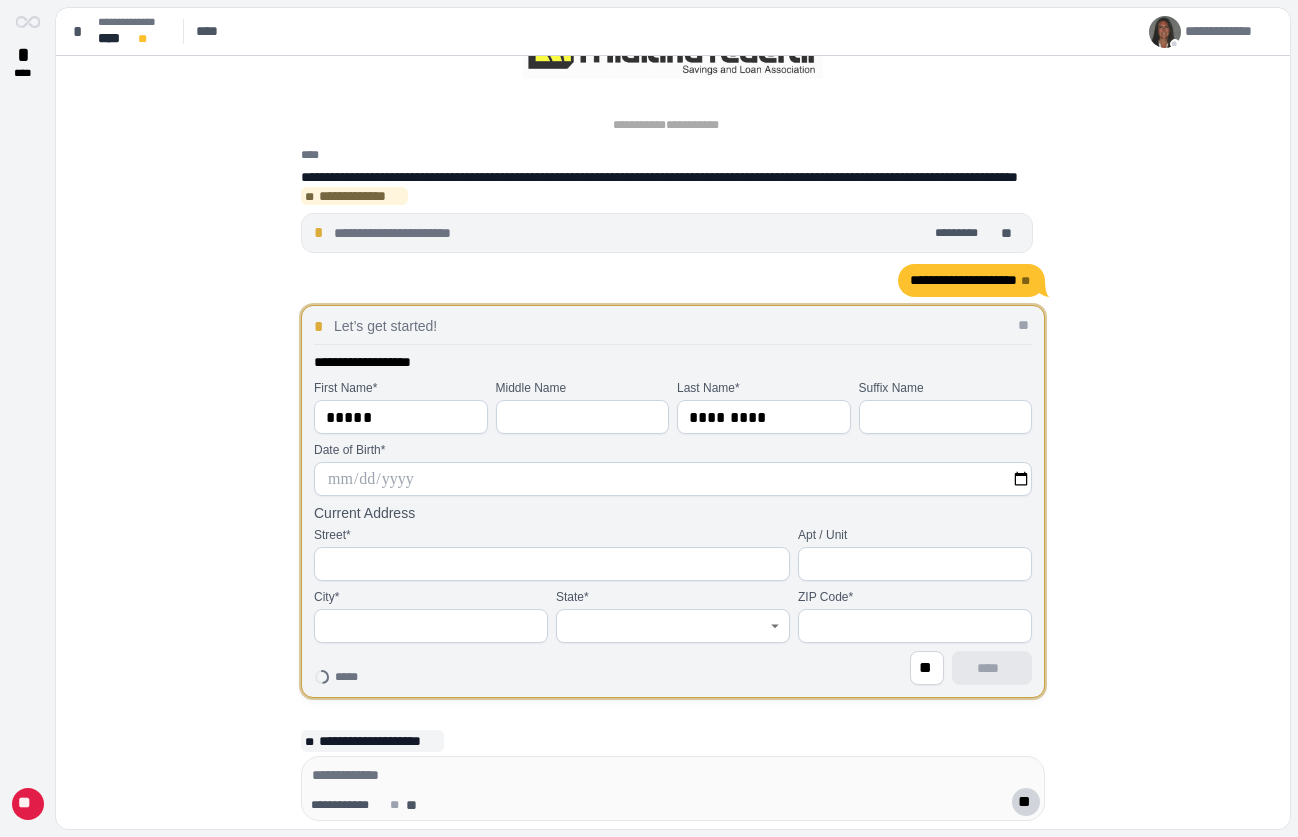 click at bounding box center [673, 479] 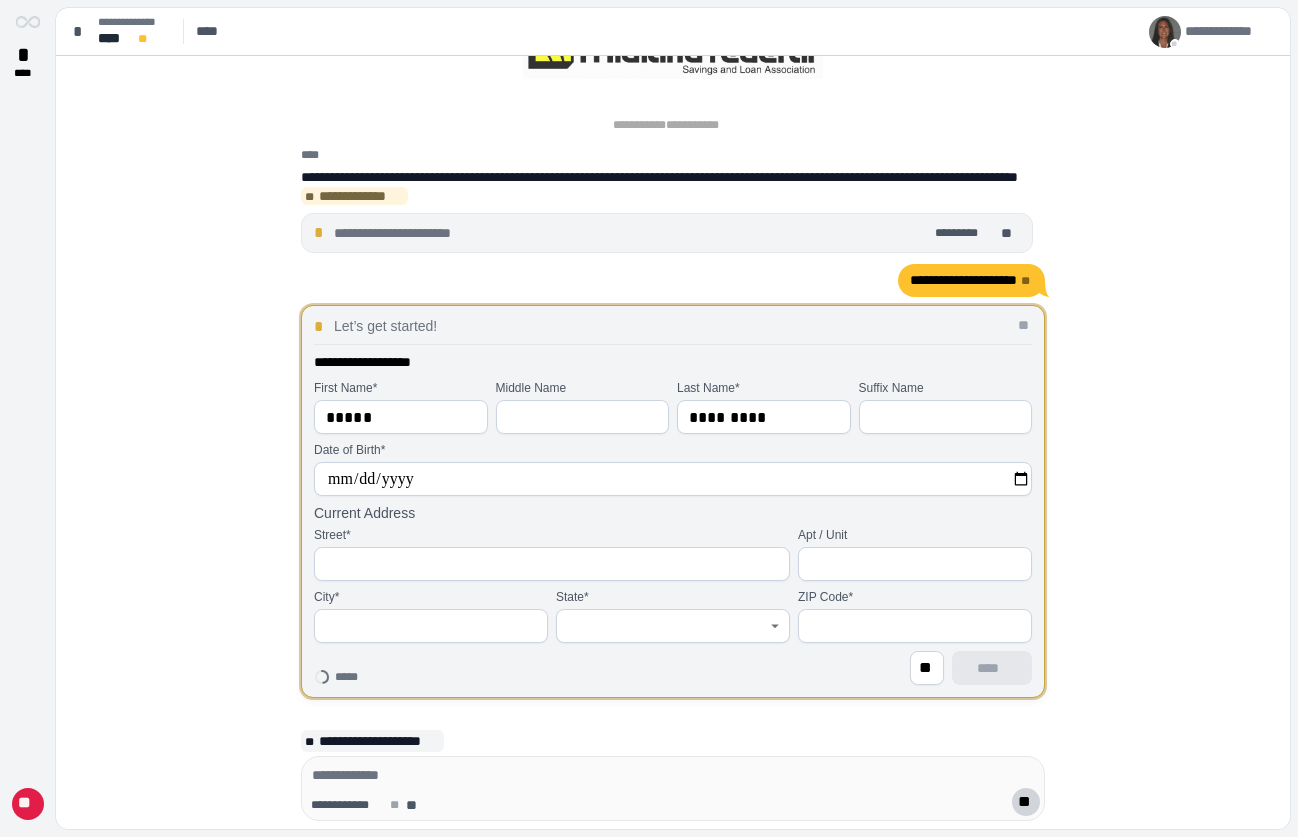 type on "**********" 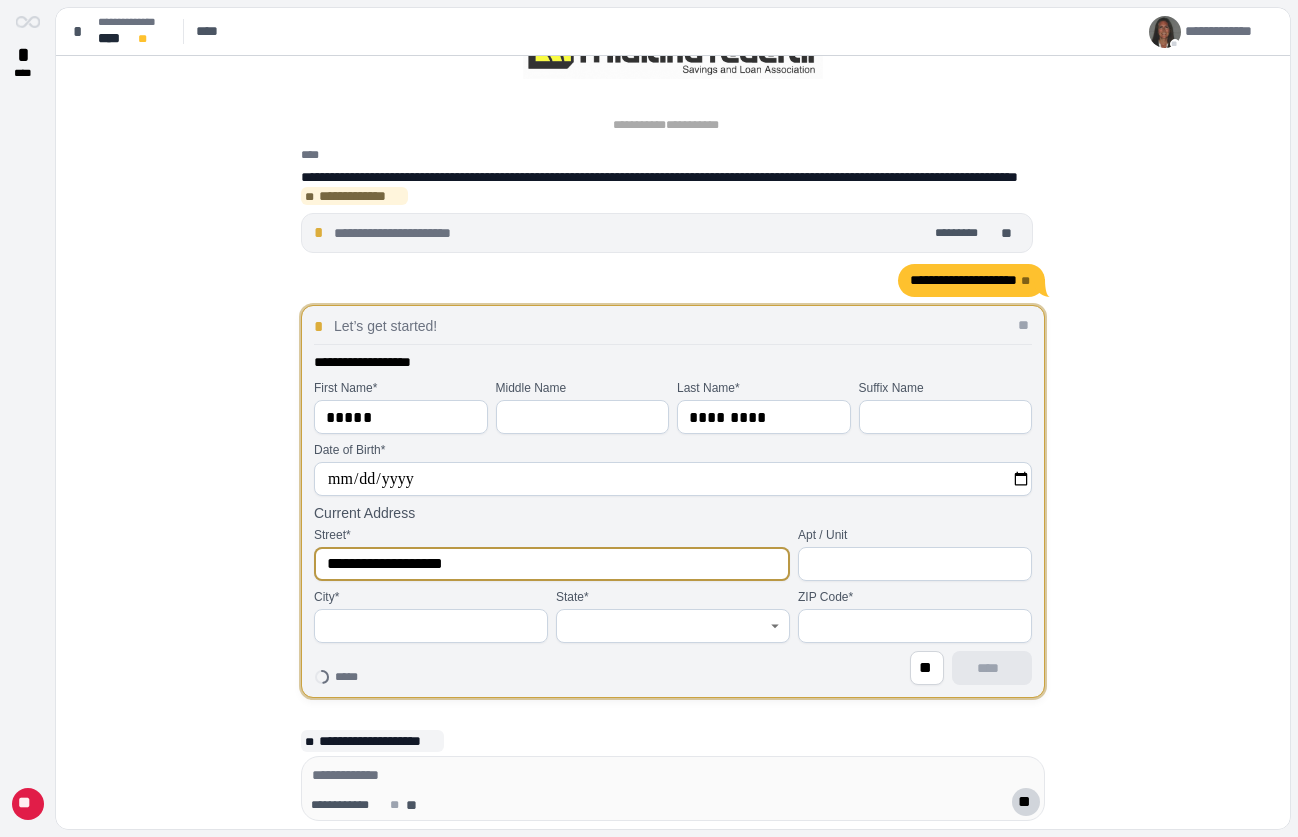 type on "**********" 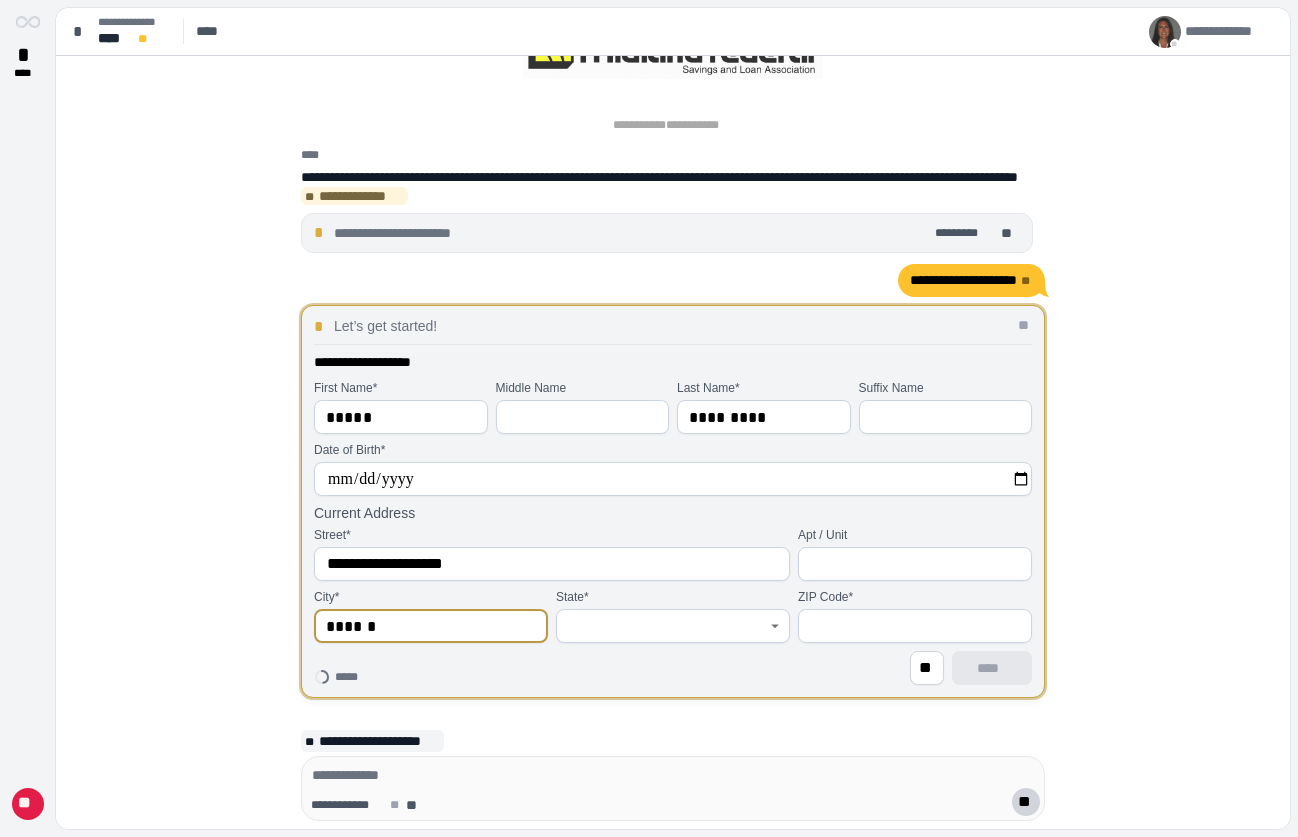 type on "******" 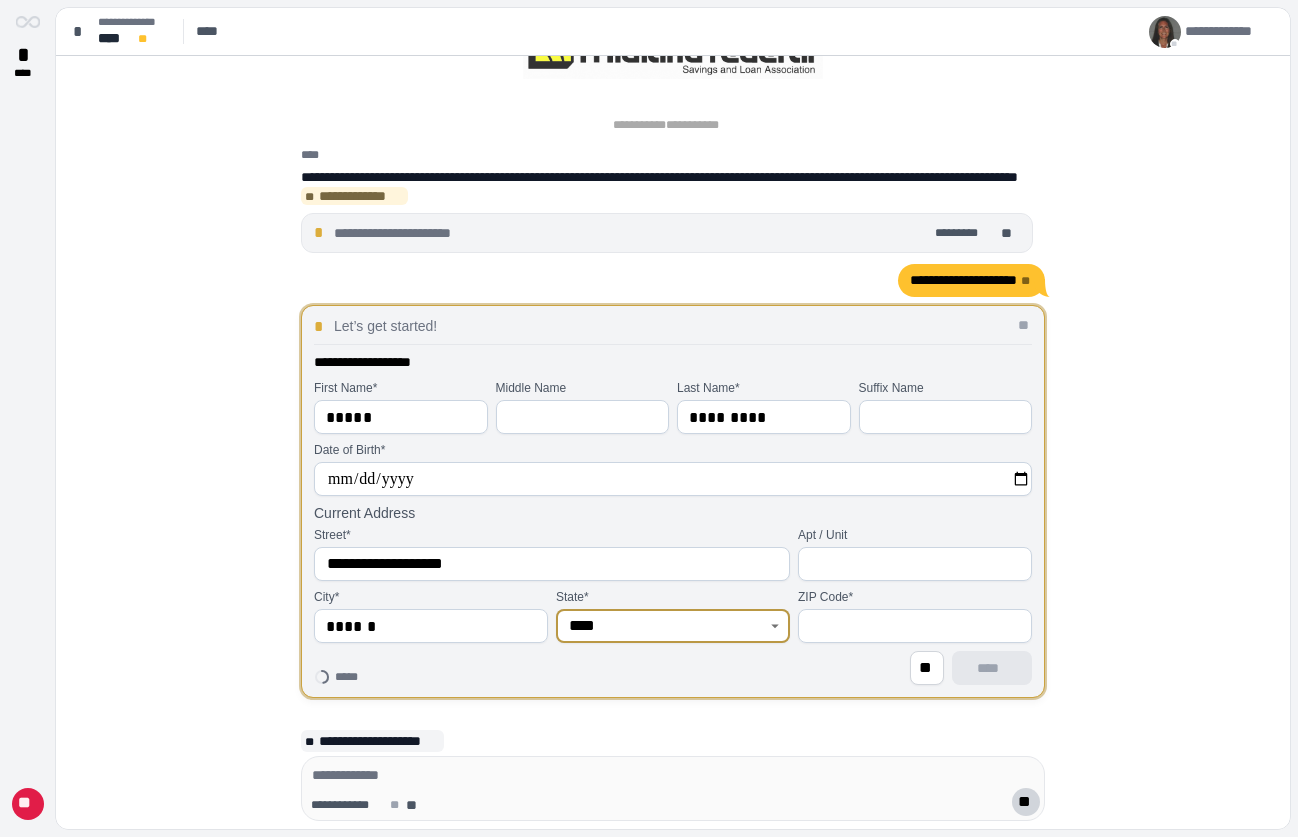 type on "****" 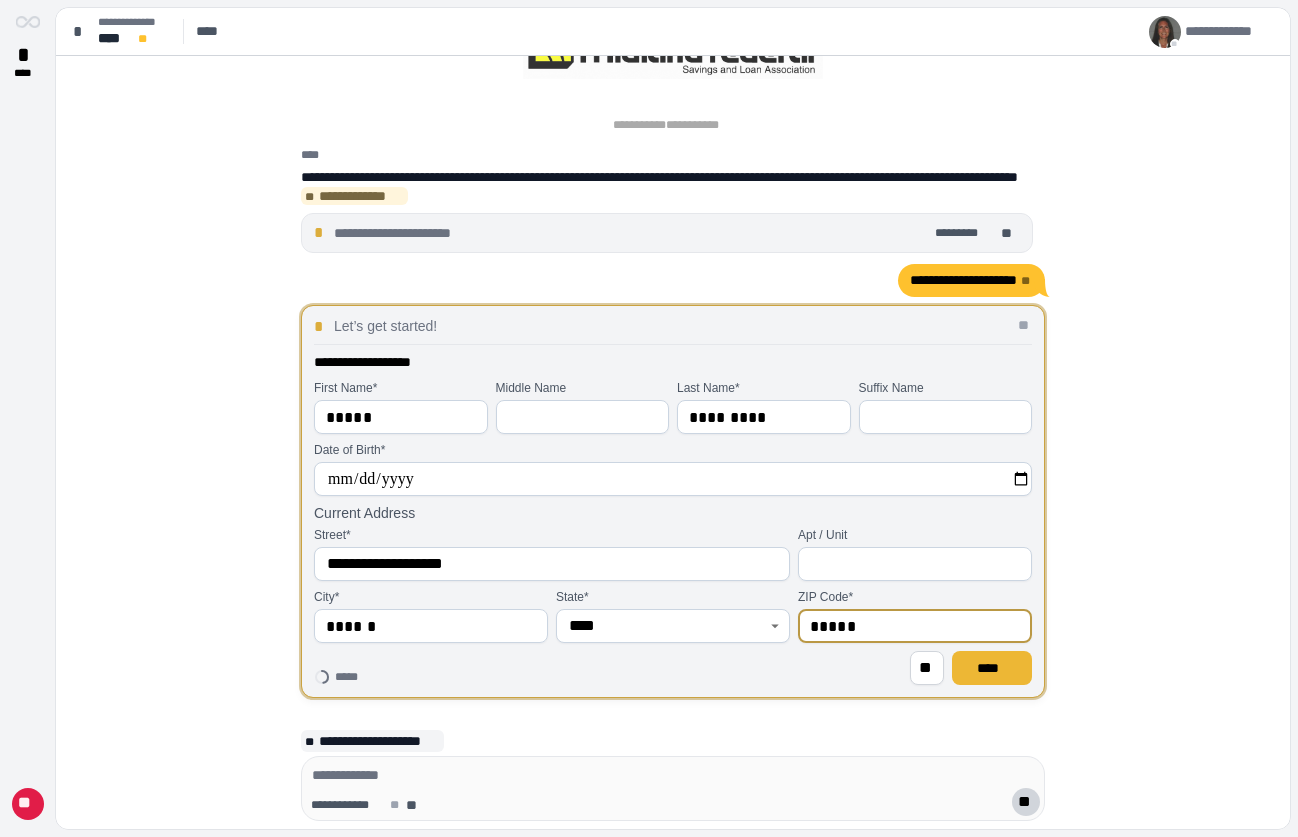 type on "*****" 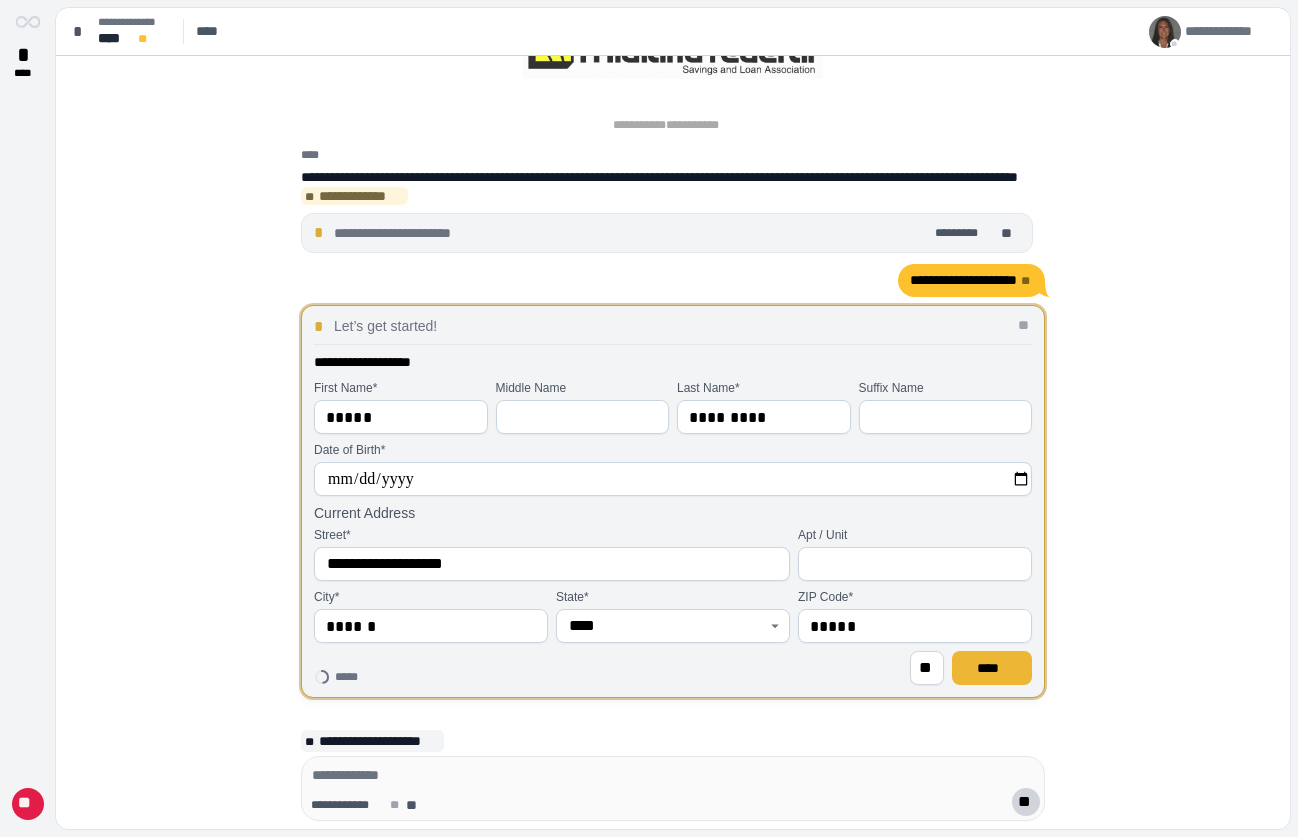click on "****" at bounding box center (992, 668) 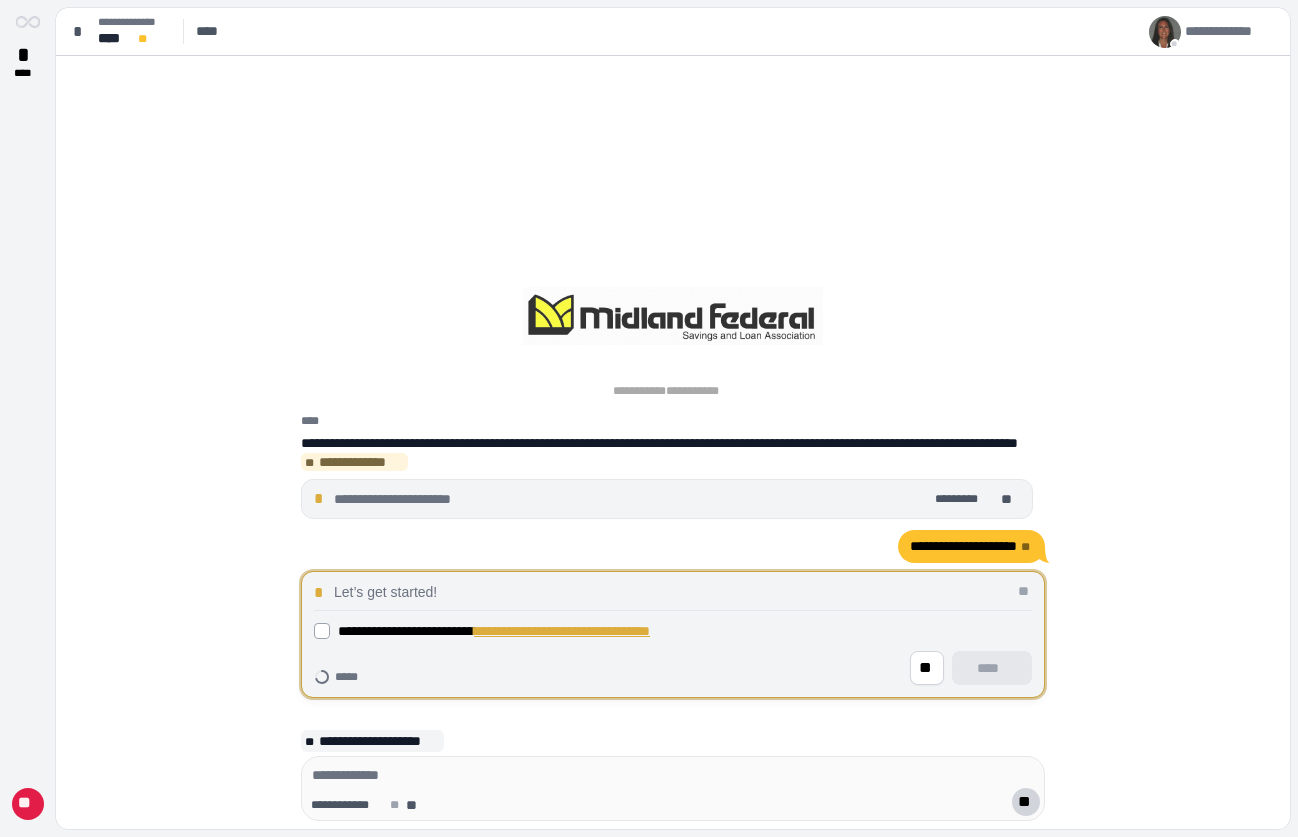 click on "**********" at bounding box center [673, 631] 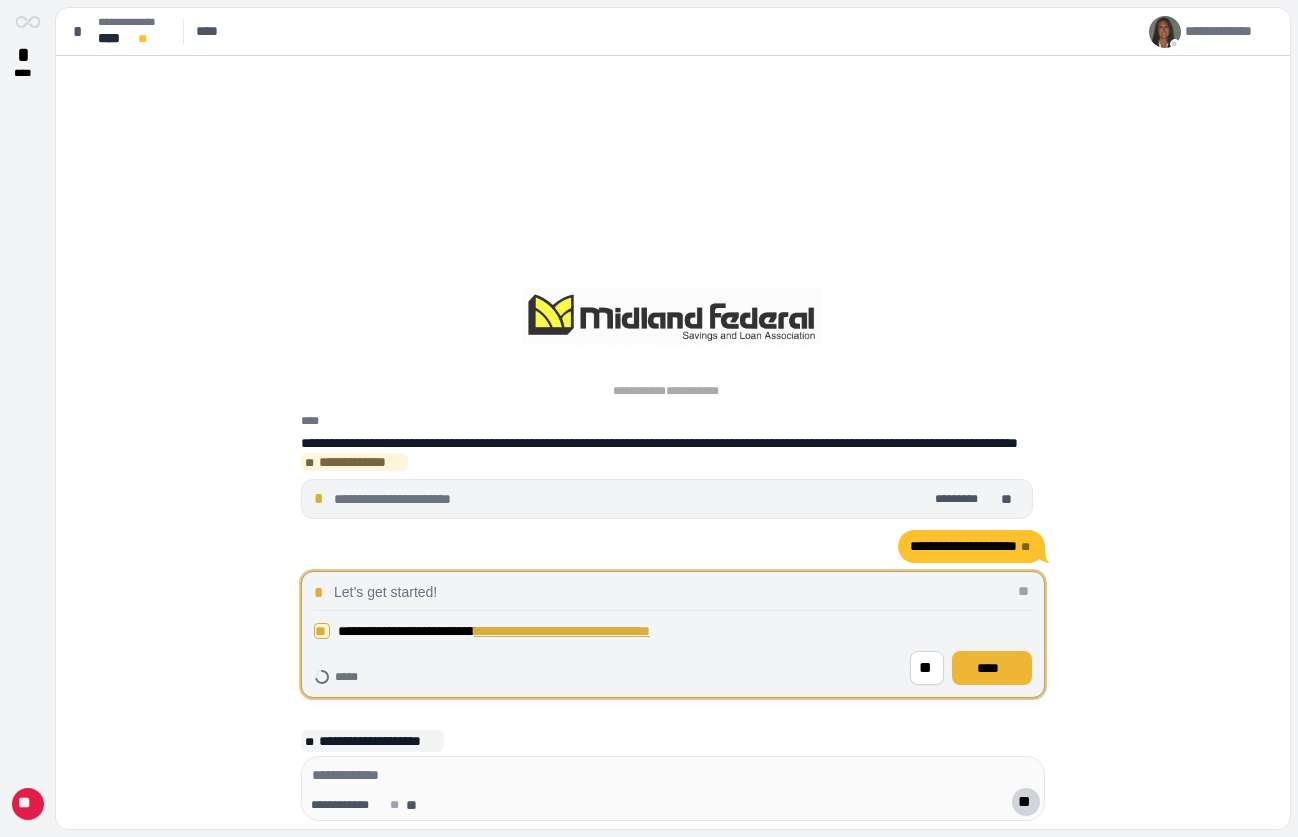 click on "****" at bounding box center (992, 668) 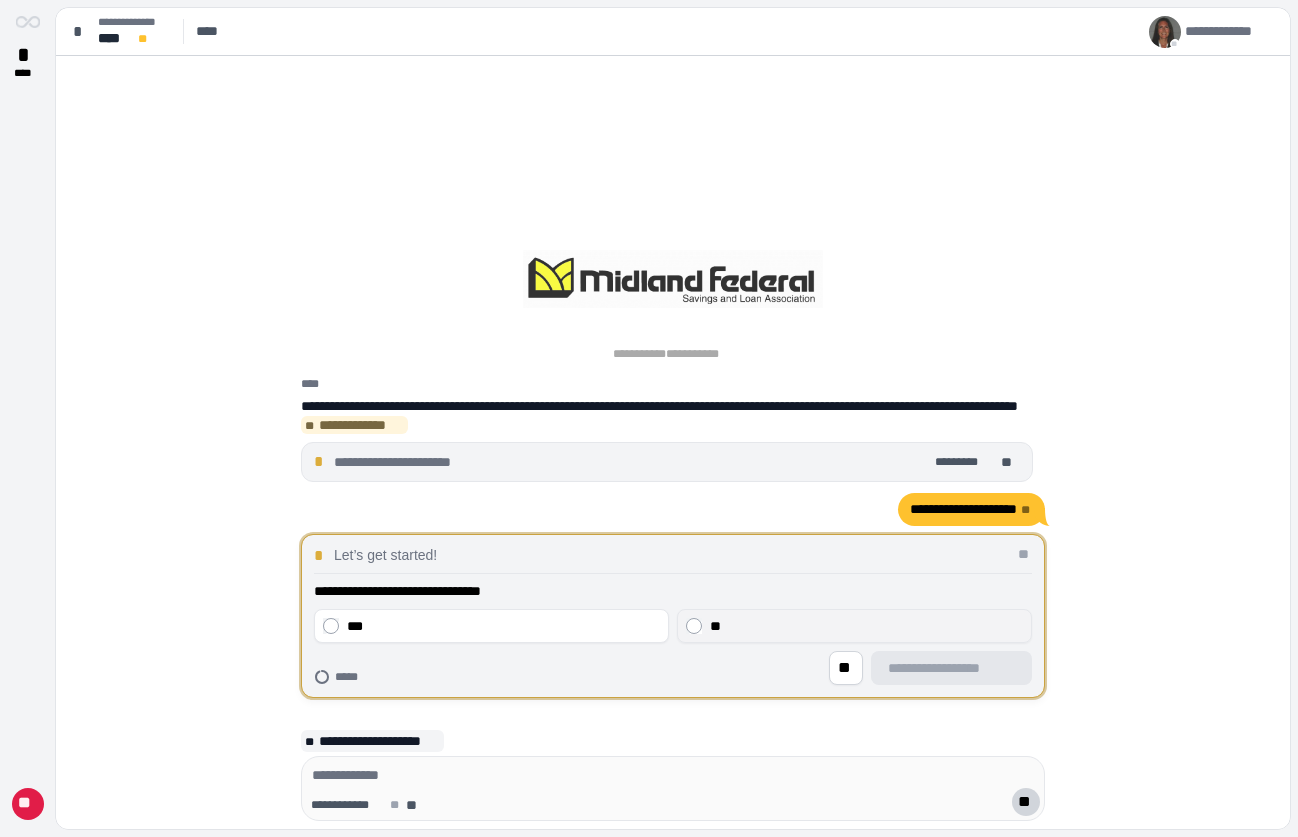 click on "**" at bounding box center (866, 626) 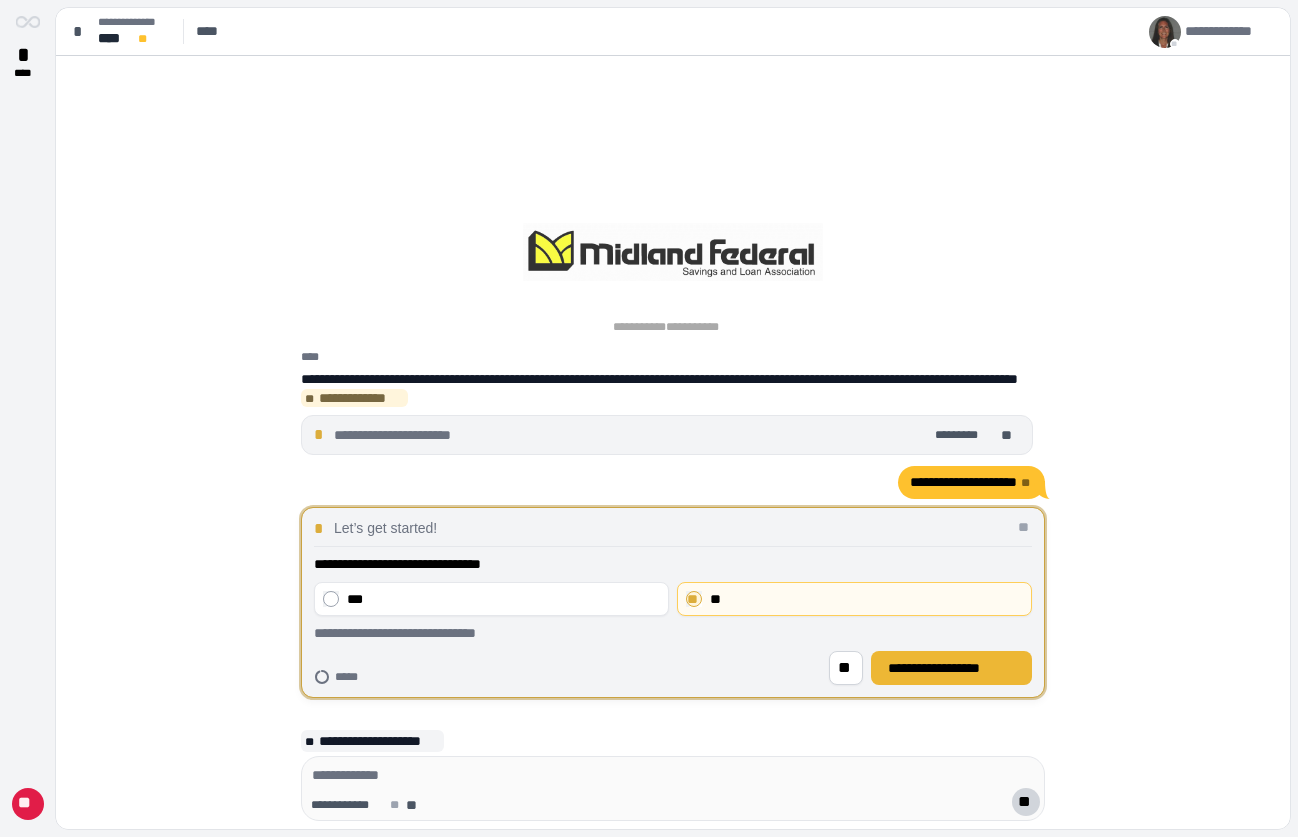 click on "**********" at bounding box center [951, 668] 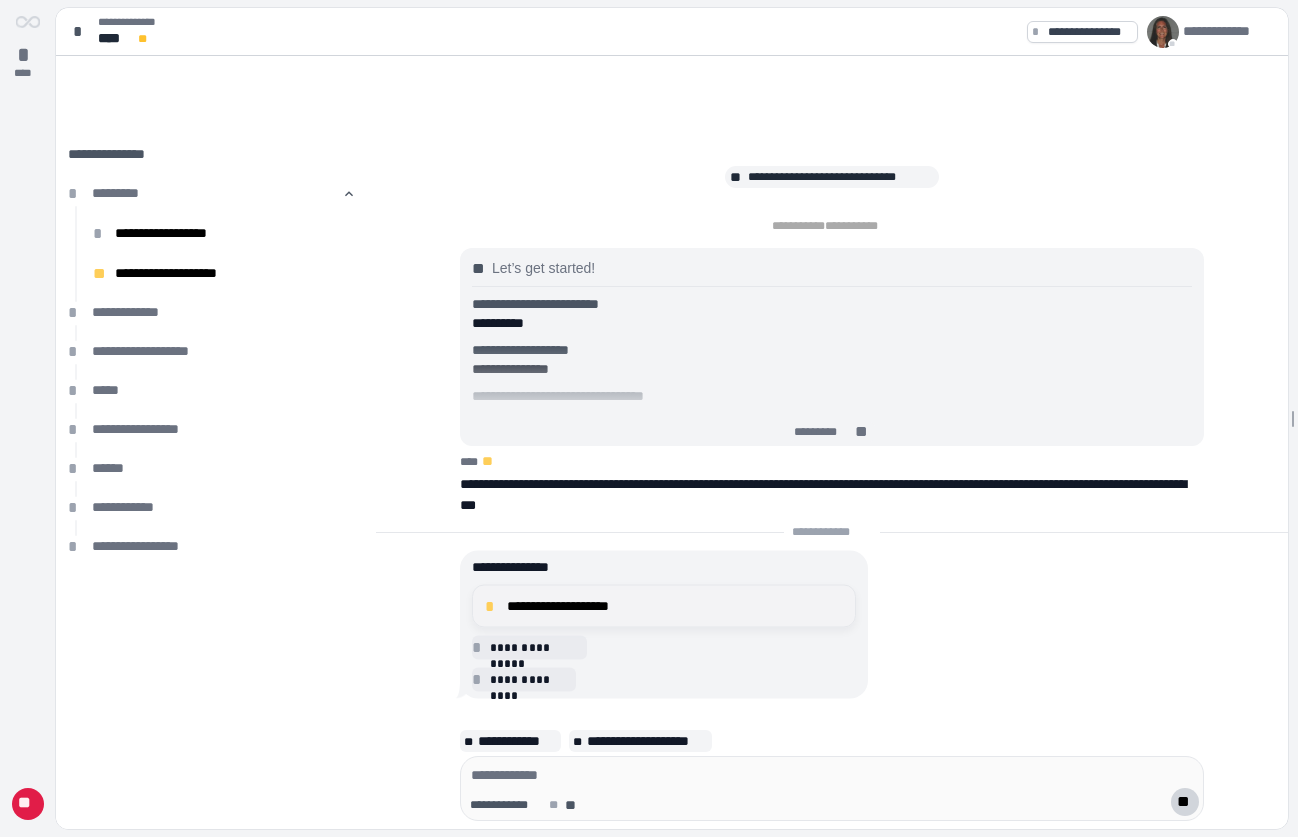 click on "**********" at bounding box center (675, 606) 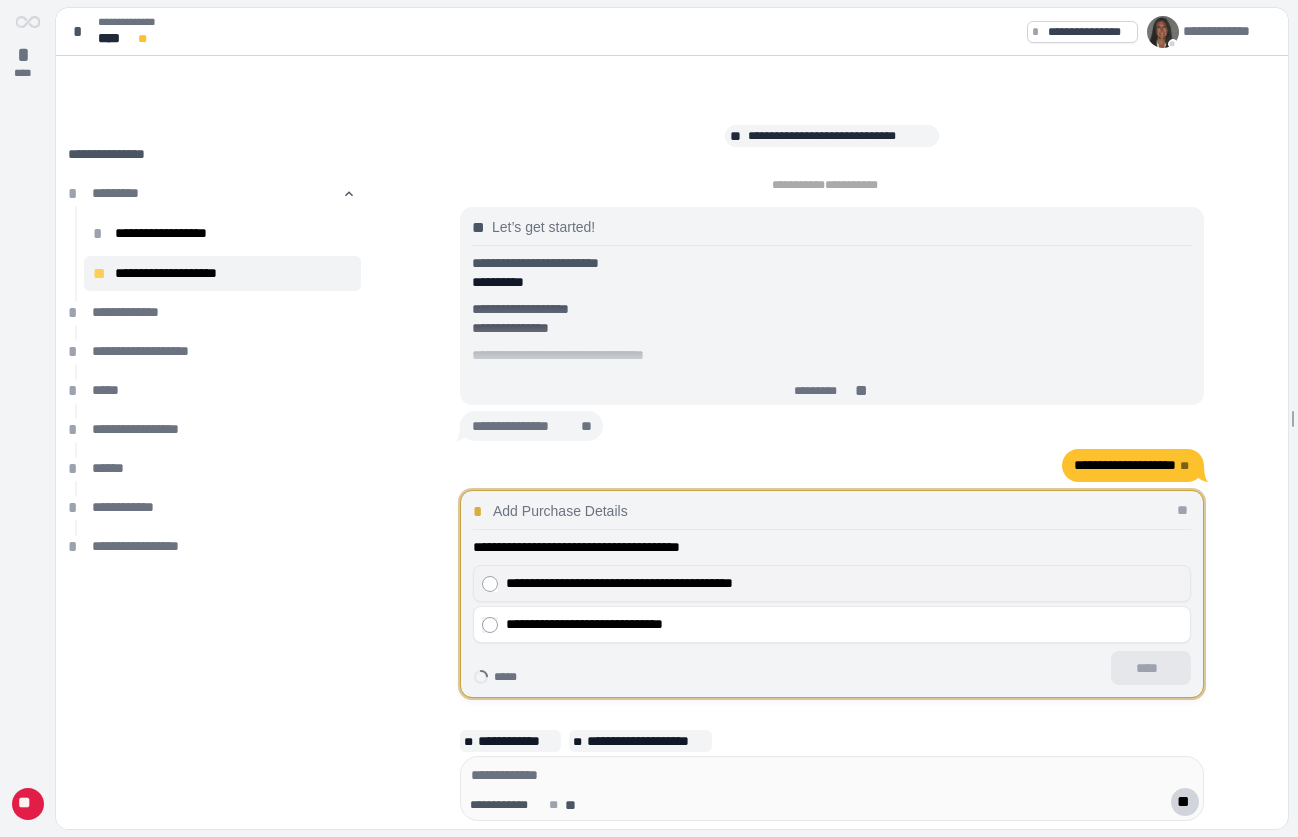 click on "**********" at bounding box center [844, 583] 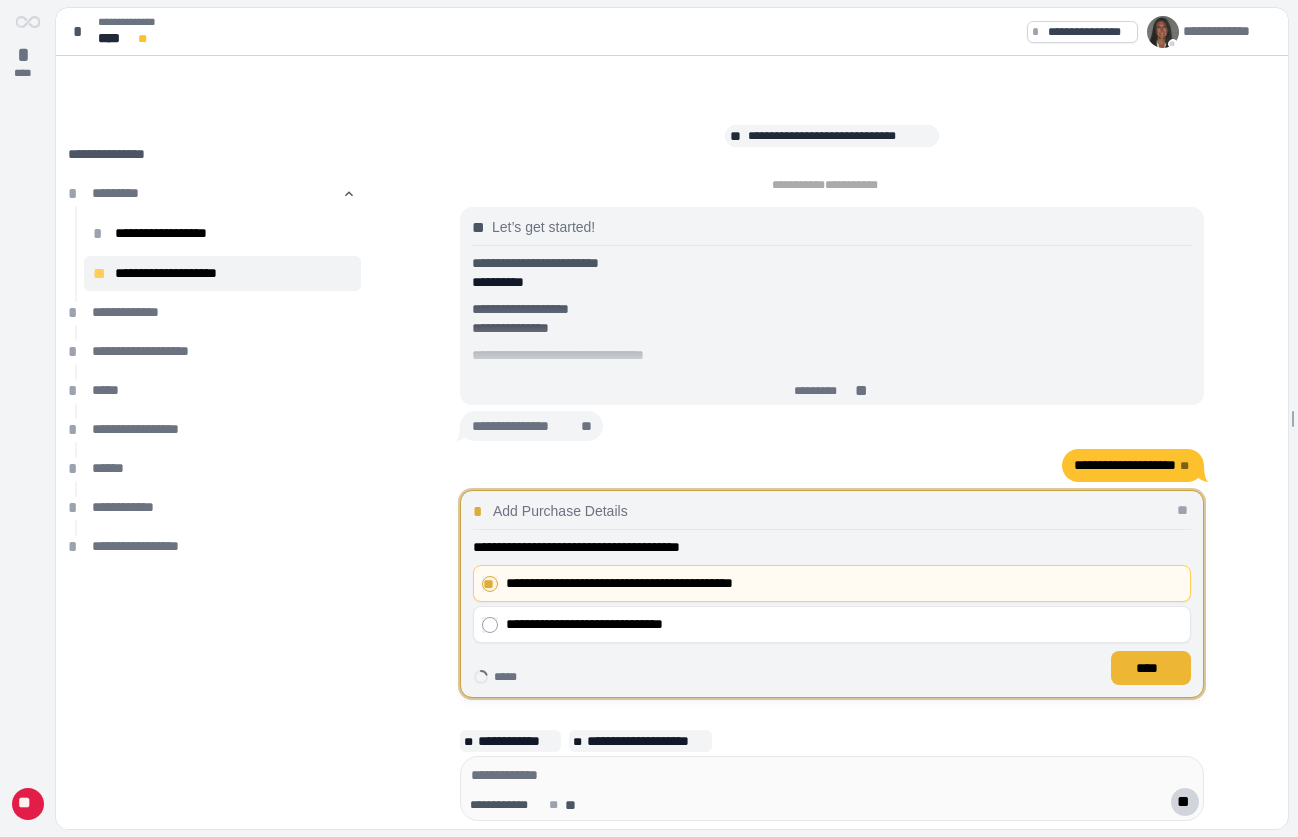 click on "****" at bounding box center (1151, 668) 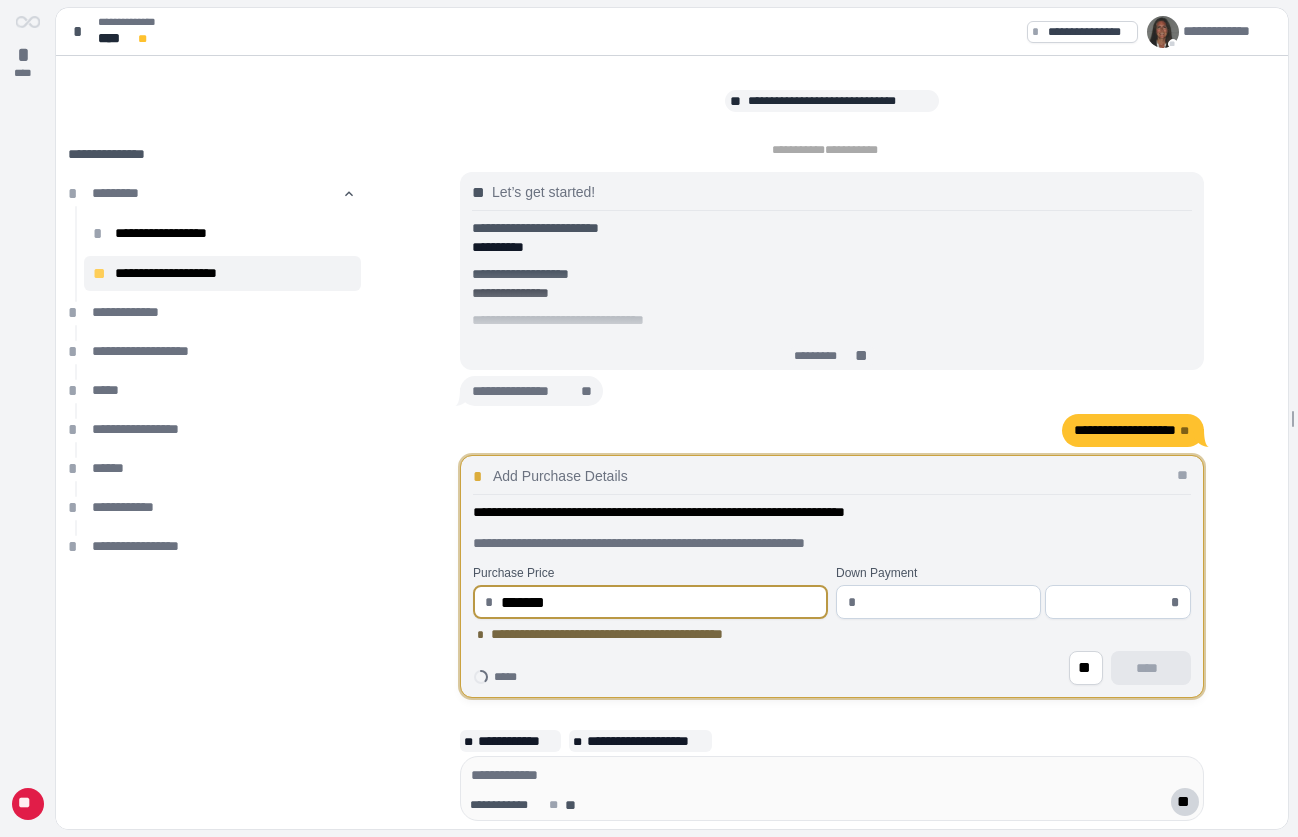 type on "**********" 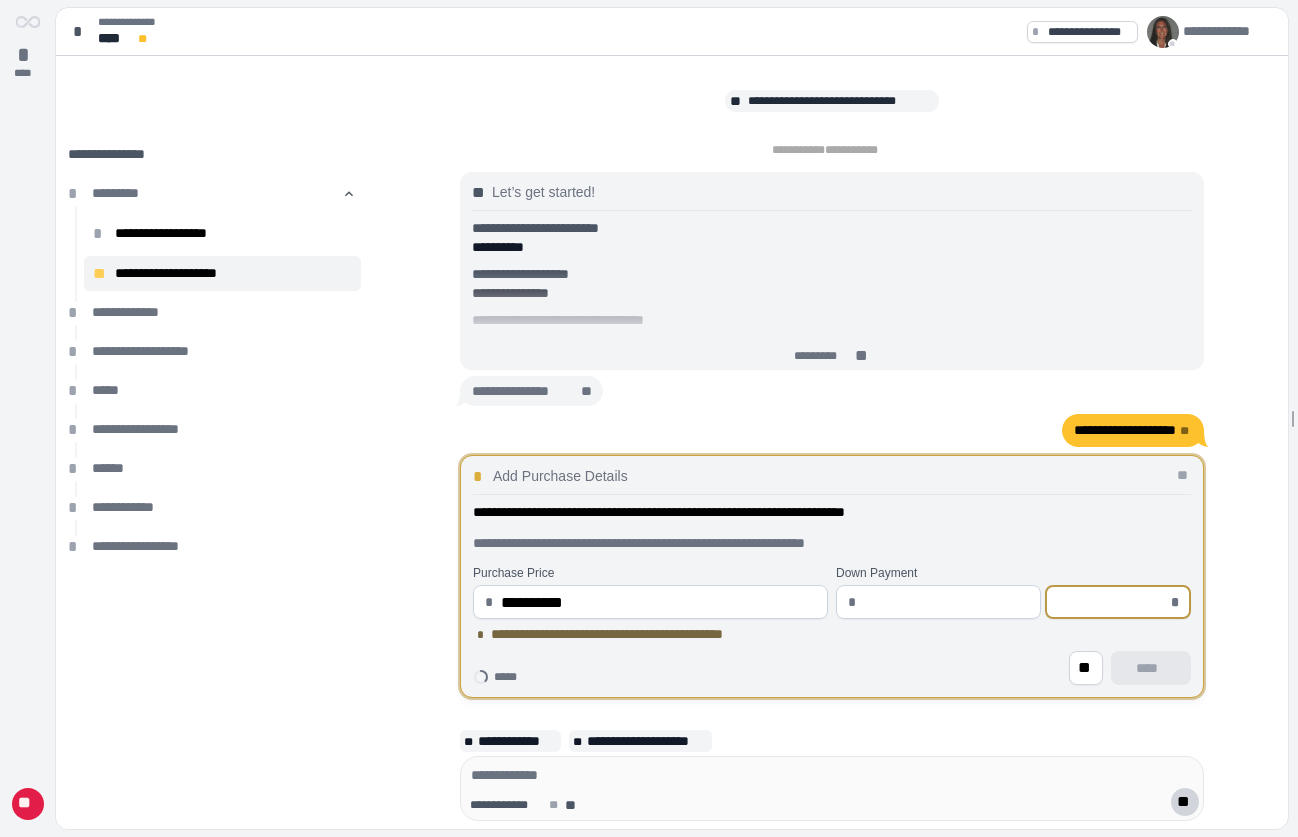 type on "********" 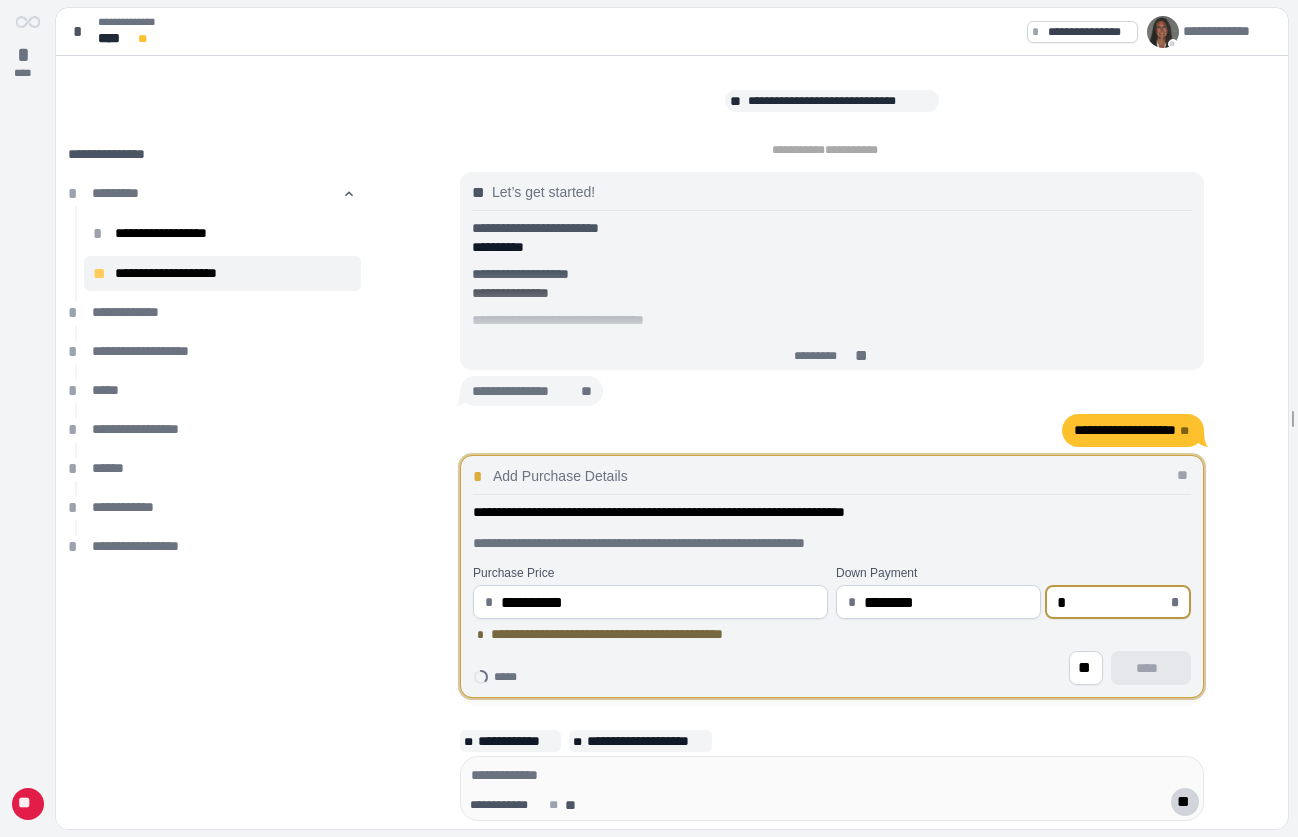 type on "*********" 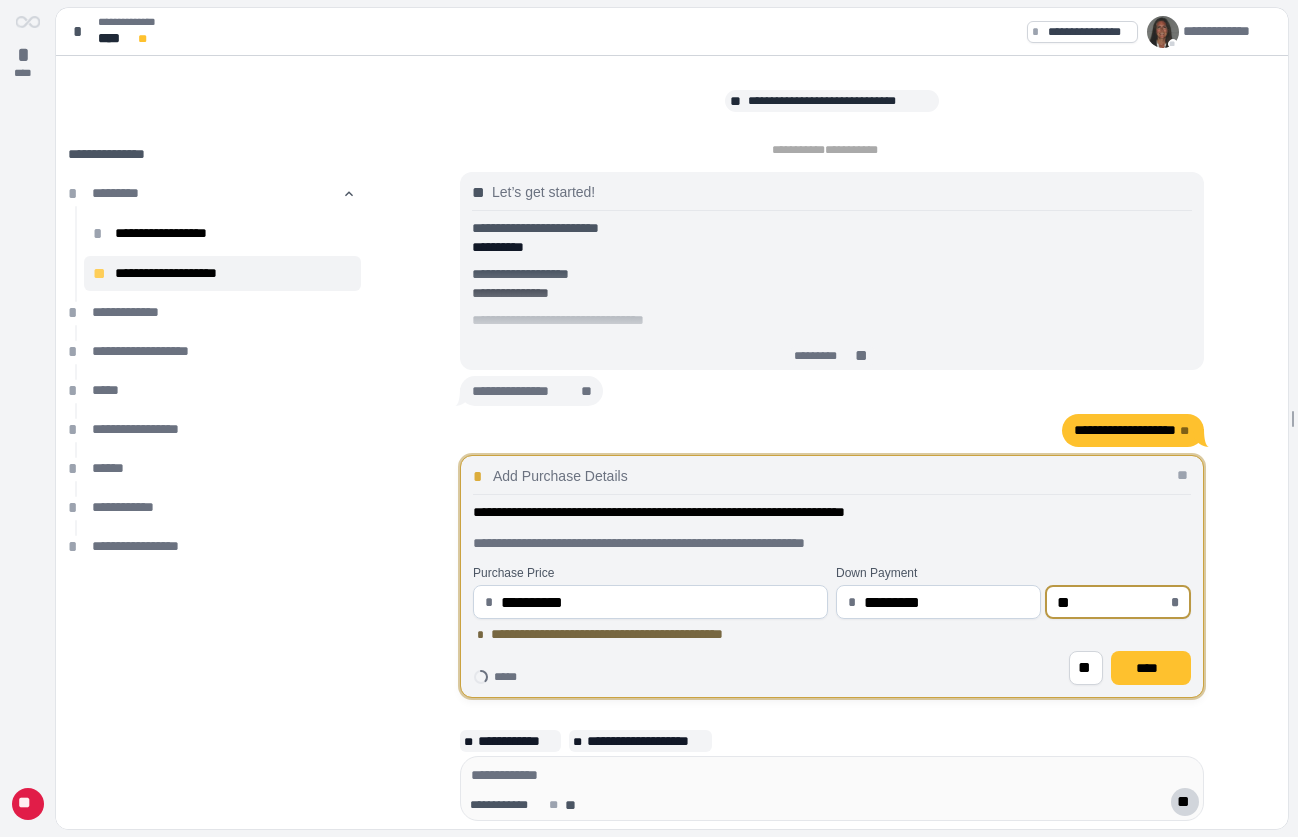 type on "******" 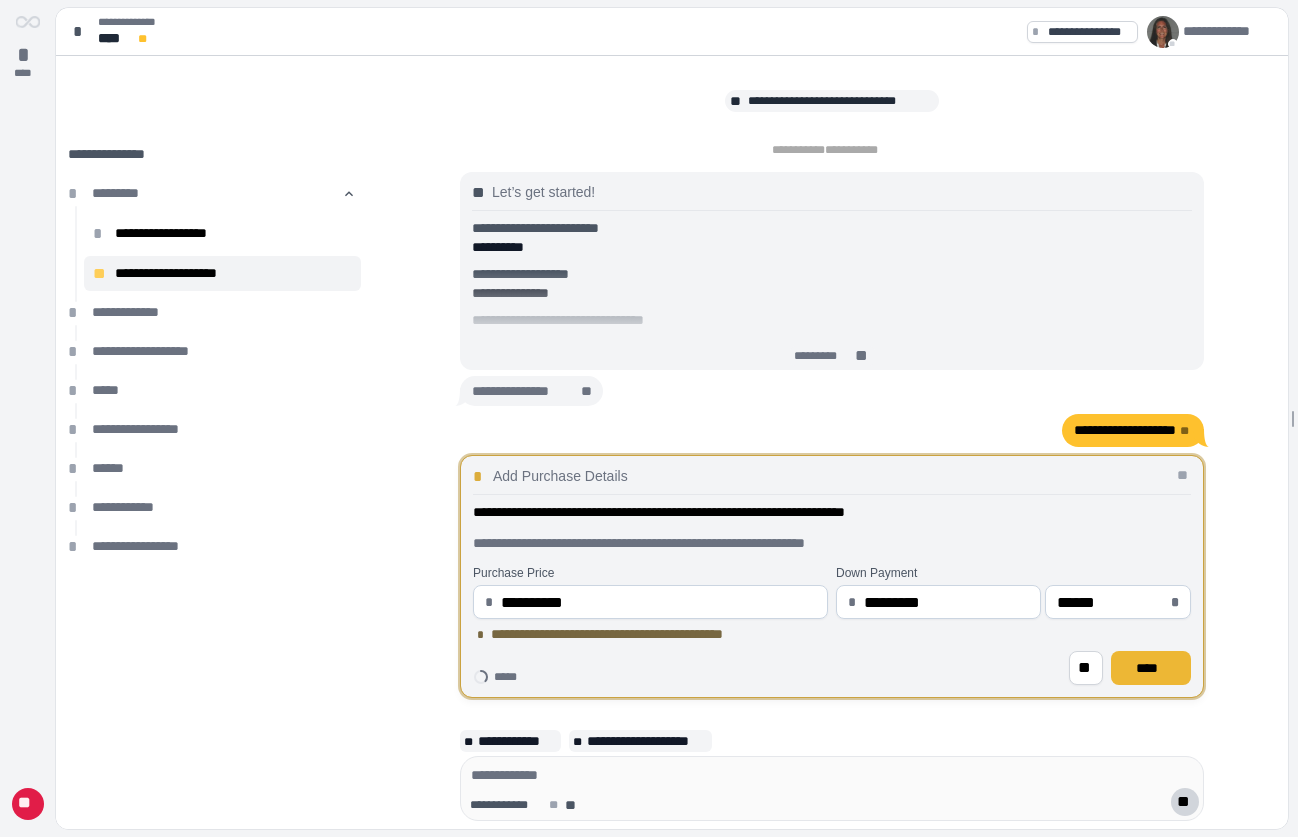 click on "****" at bounding box center (1151, 668) 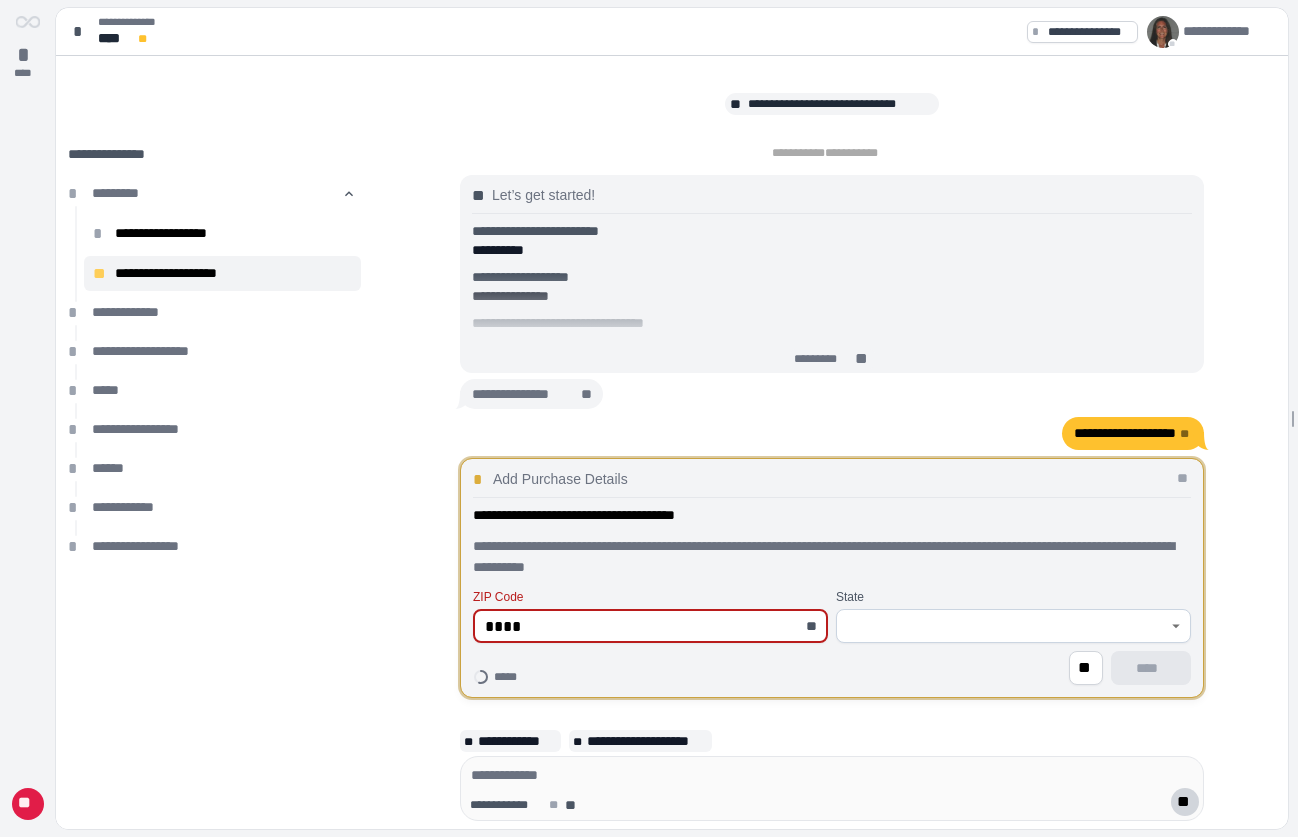 type on "*****" 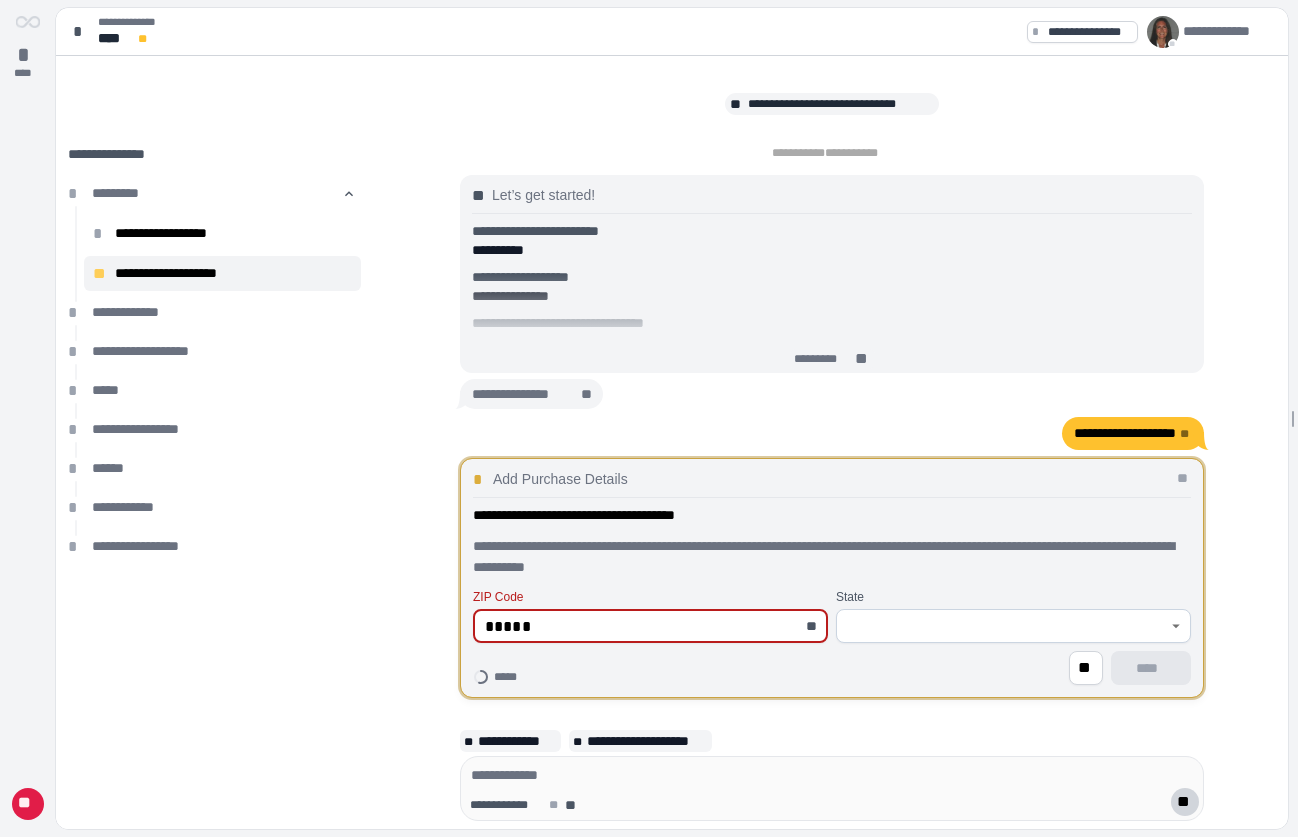 type on "****" 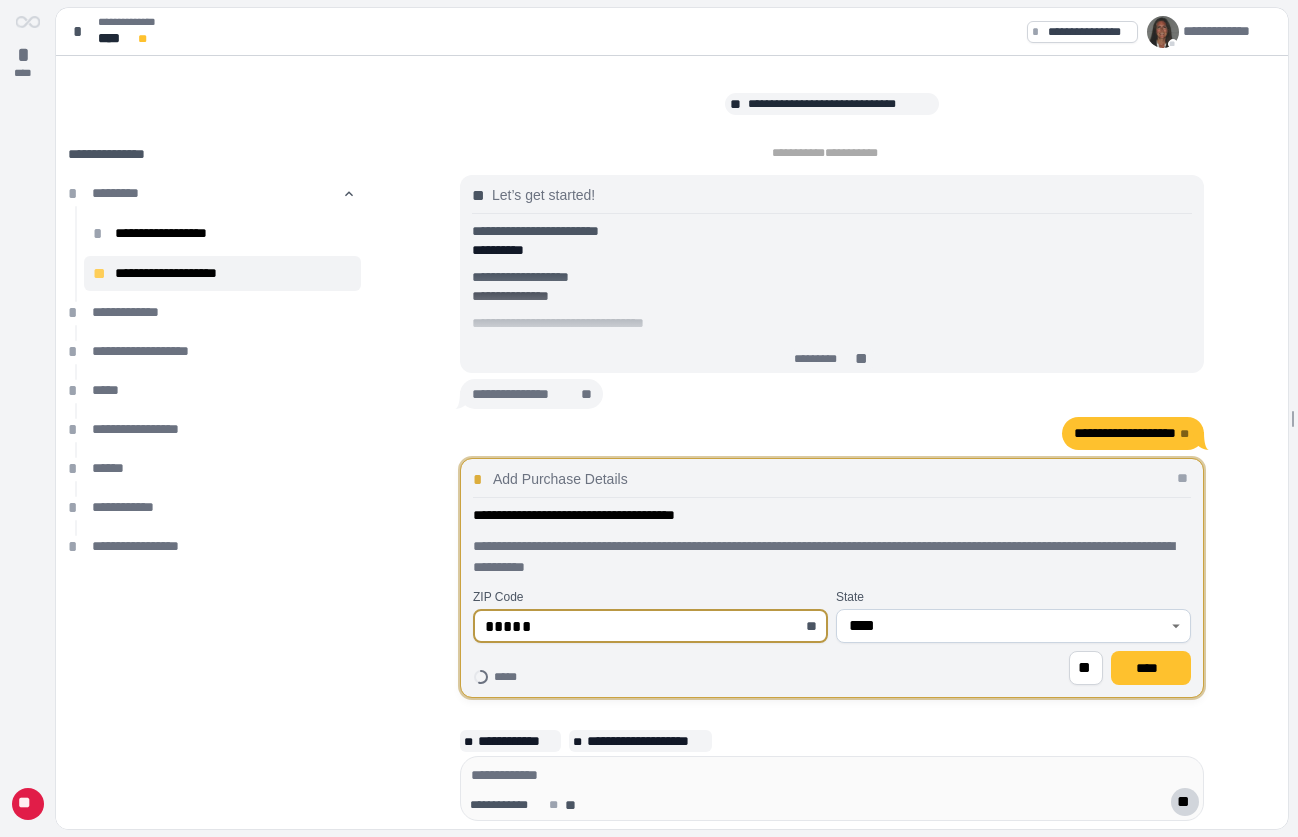 type on "*****" 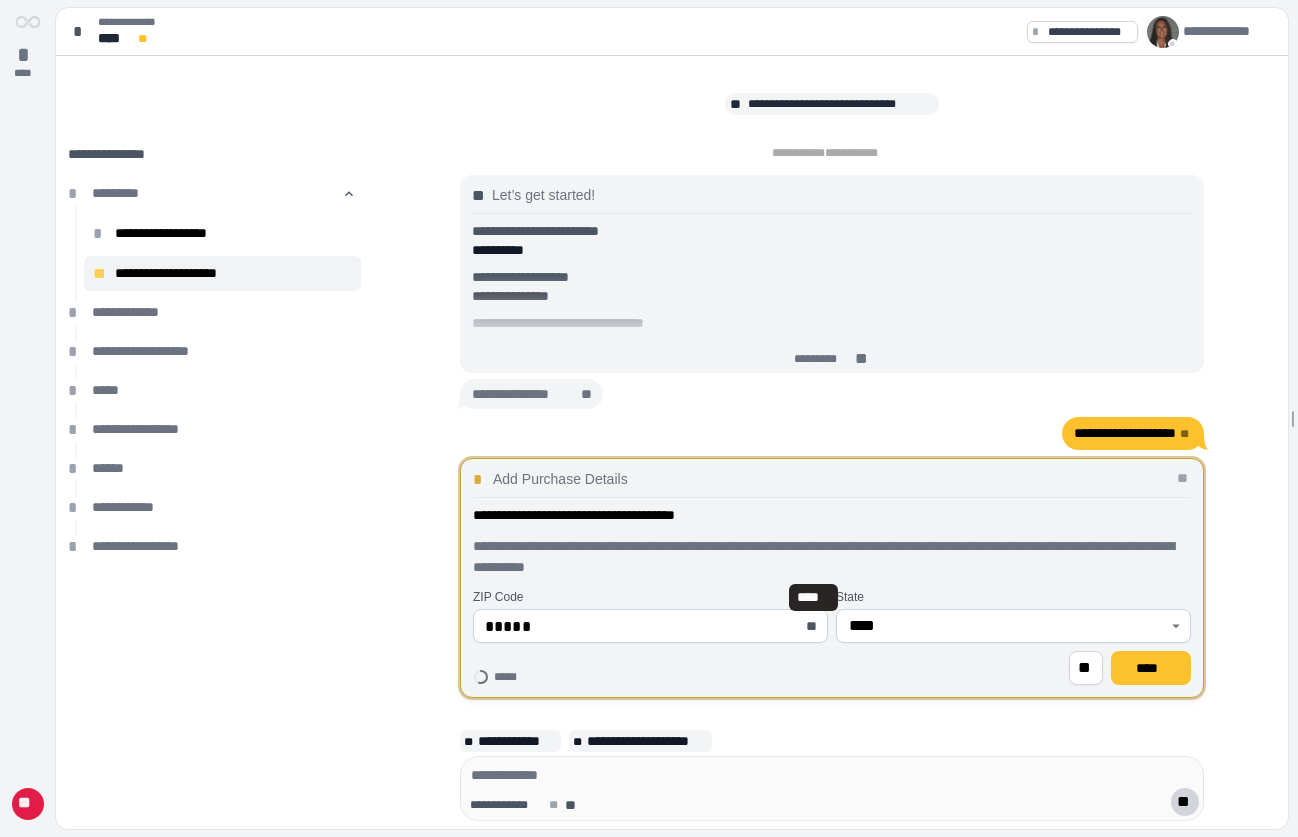 type 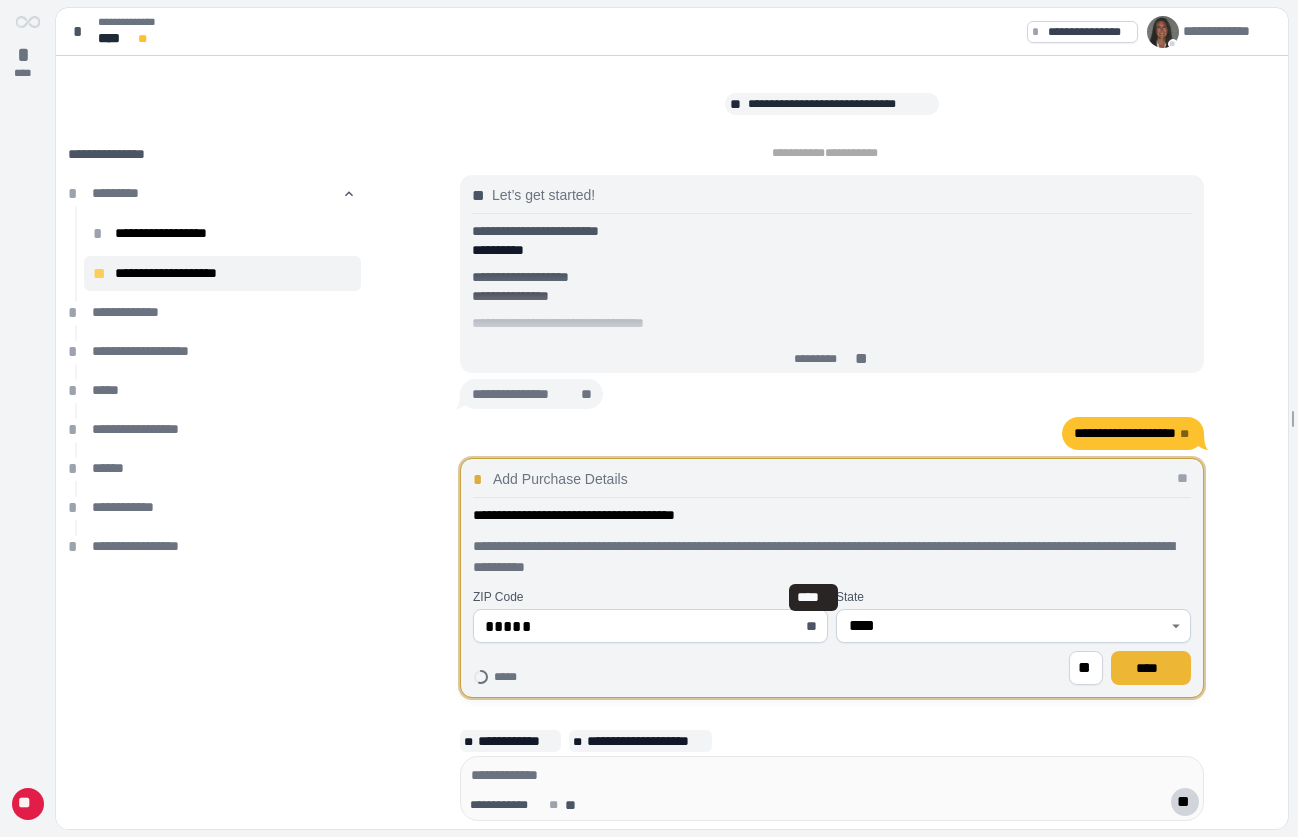 click on "****" at bounding box center (1151, 668) 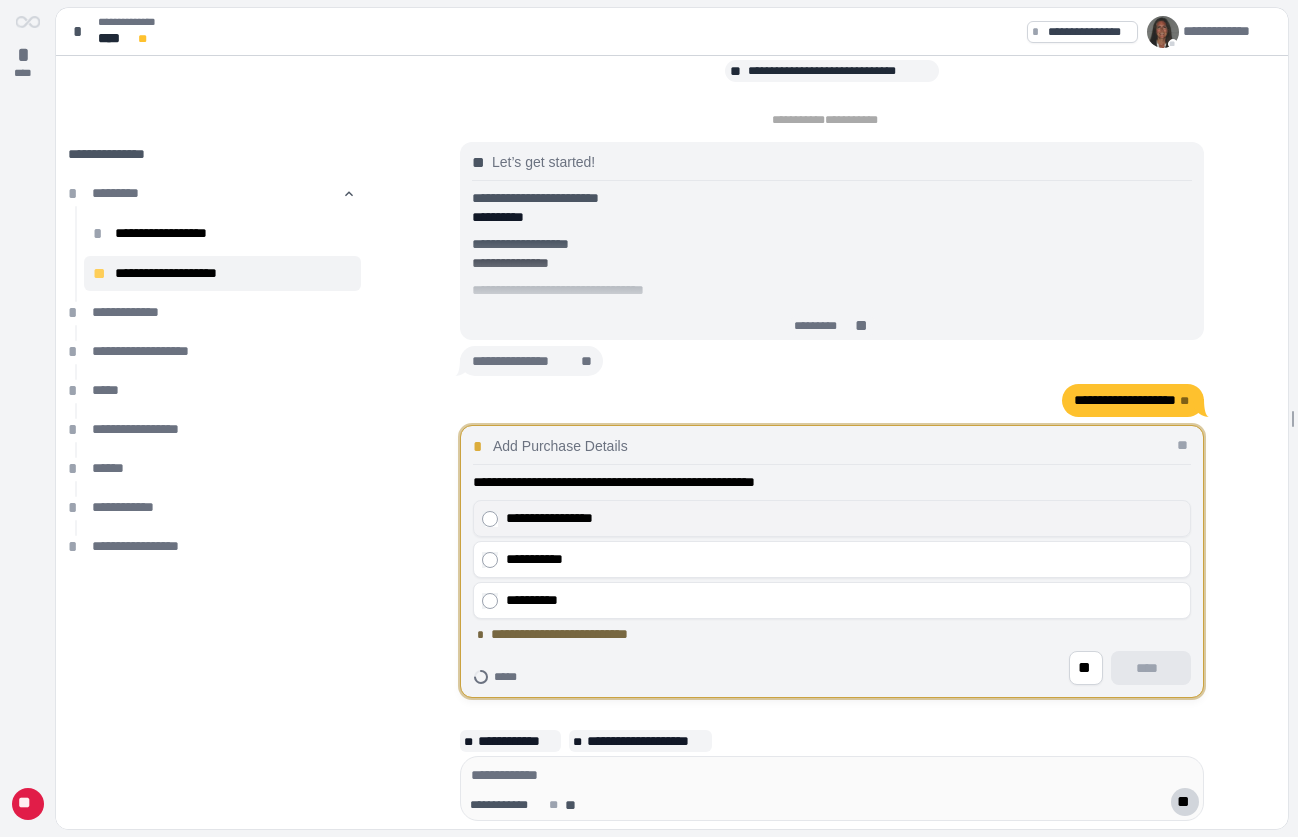 click on "**********" at bounding box center (844, 518) 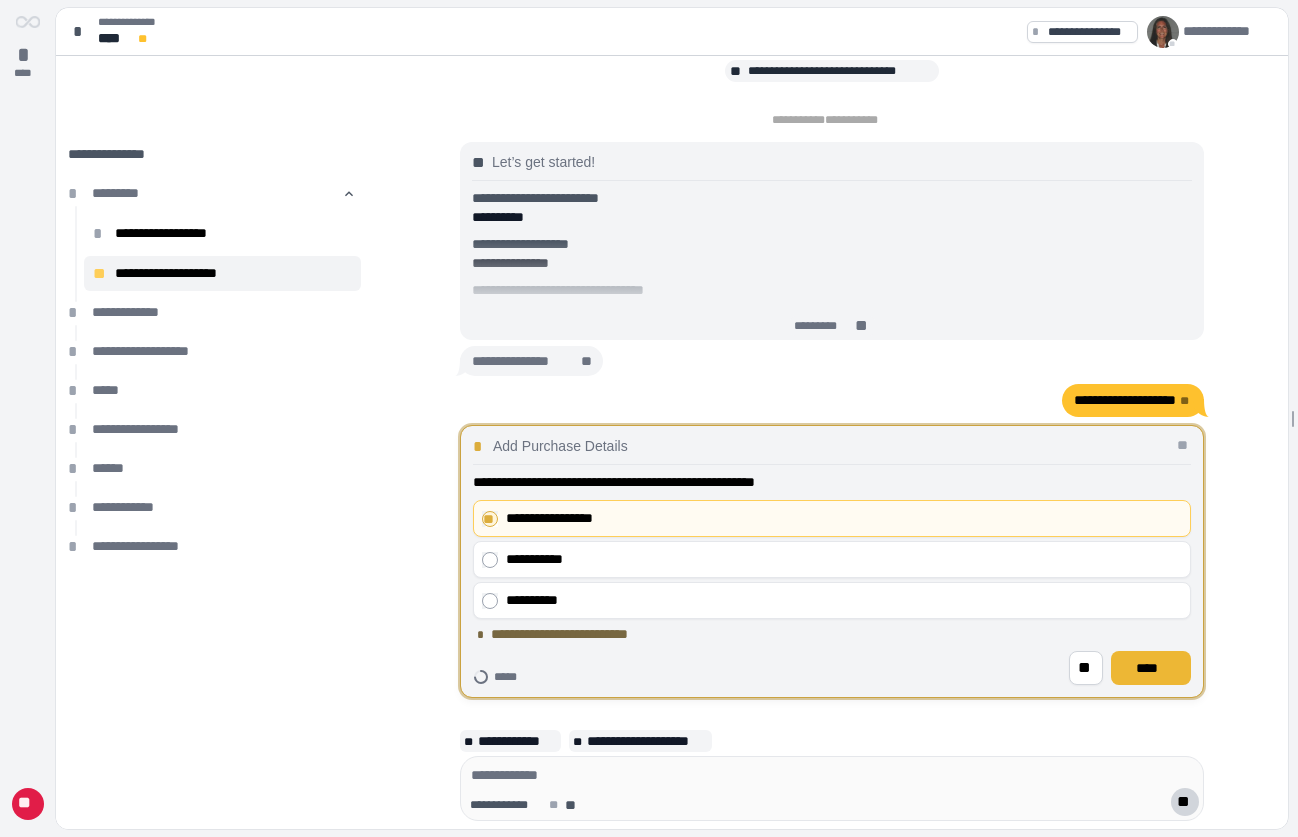 click on "****" at bounding box center [1151, 668] 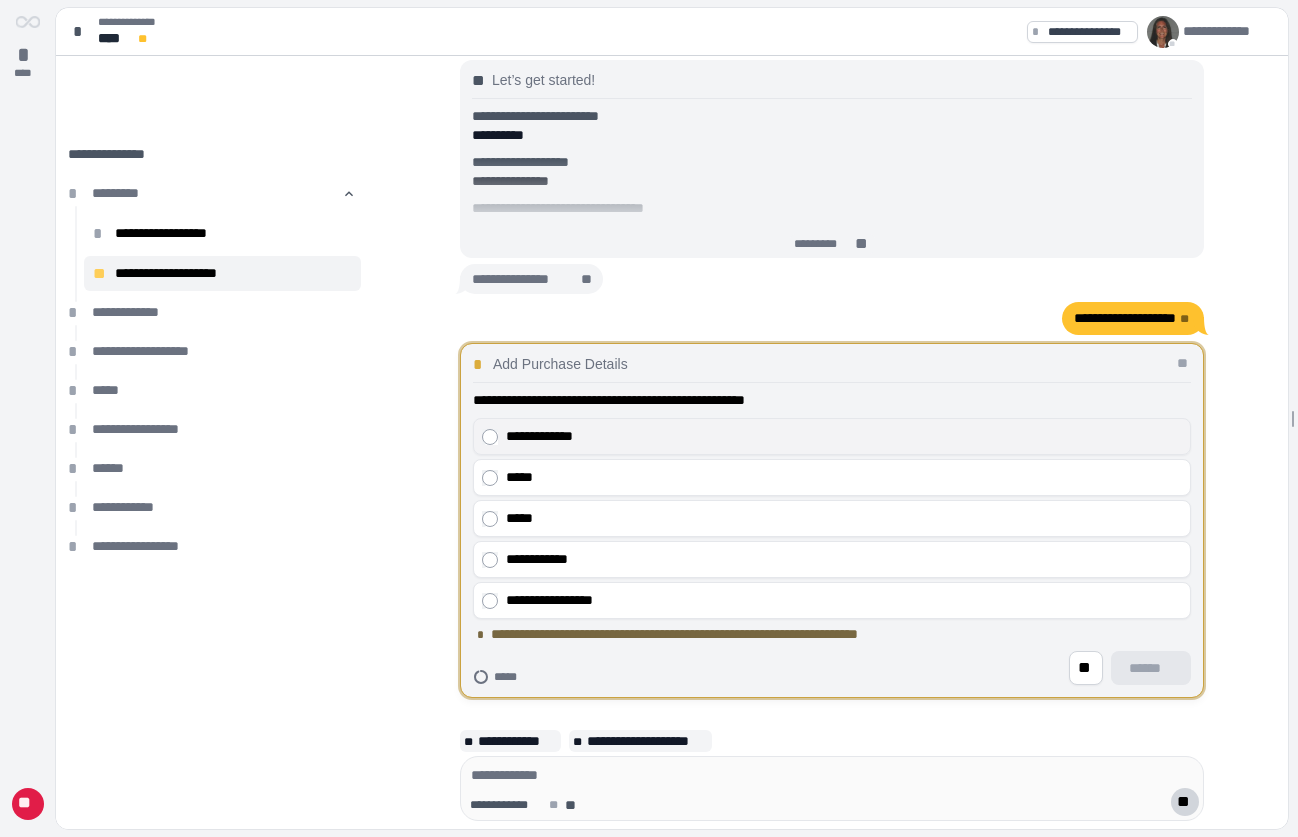 click on "**********" at bounding box center (844, 436) 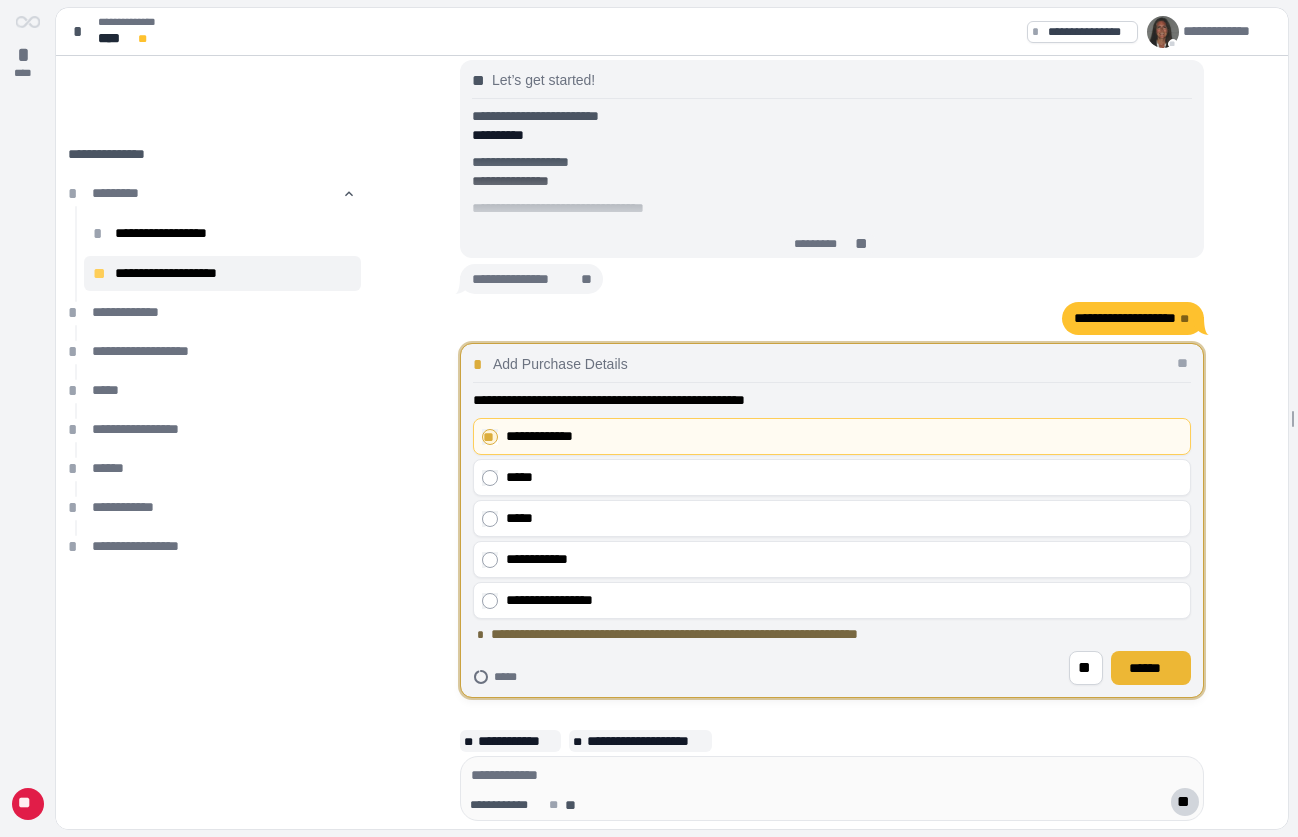 click on "******" at bounding box center (1151, 668) 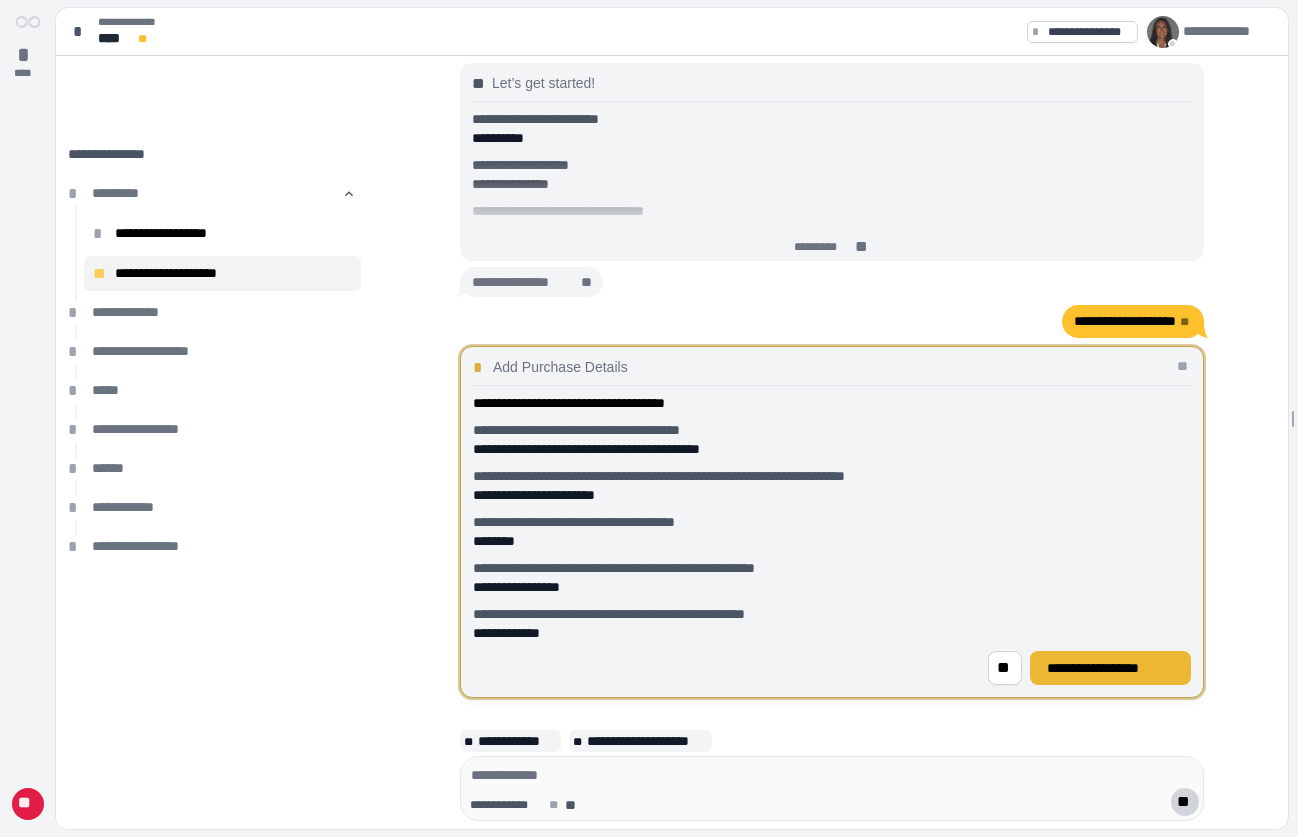 click on "**********" at bounding box center [1110, 668] 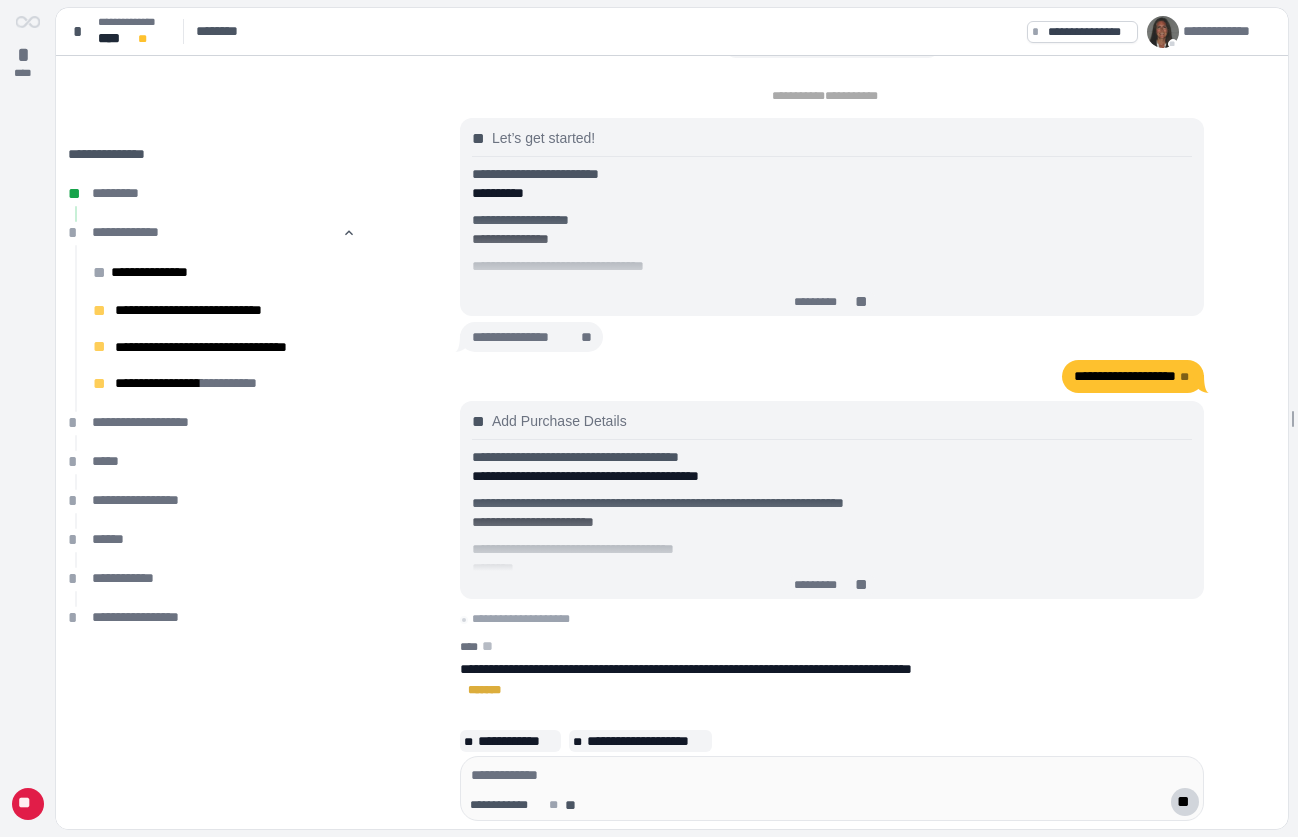 click on "*******" at bounding box center (488, 690) 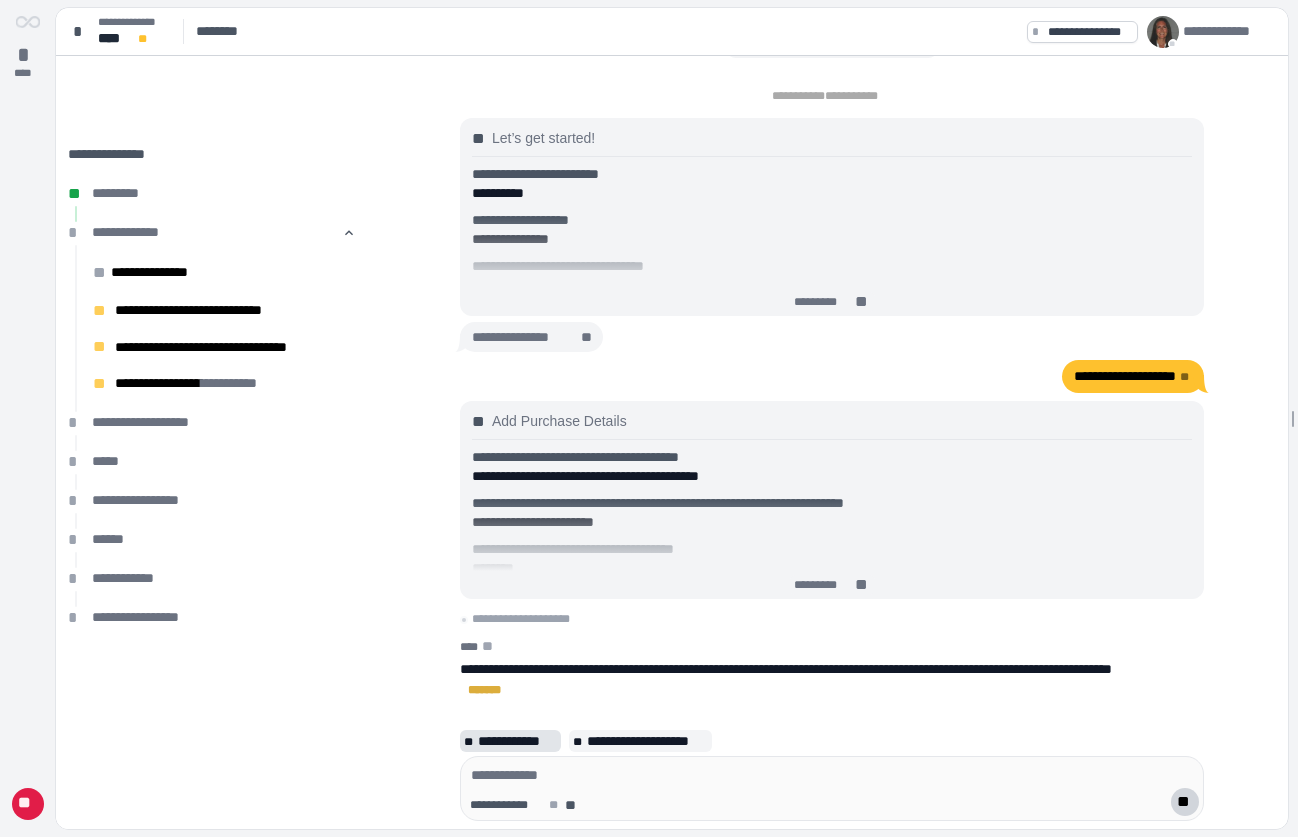 click on "**********" at bounding box center [517, 741] 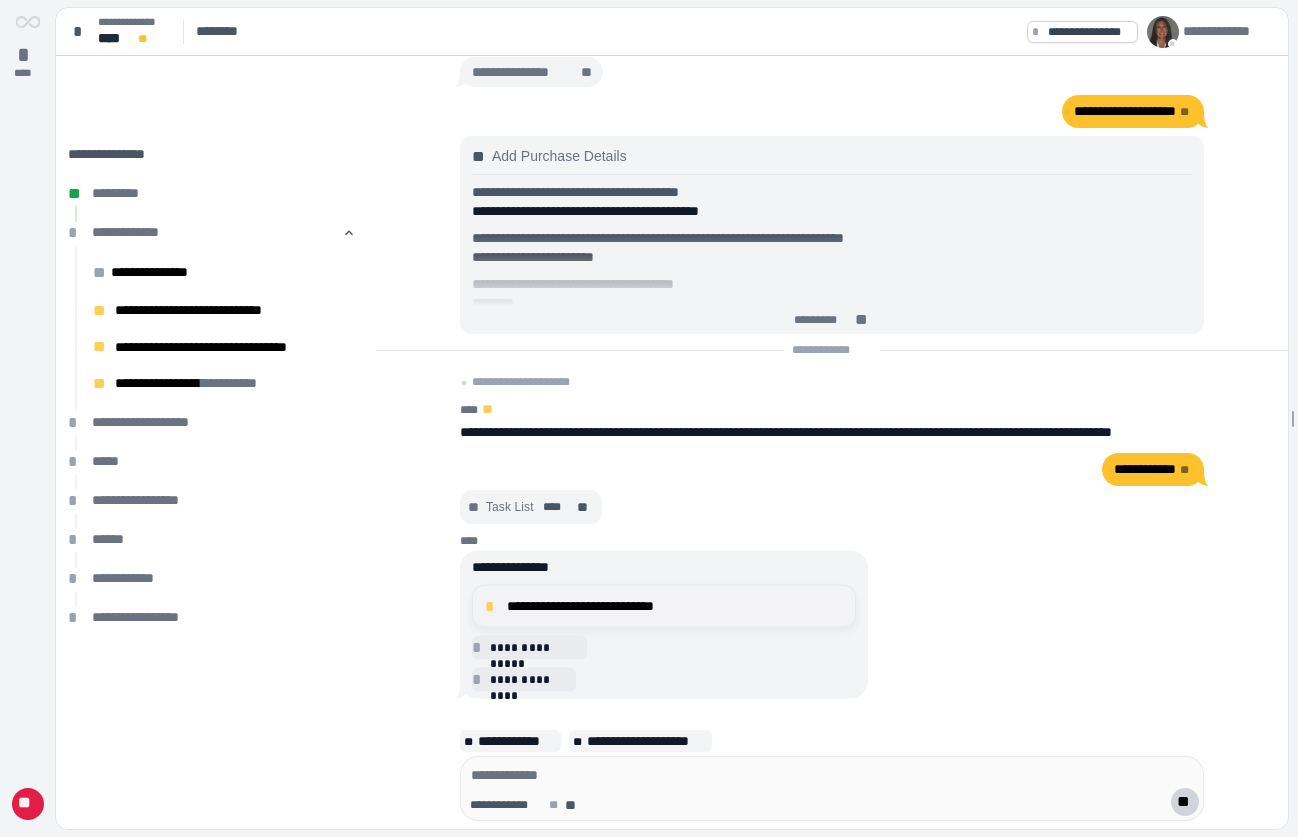 click on "**********" at bounding box center [675, 606] 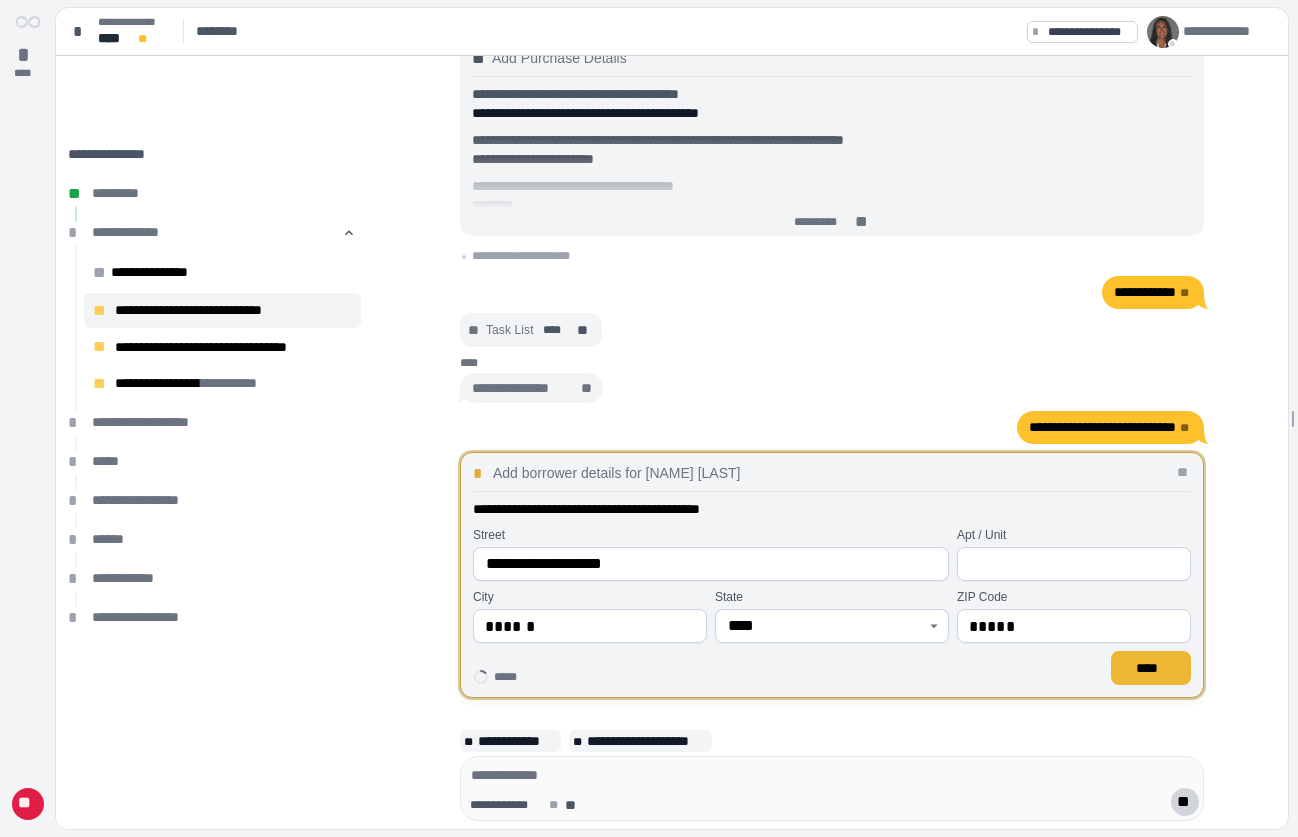 click on "****" at bounding box center [1151, 668] 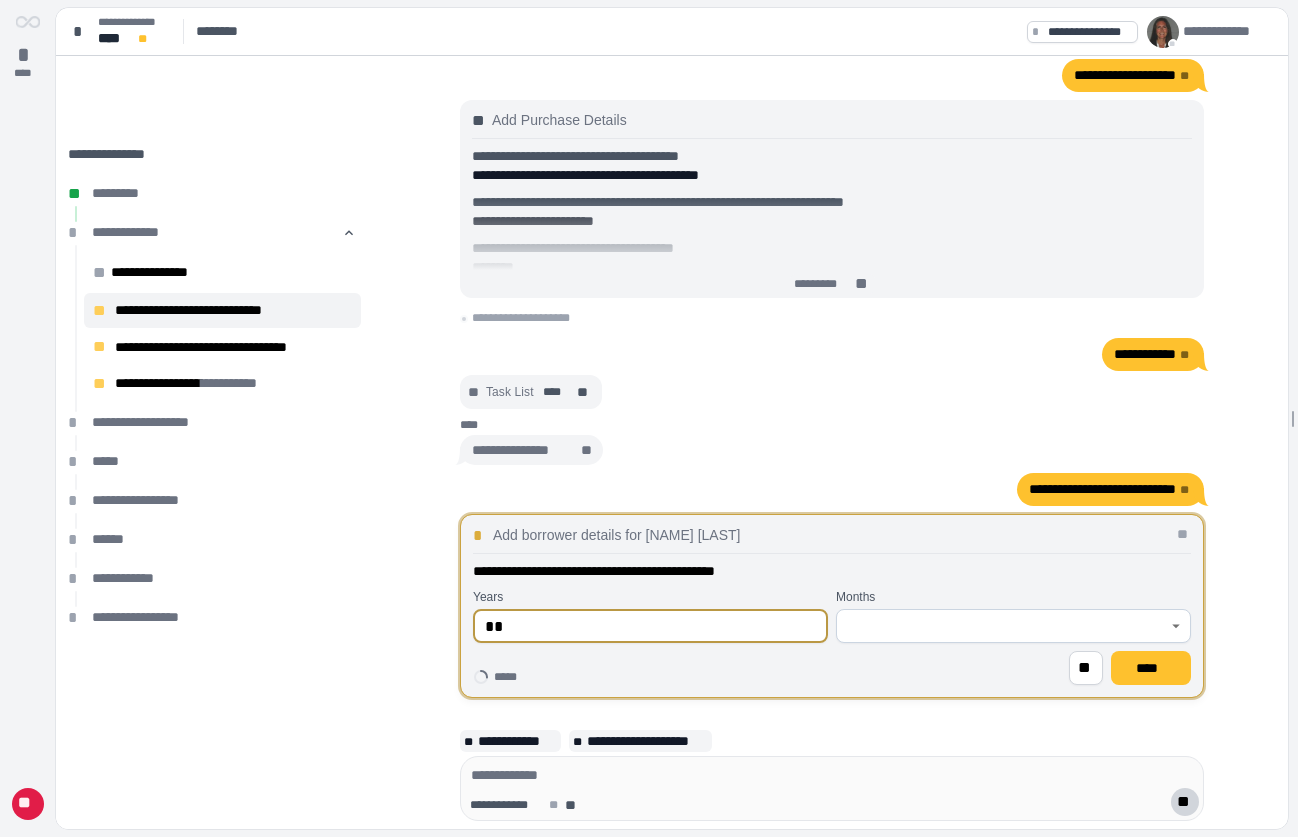 type on "**" 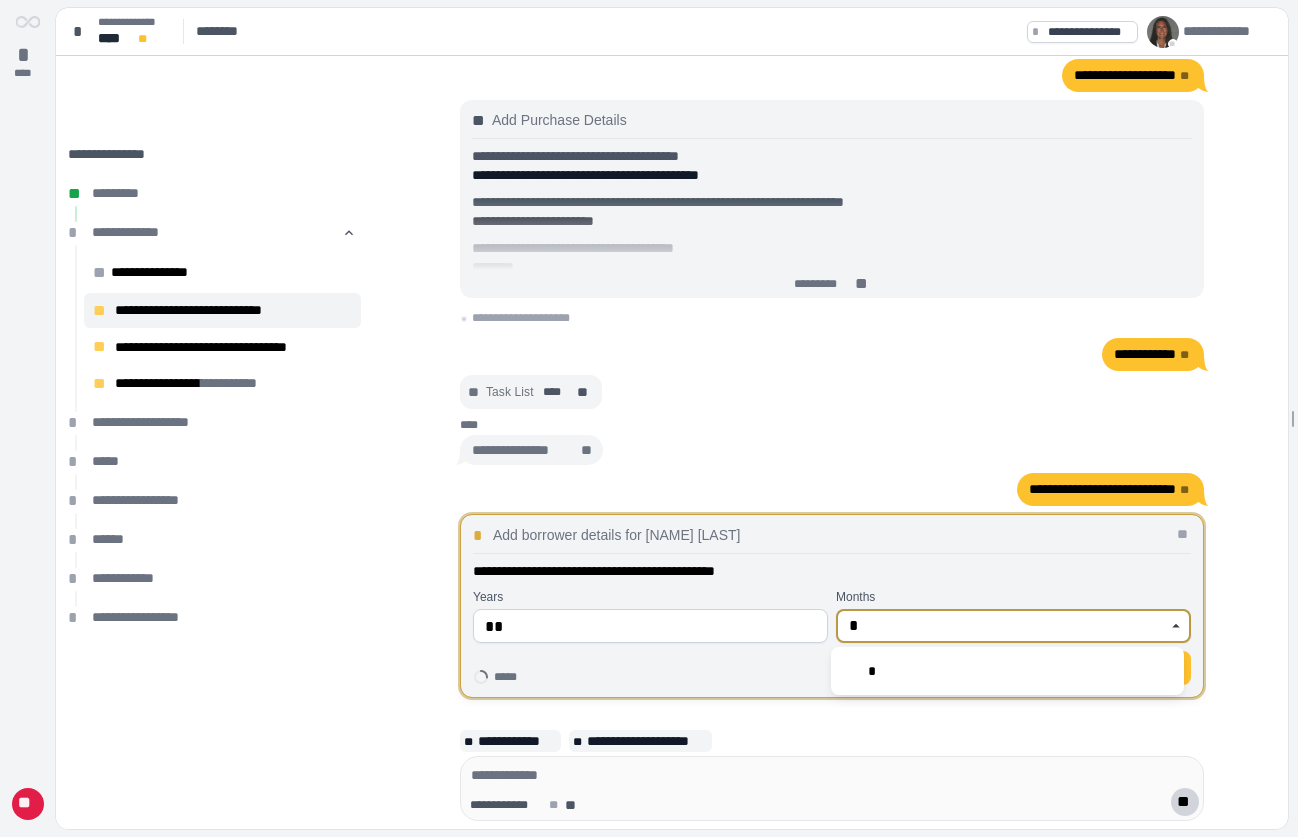 type on "*" 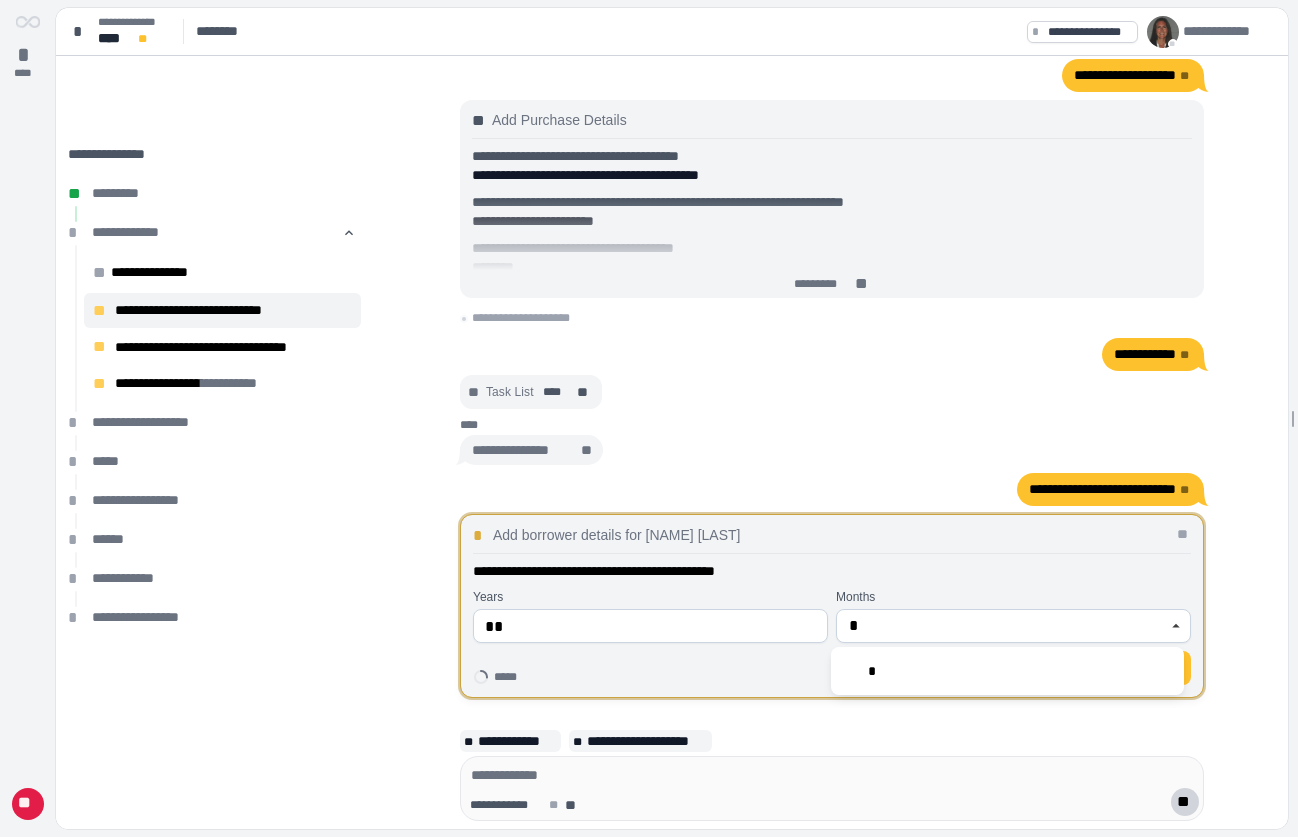 type 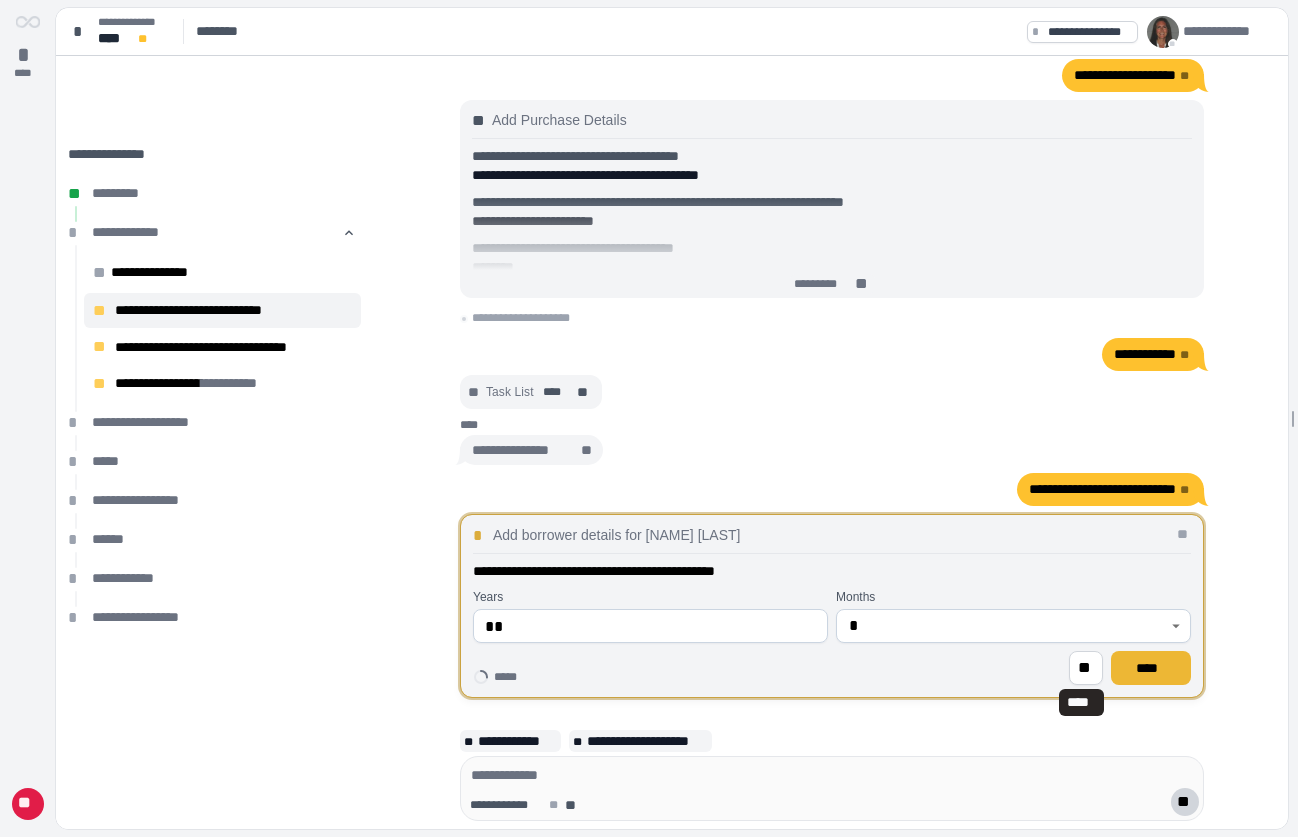click on "****" at bounding box center [1151, 668] 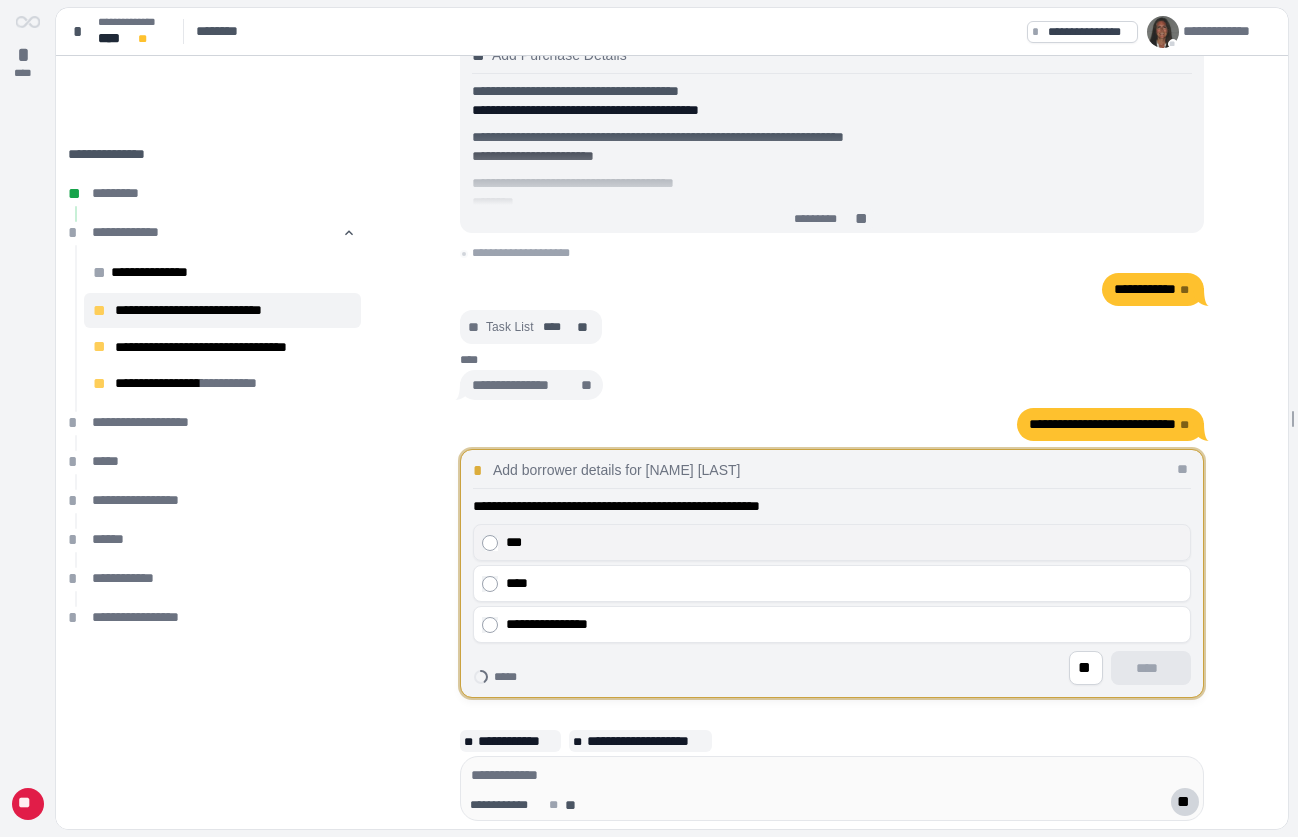 click on "***" at bounding box center [844, 542] 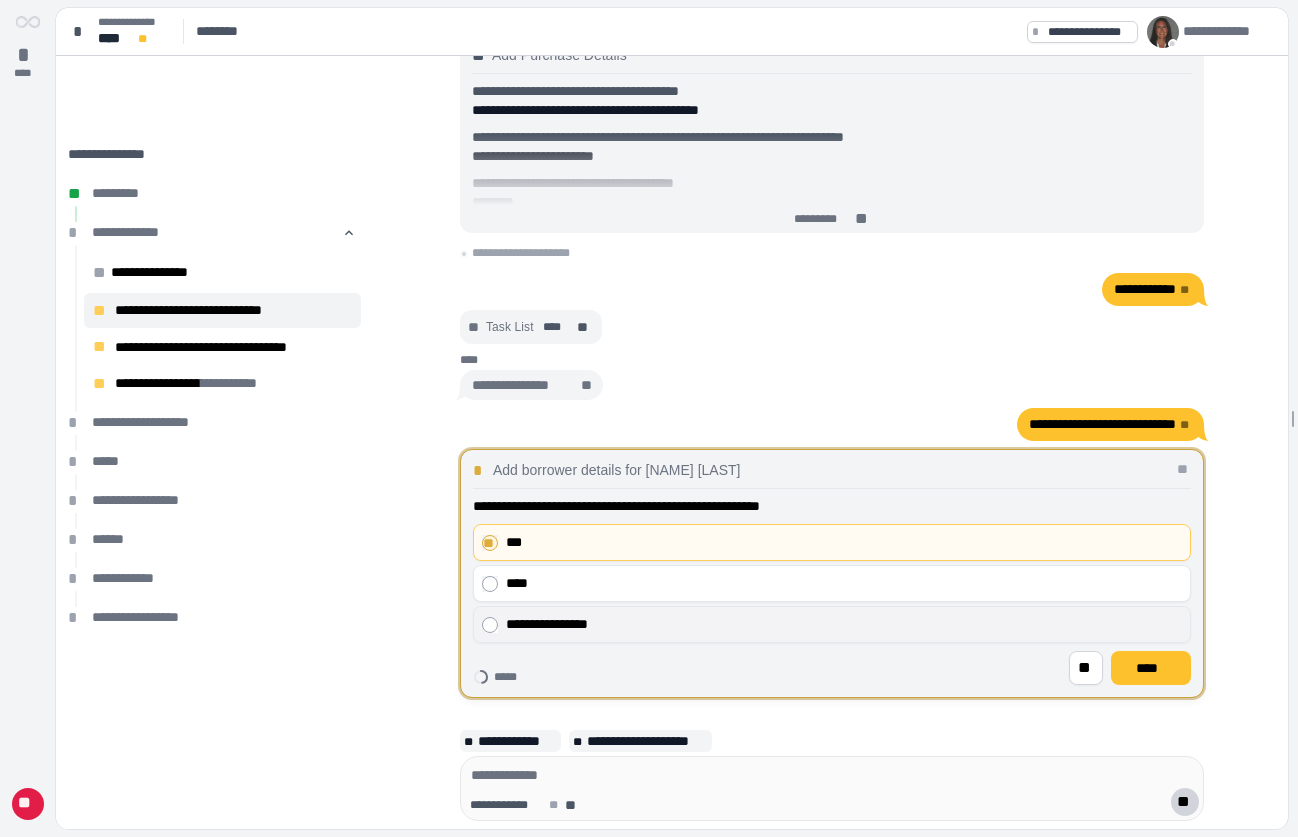 click on "**********" at bounding box center (844, 624) 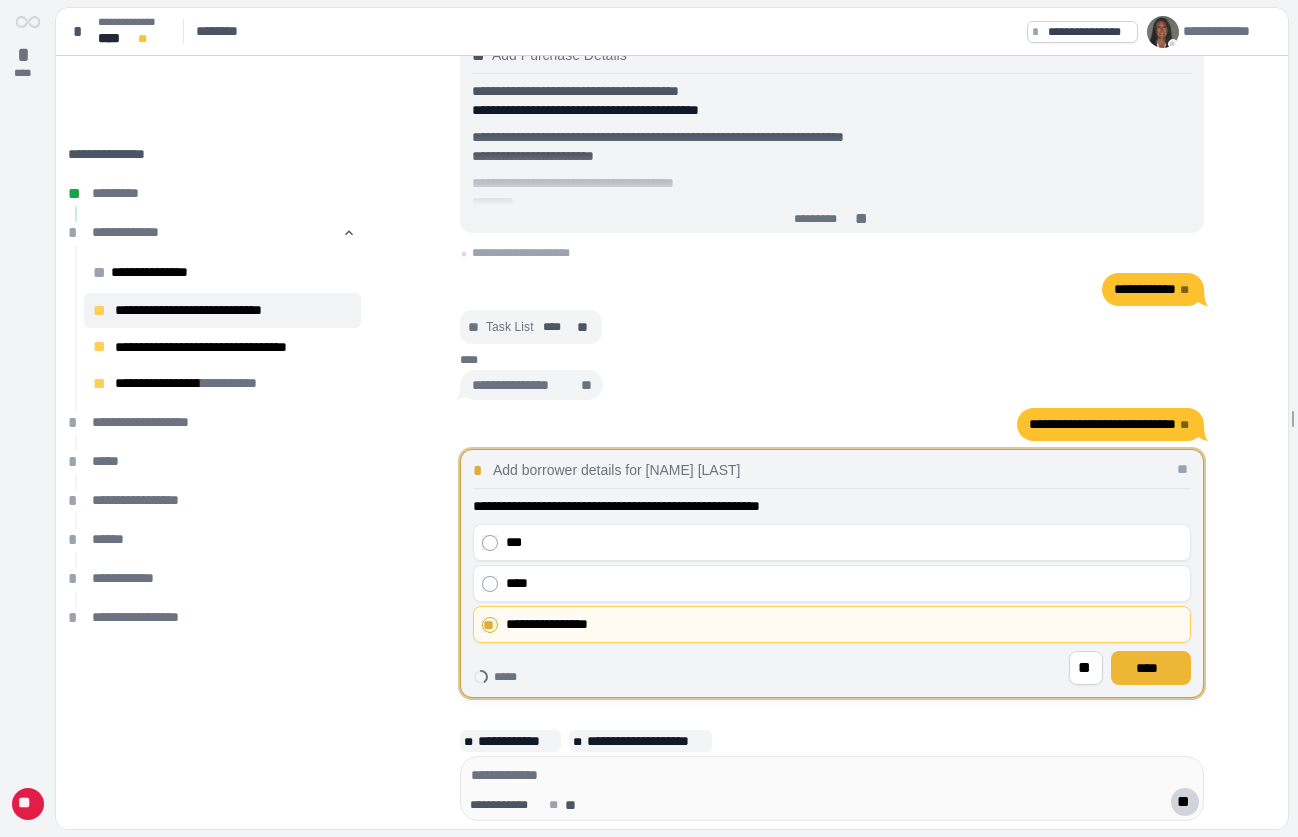 click on "****" at bounding box center [1151, 668] 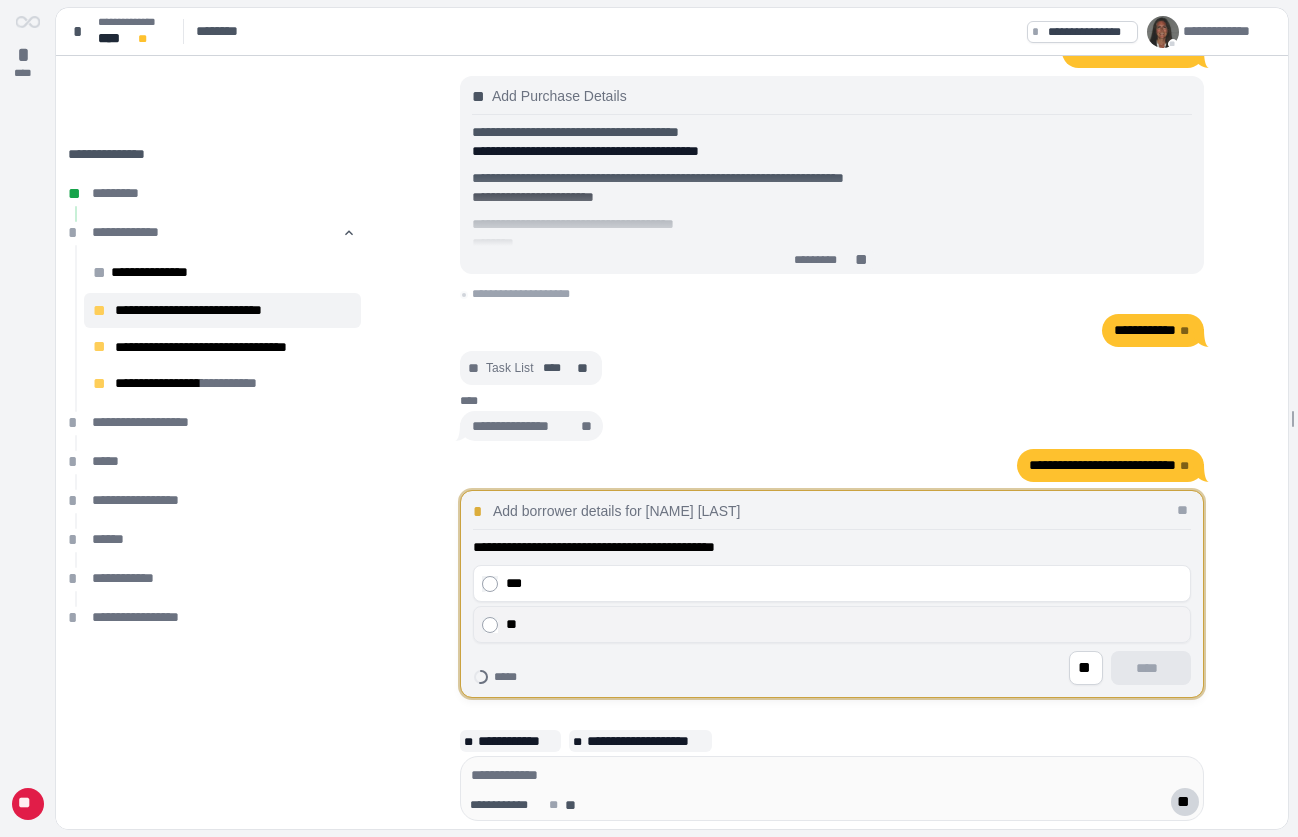 click on "**" at bounding box center [832, 624] 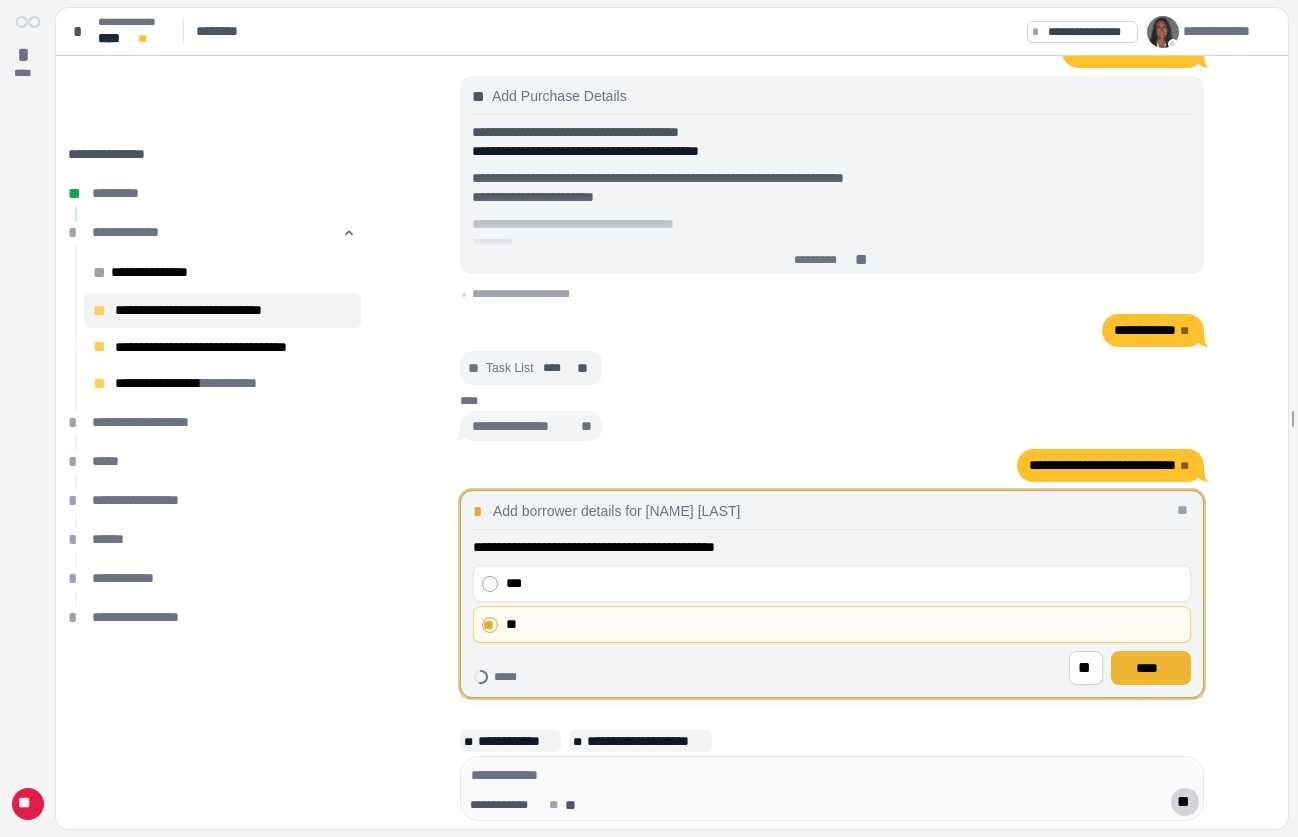 click on "****" at bounding box center [1151, 668] 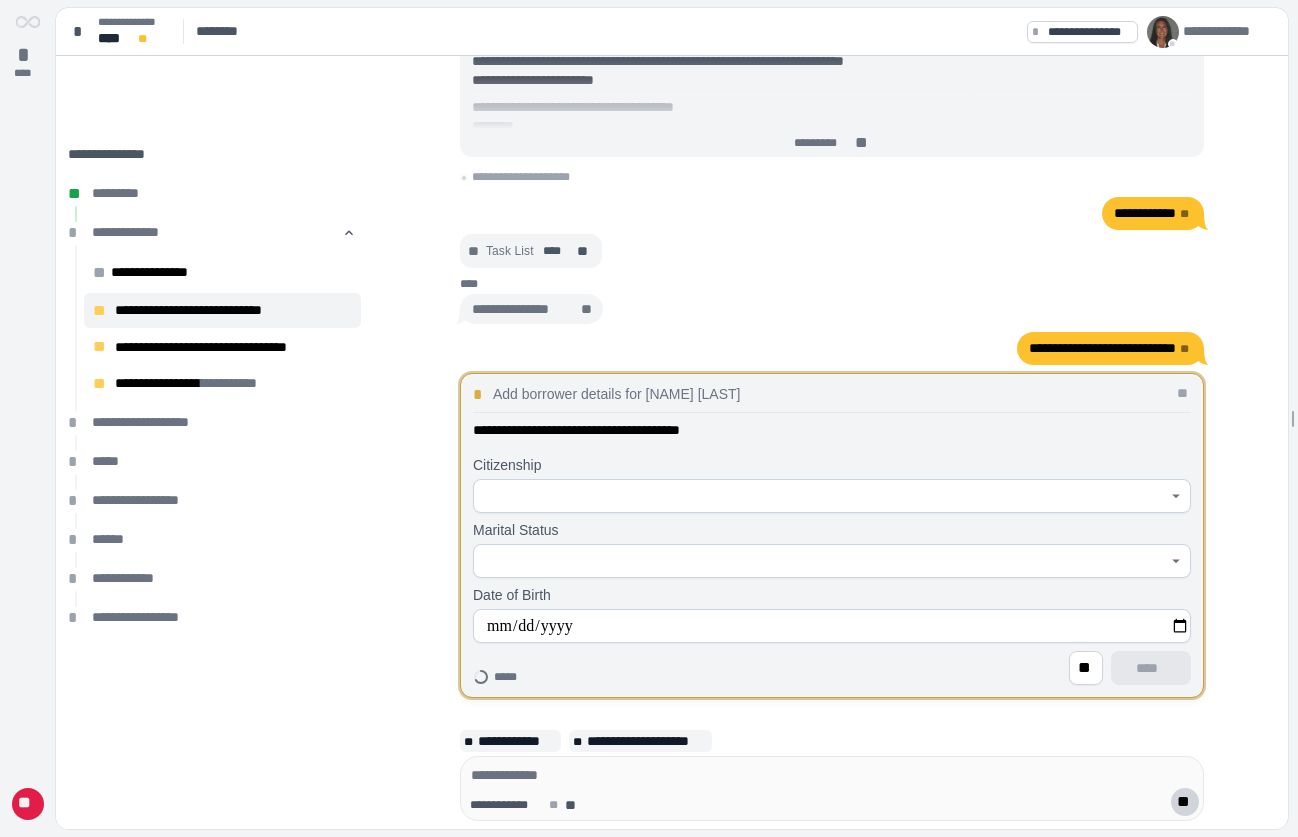 click at bounding box center [821, 496] 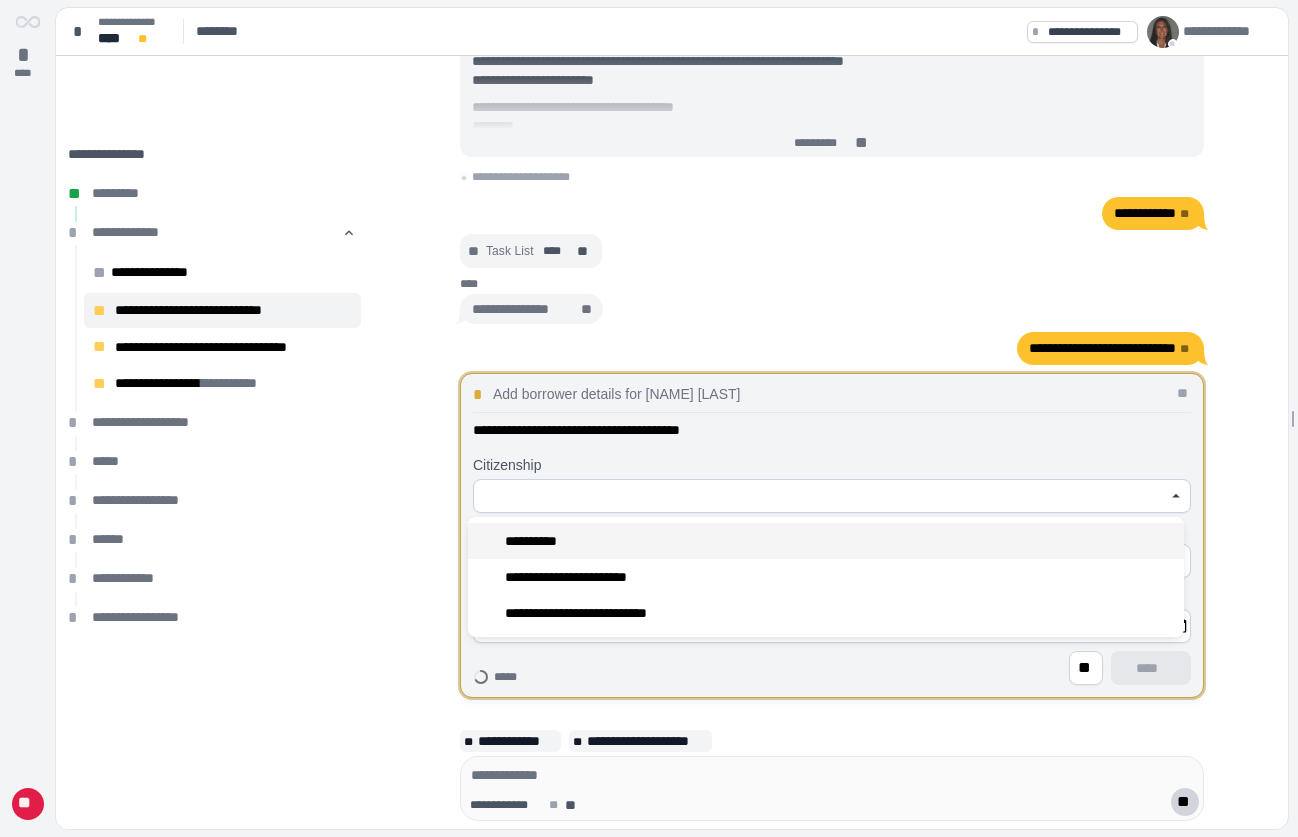 click on "**********" at bounding box center (536, 541) 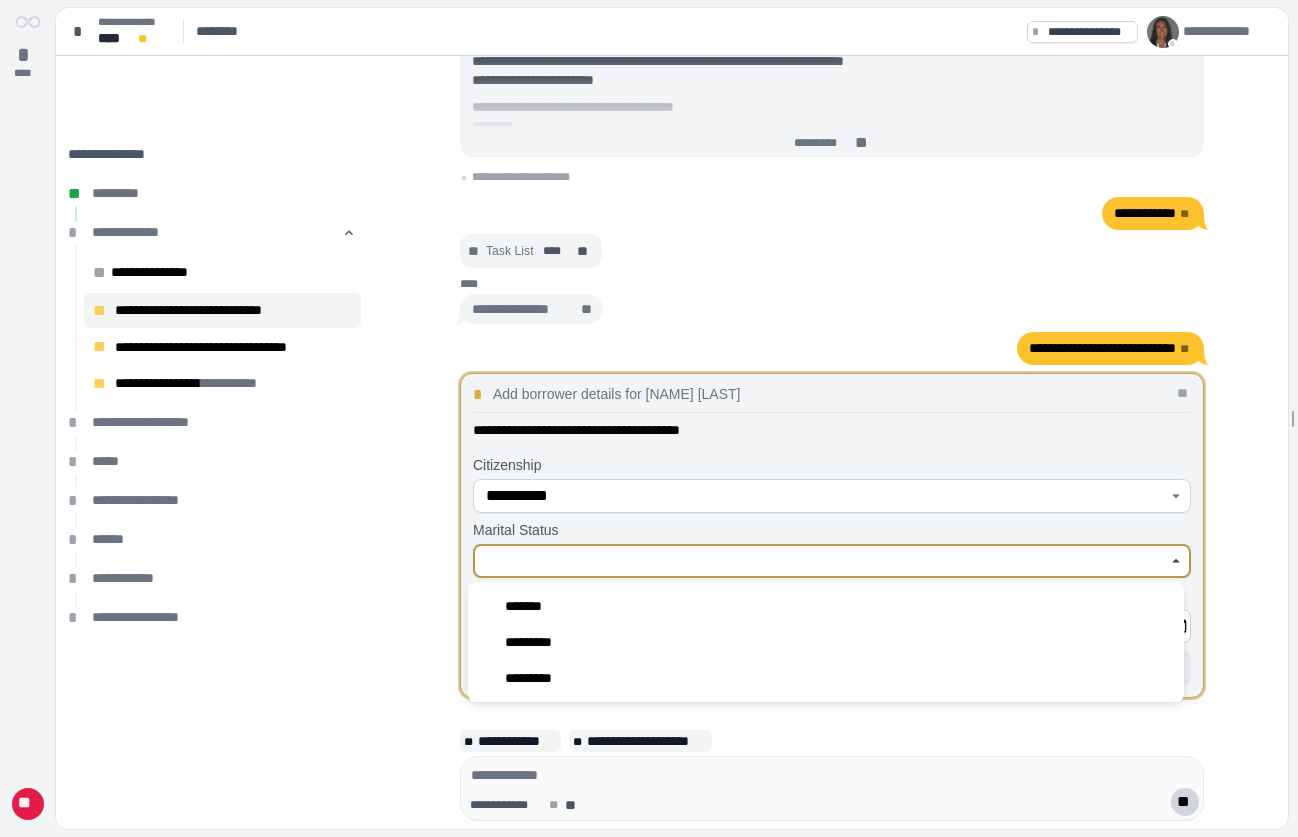 click at bounding box center [821, 561] 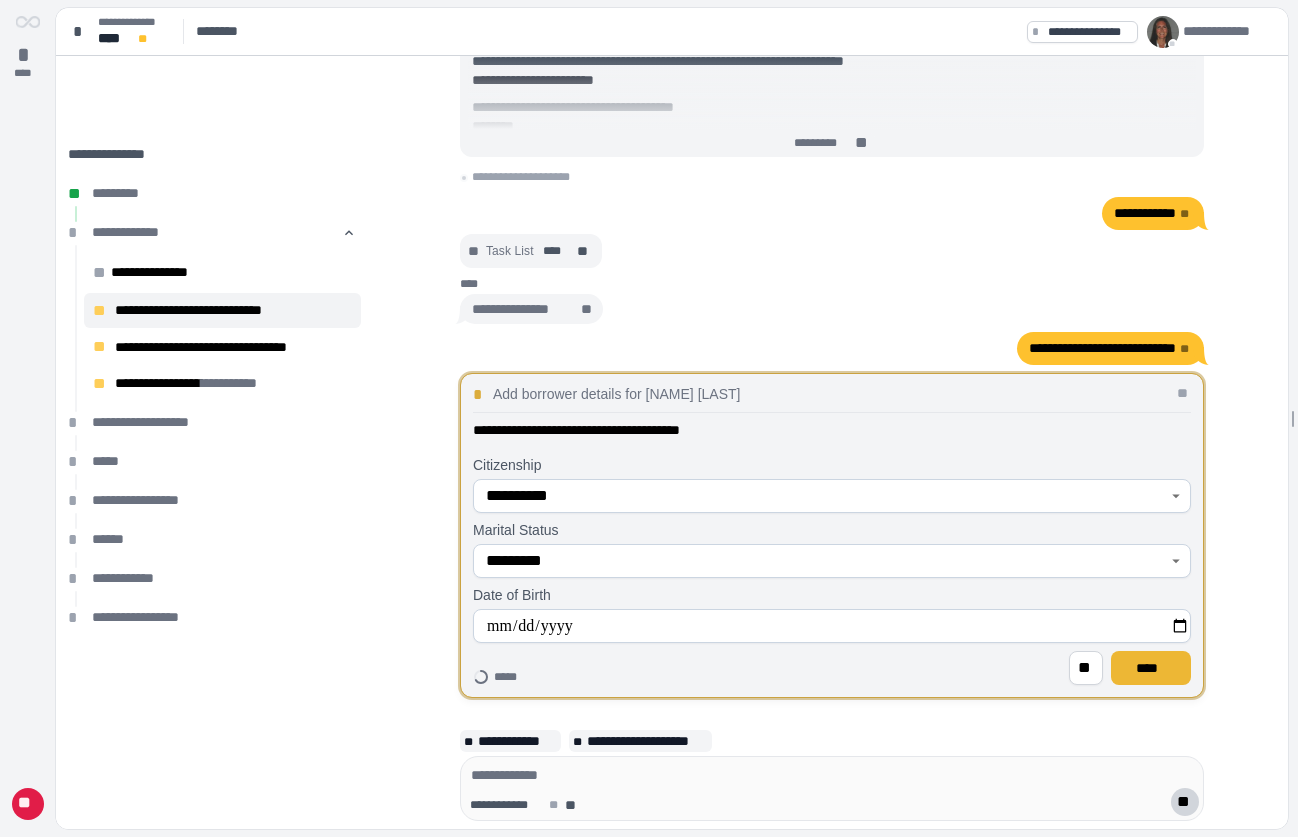 click on "****" at bounding box center [1151, 668] 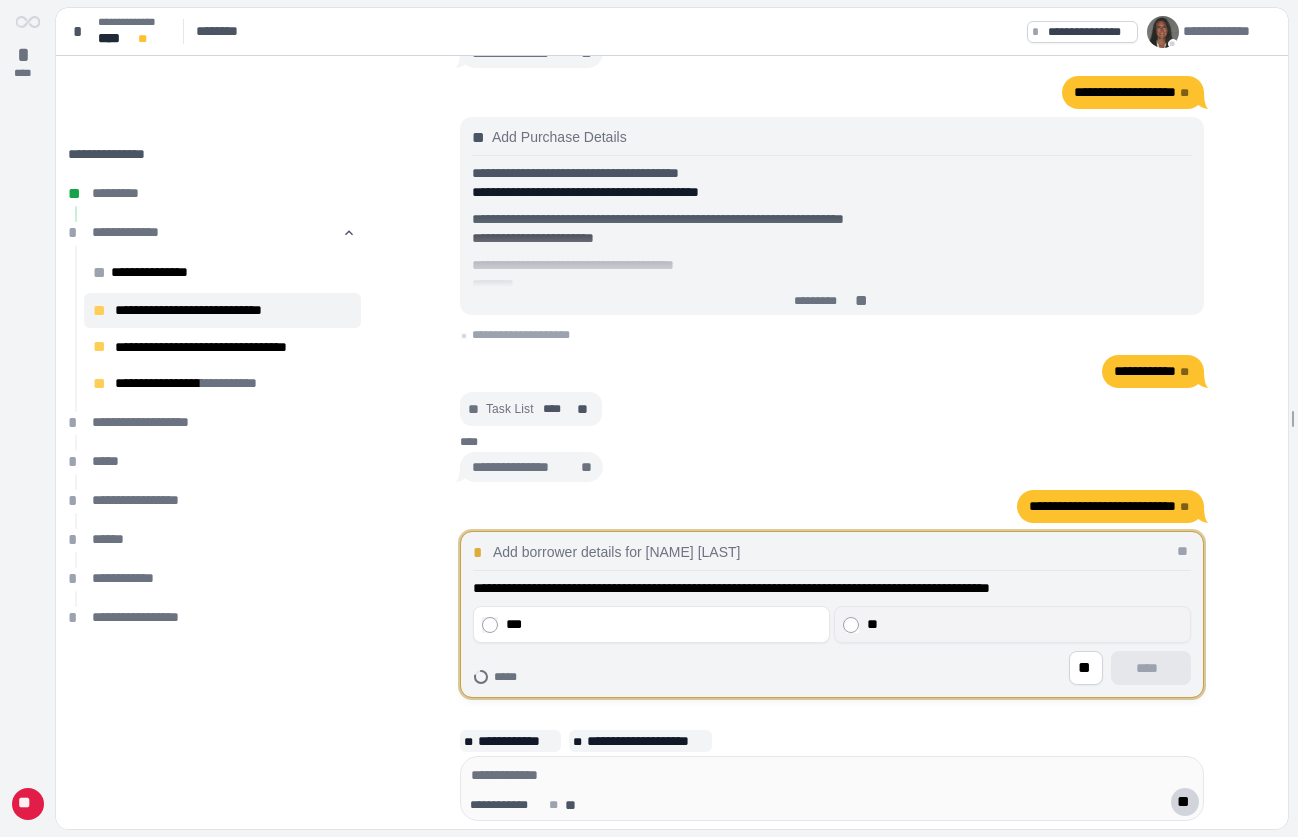 click on "**" at bounding box center [1024, 624] 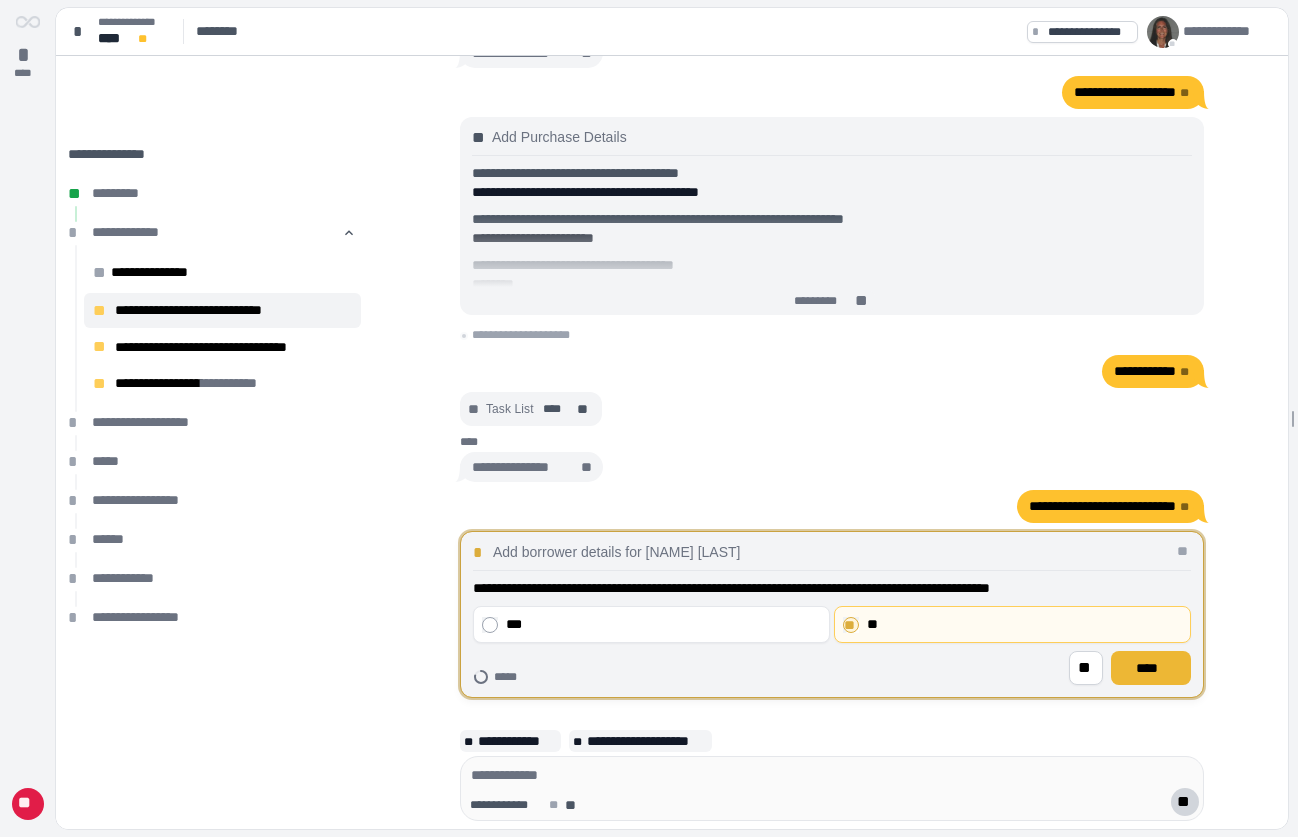 click on "****" at bounding box center [1151, 668] 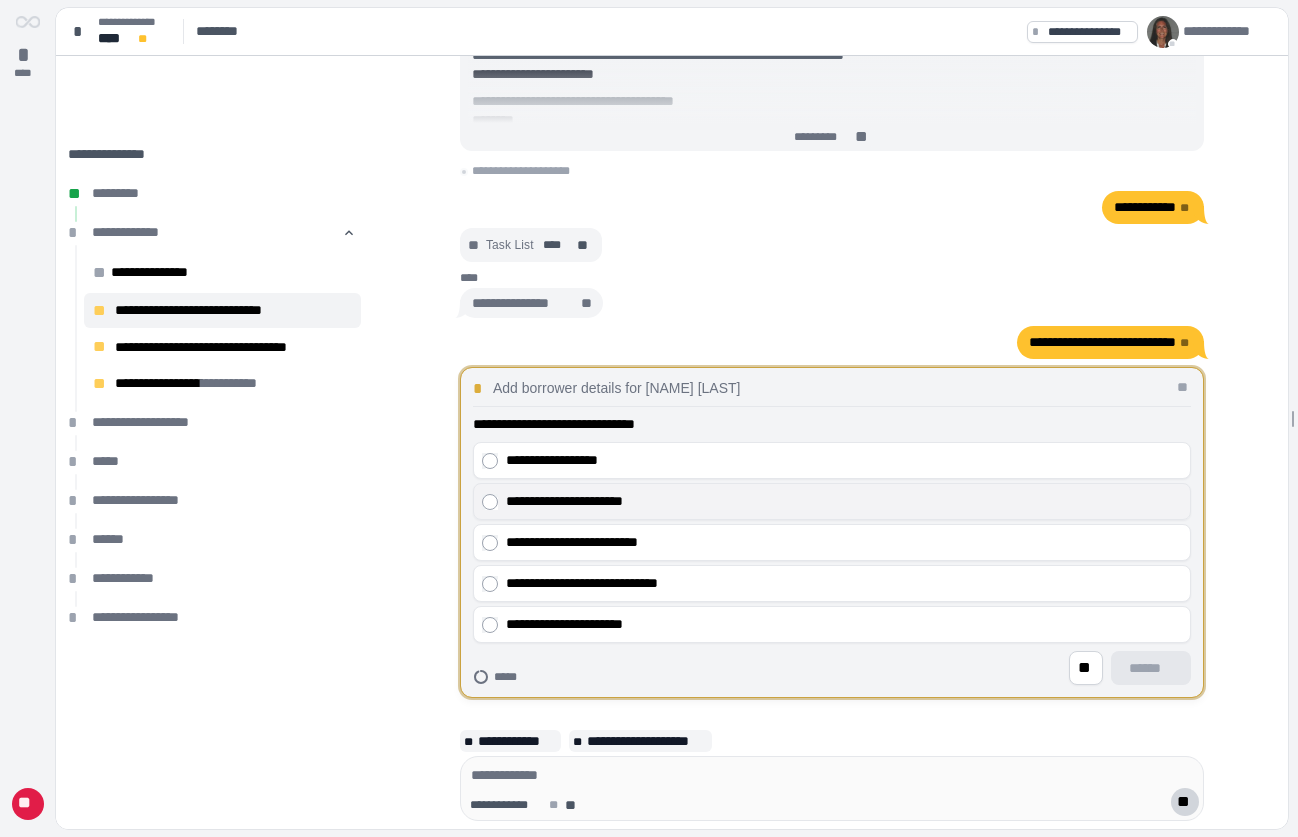 click on "**********" at bounding box center (844, 501) 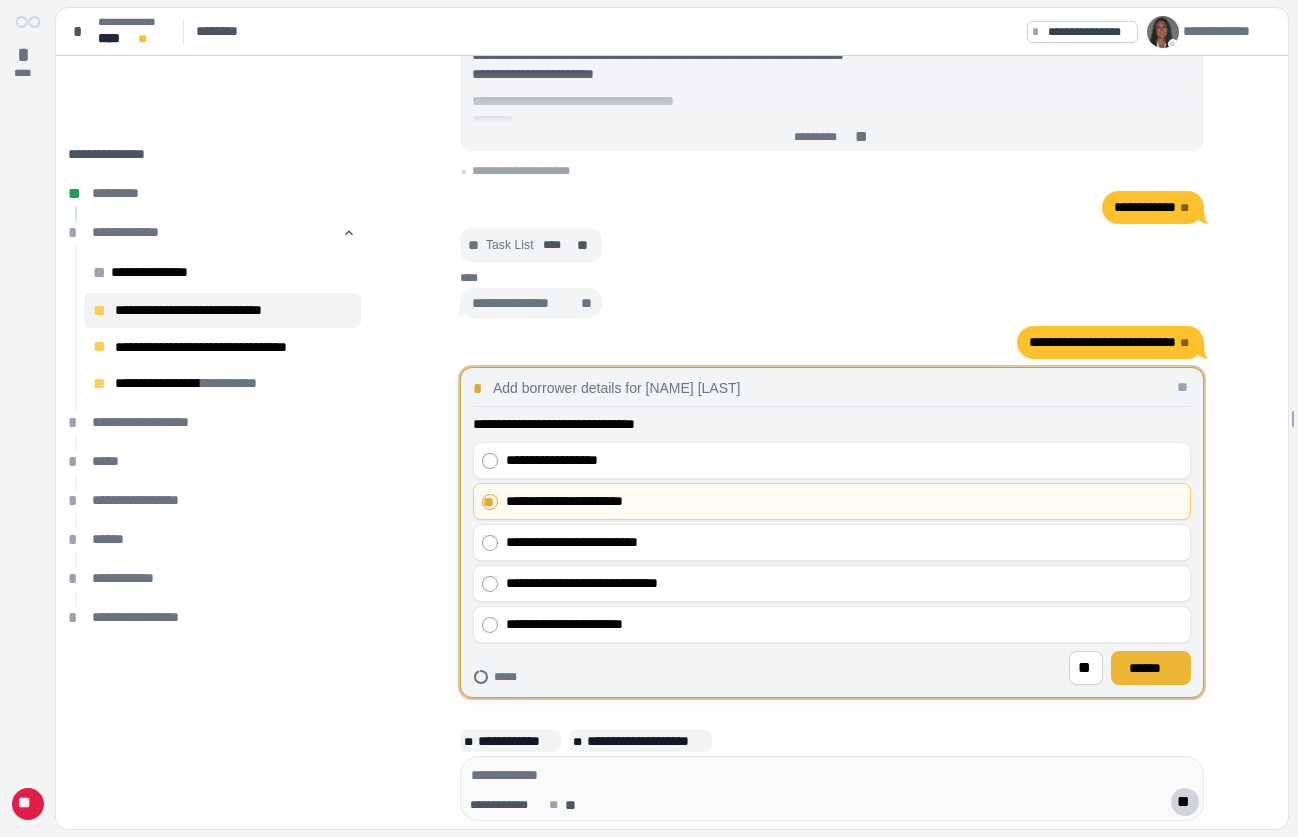 click on "******" at bounding box center [1151, 668] 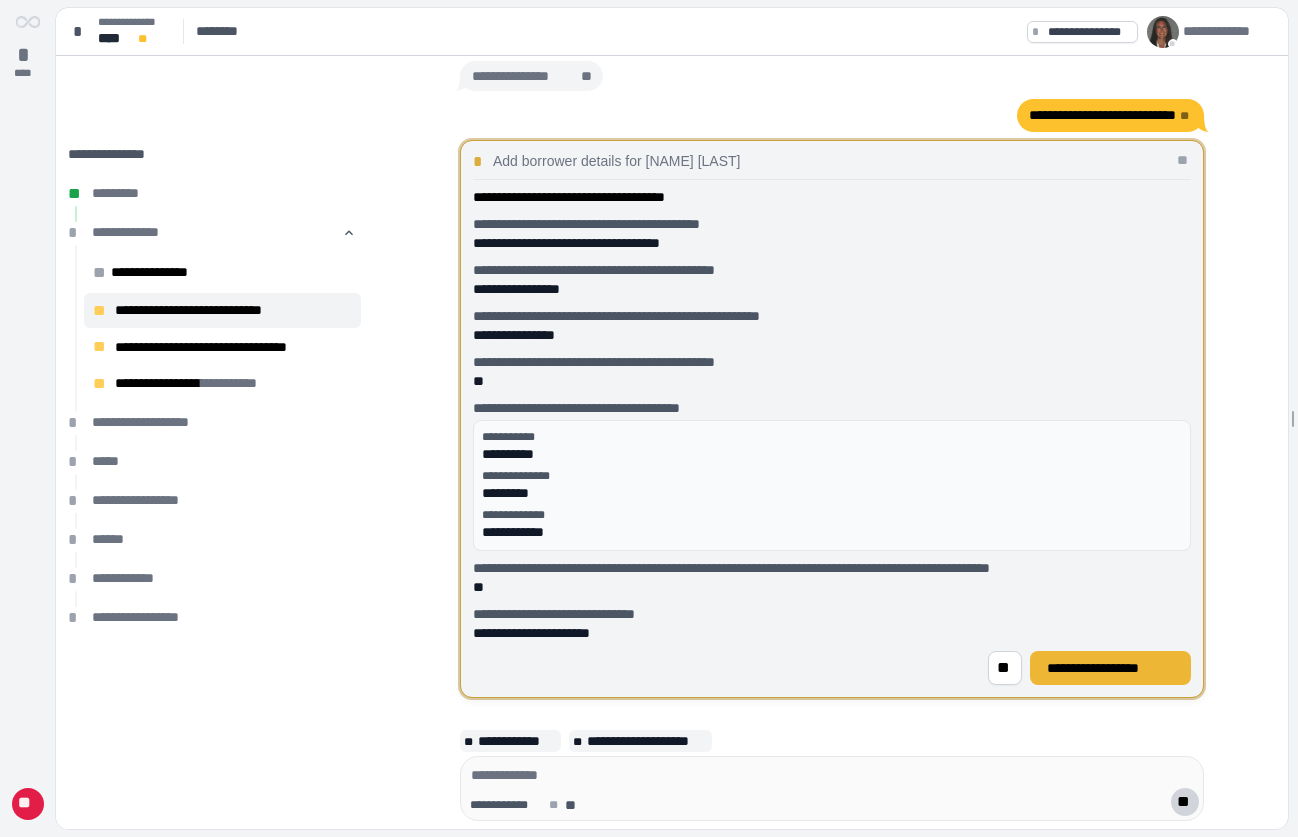 click on "**********" at bounding box center [1110, 668] 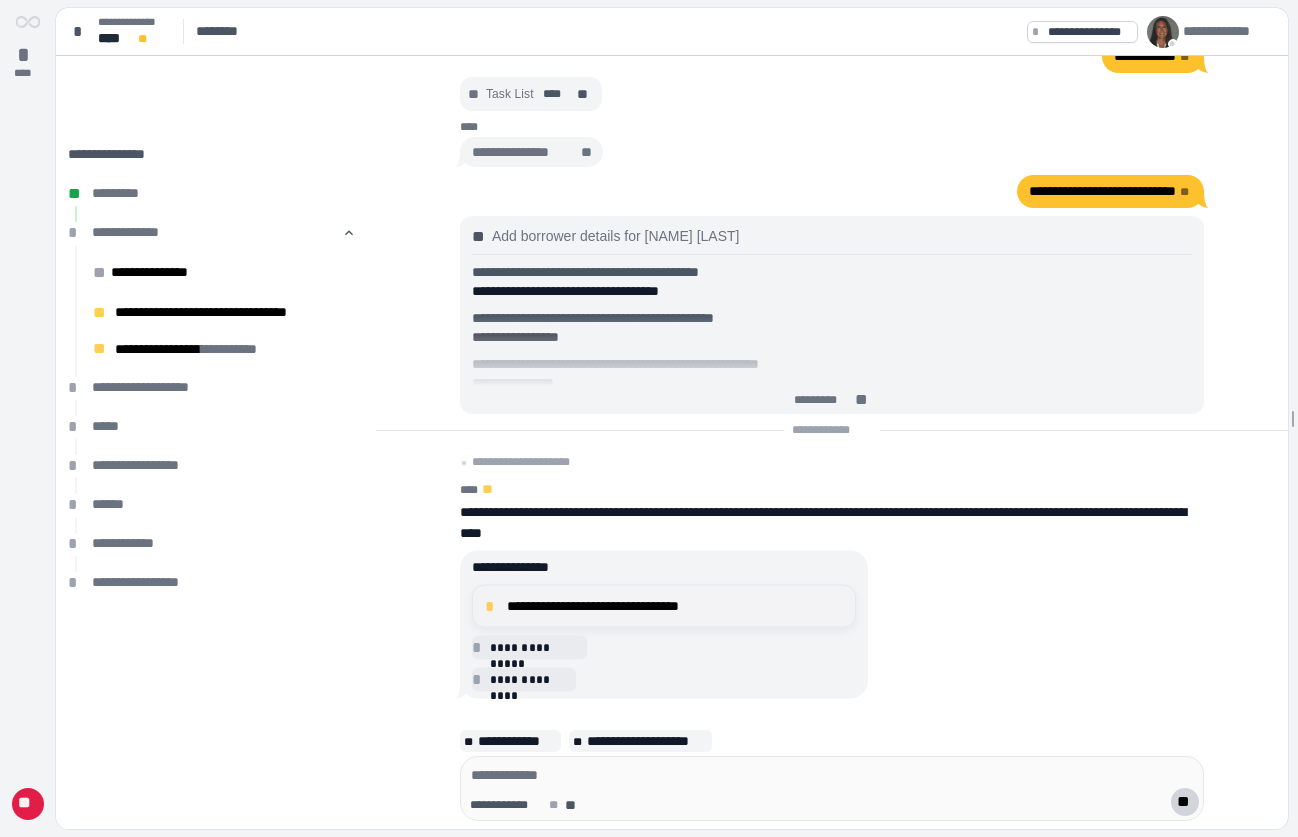 click on "**********" at bounding box center [664, 606] 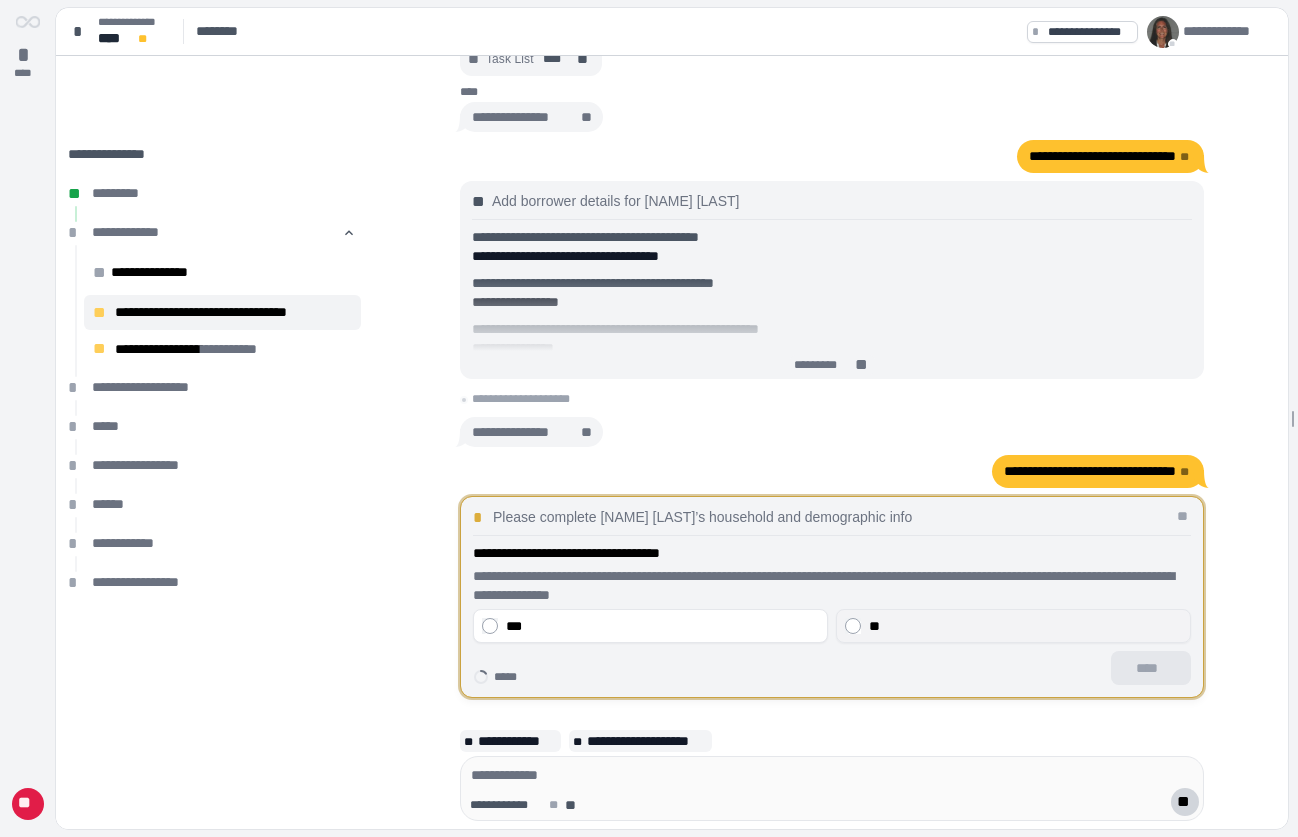 click on "**" at bounding box center [1025, 626] 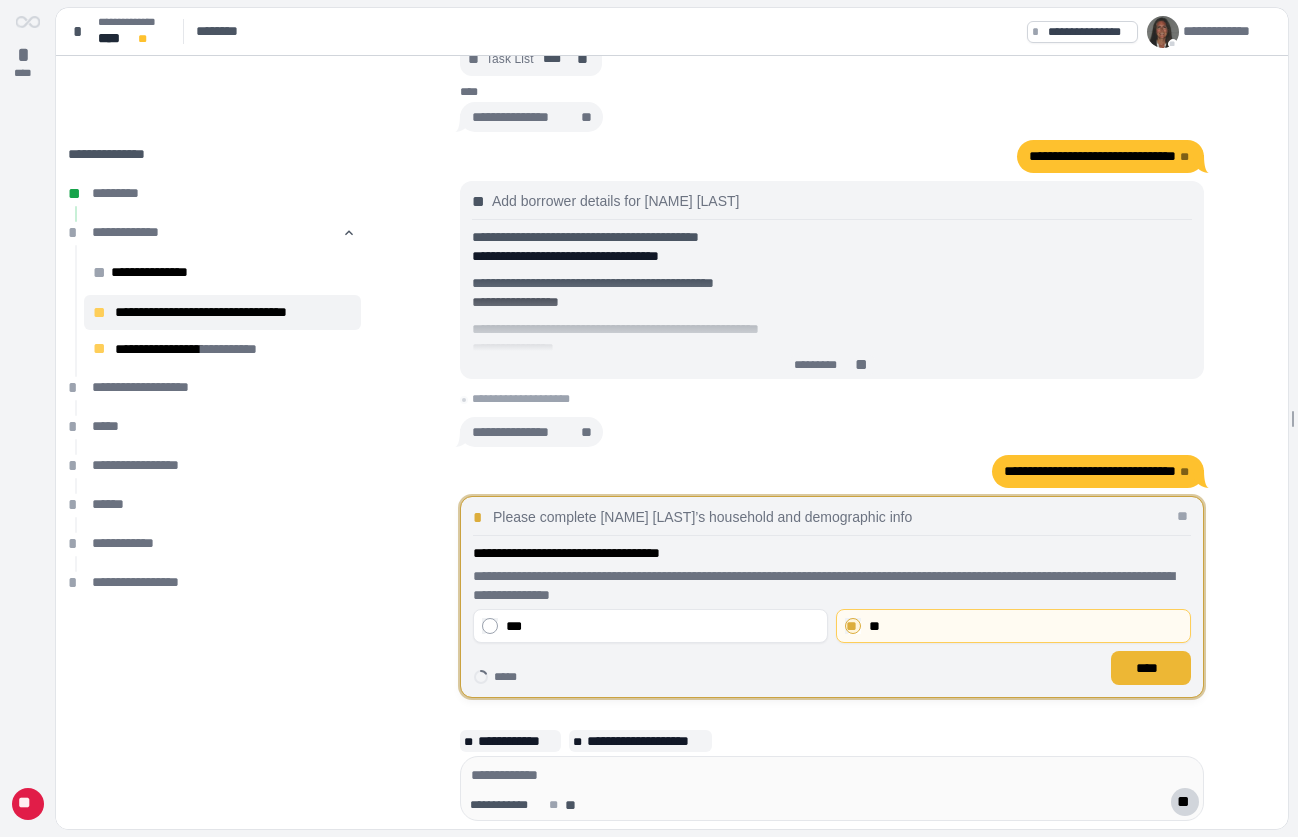 click on "****" at bounding box center [1151, 668] 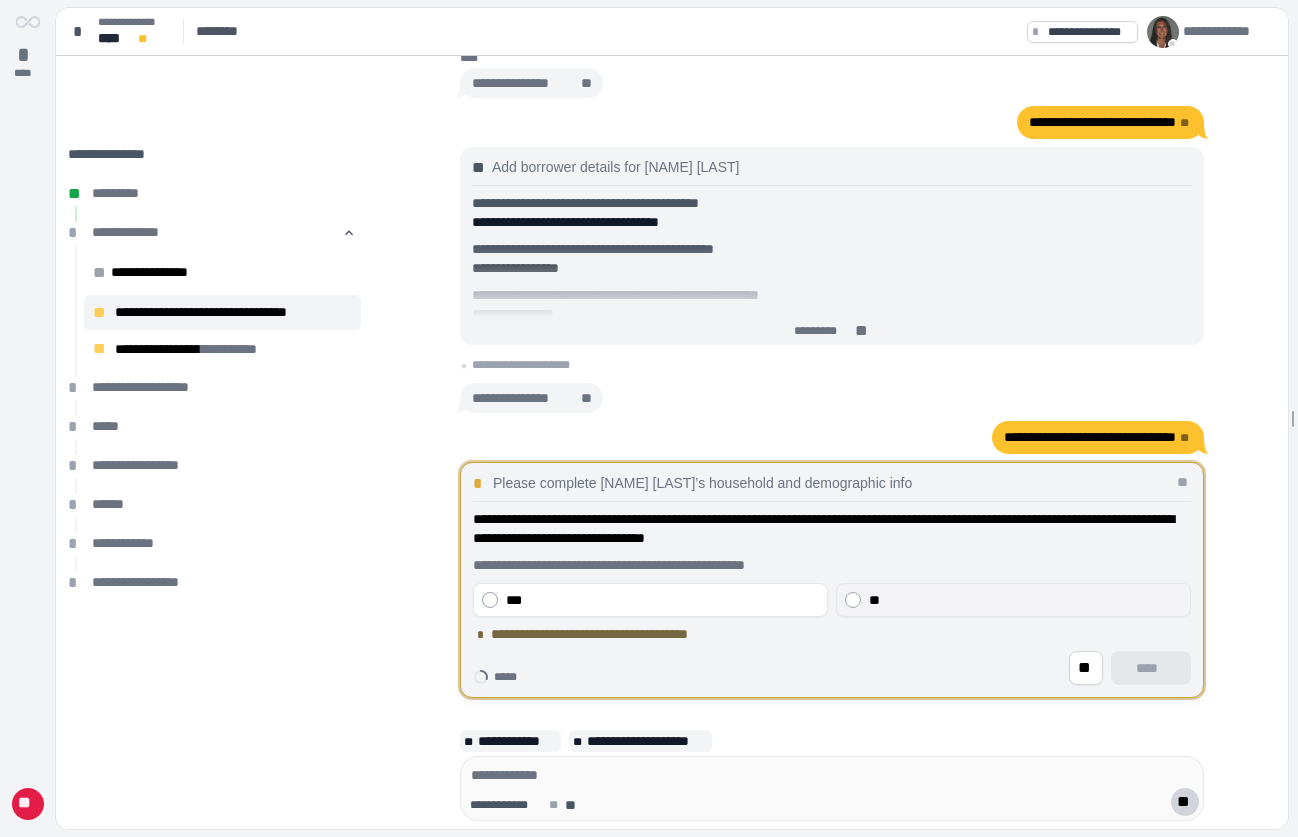 click on "**" at bounding box center (1025, 600) 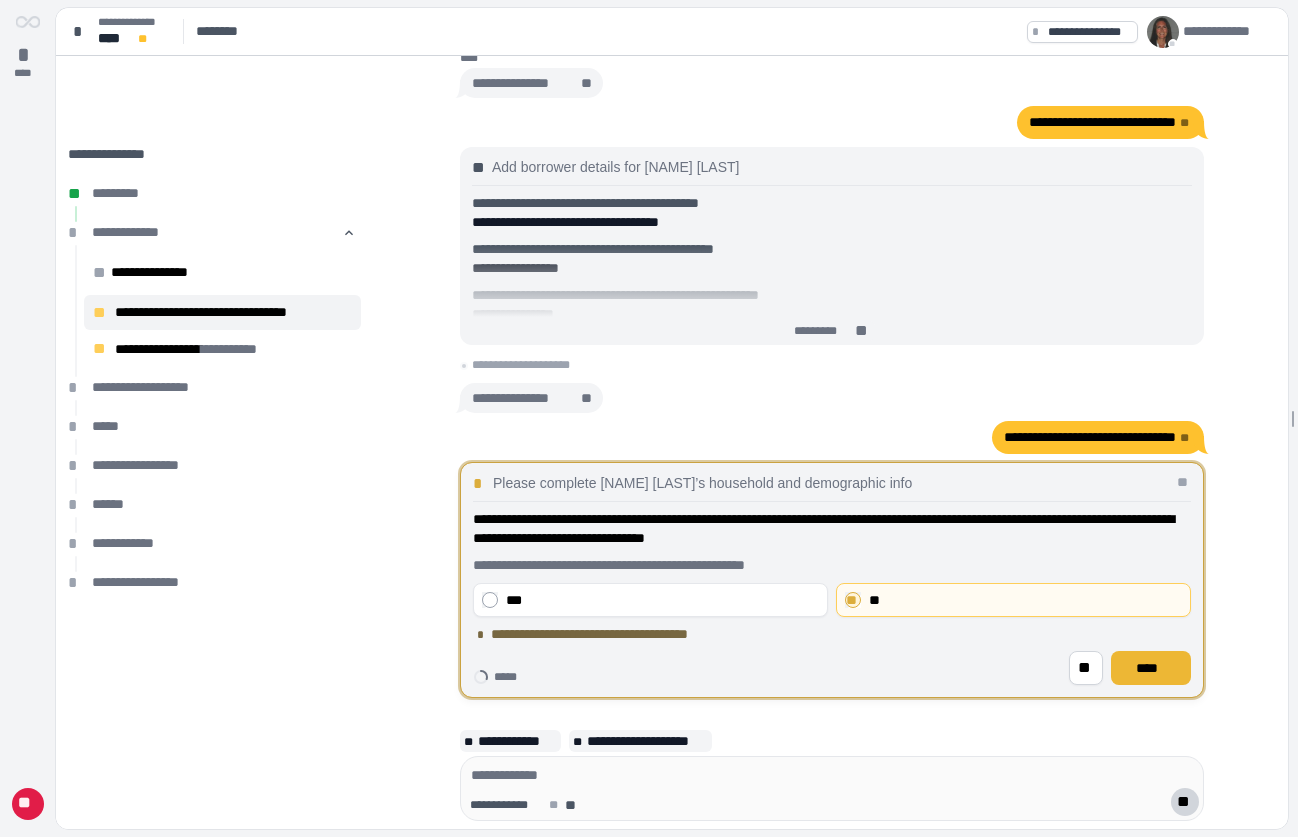 click on "****" at bounding box center (1151, 668) 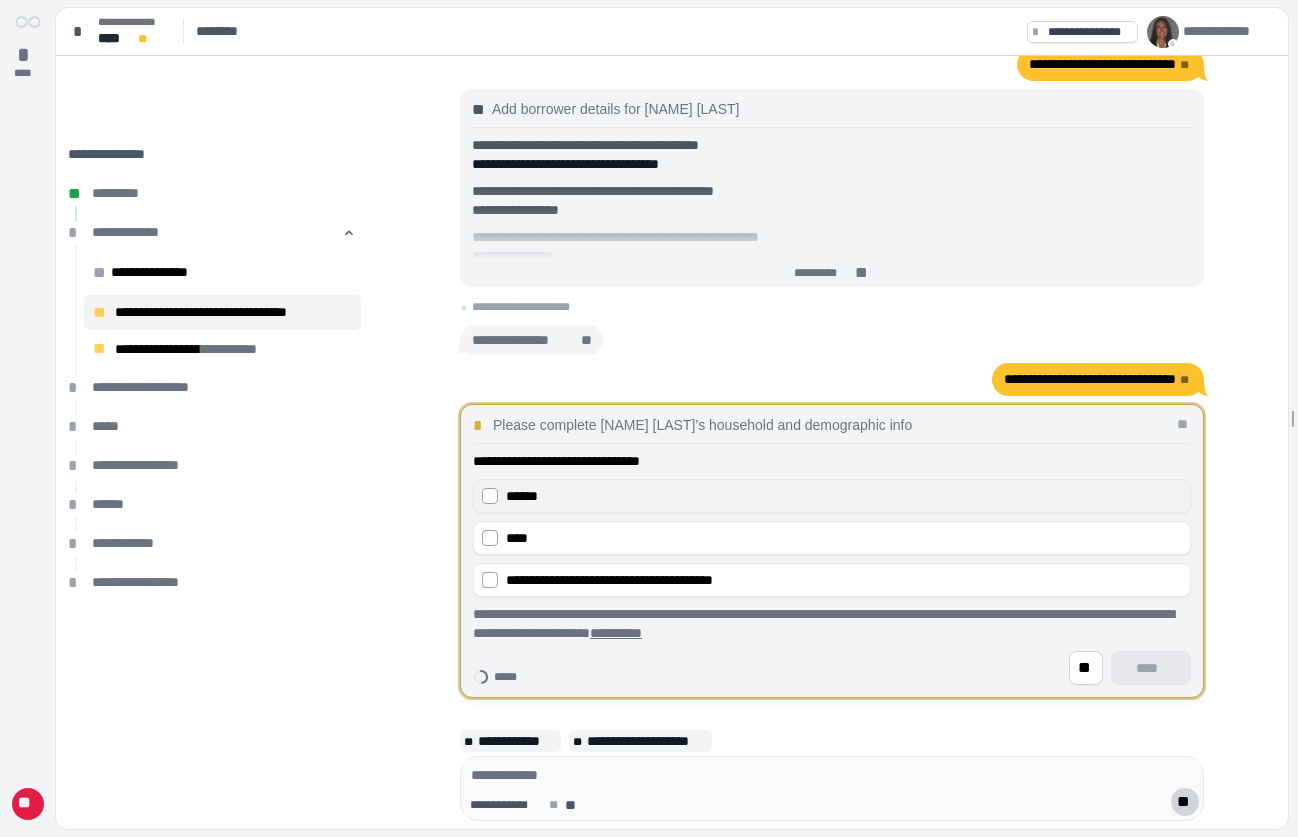 click on "******" at bounding box center [844, 496] 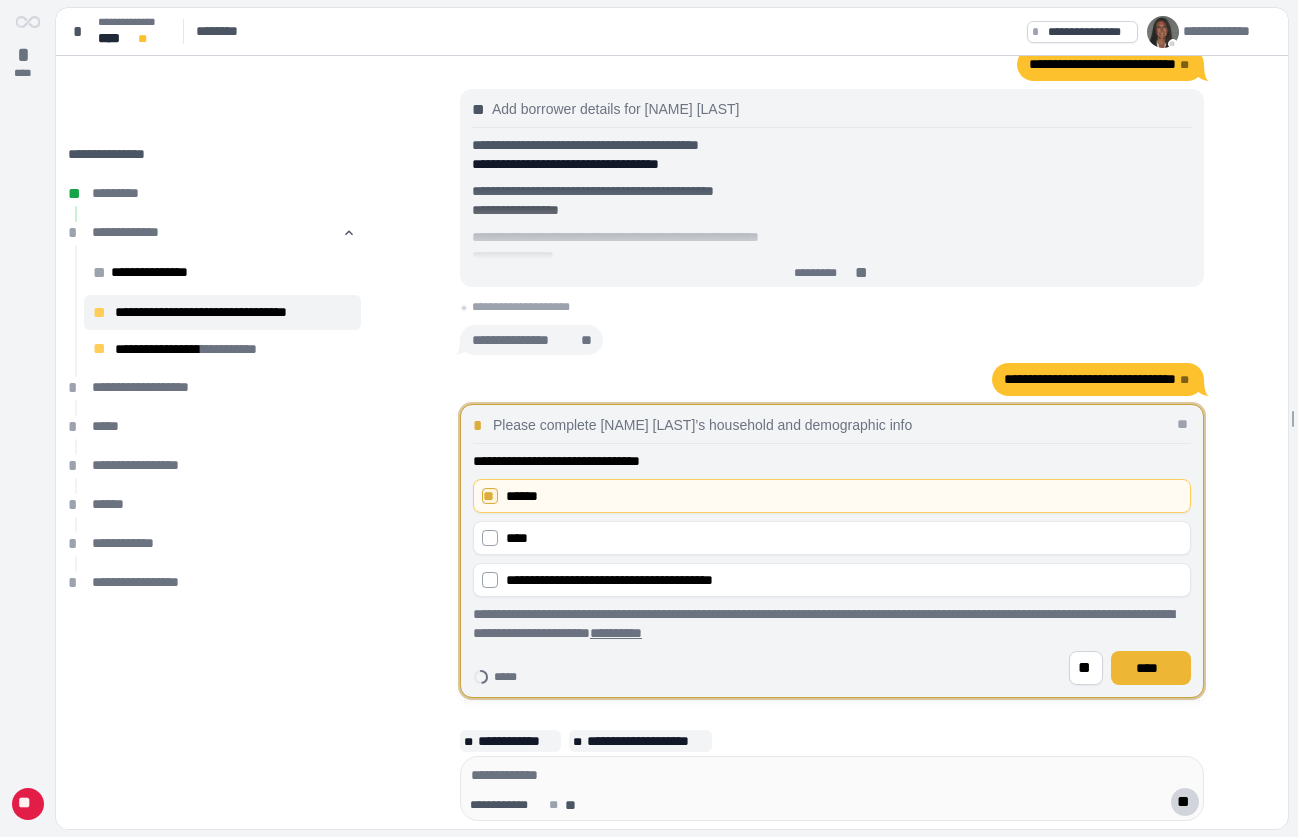 click on "****" at bounding box center (1151, 668) 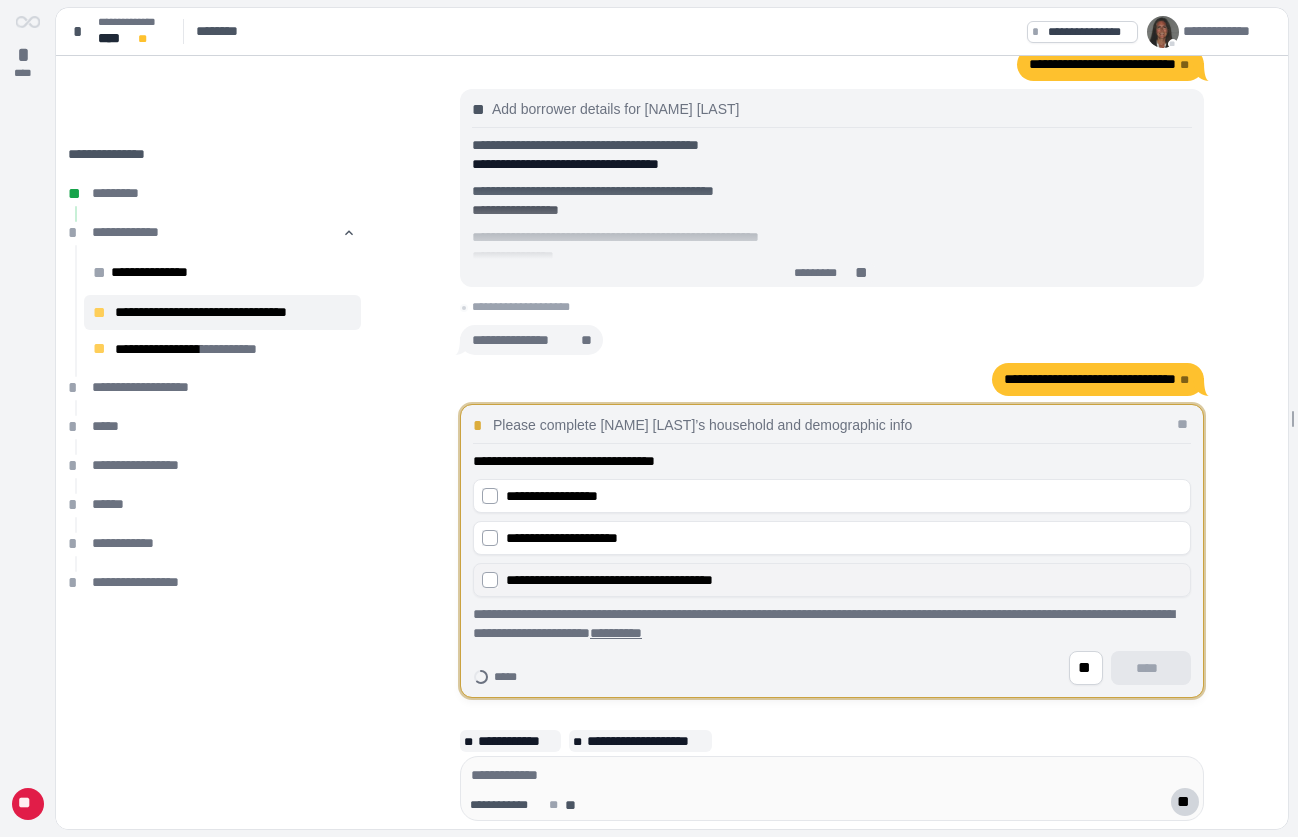 click on "**********" at bounding box center [609, 580] 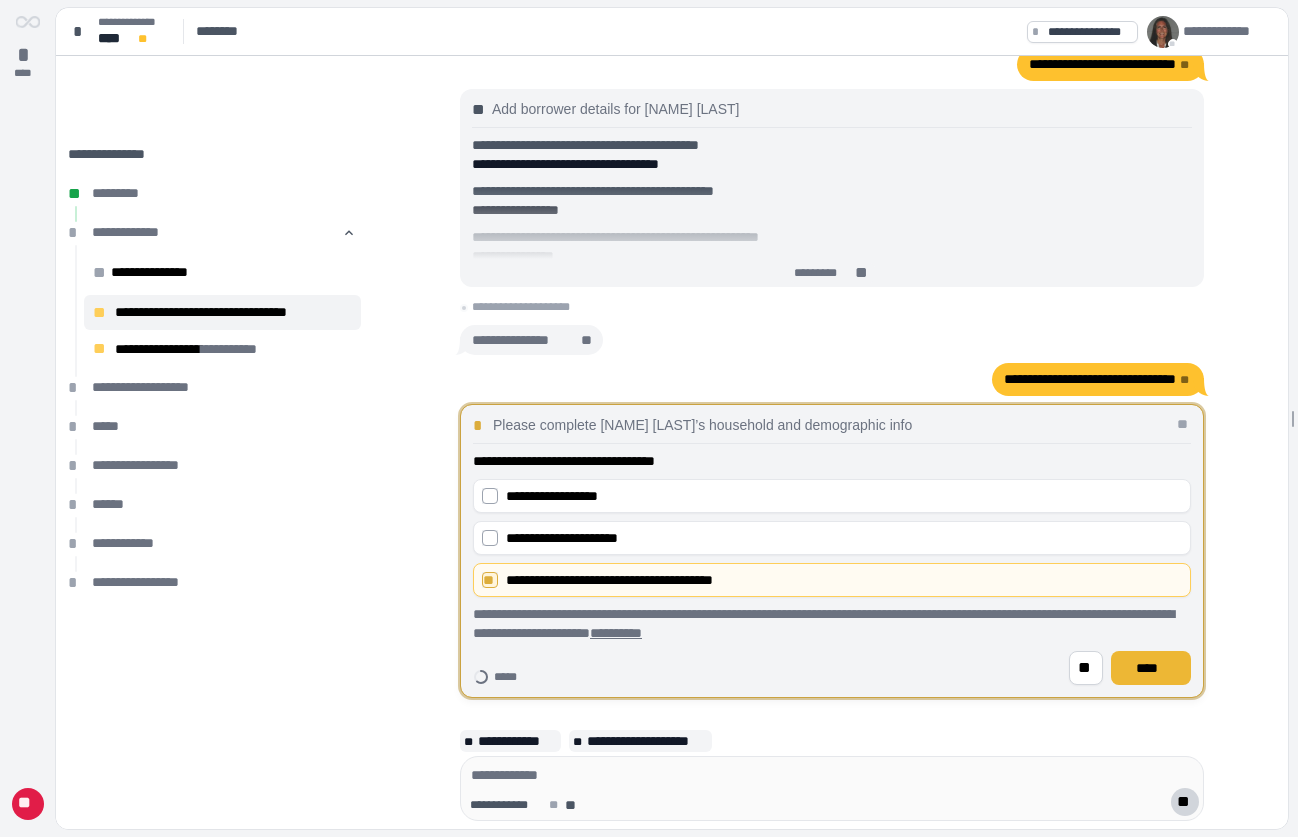 click on "****" at bounding box center (1151, 668) 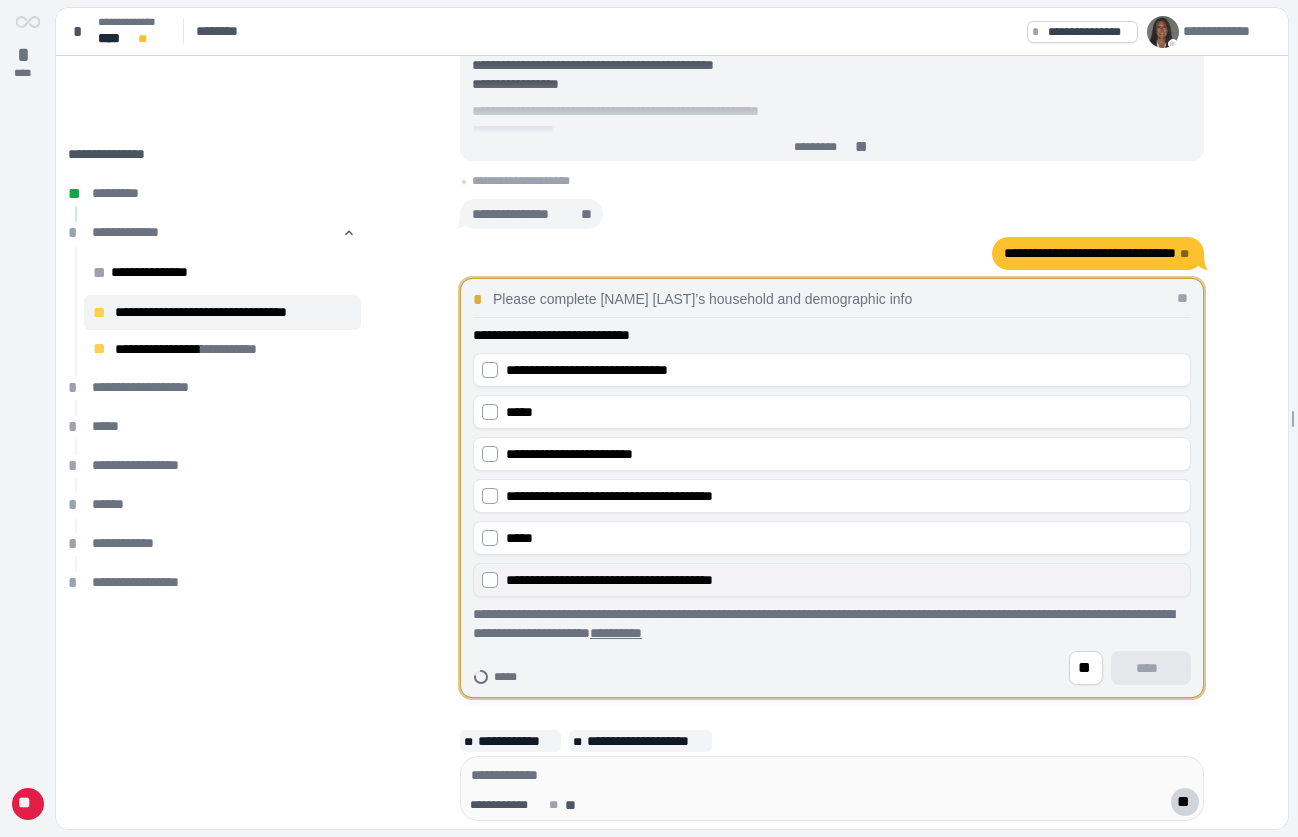 click on "**********" at bounding box center (609, 580) 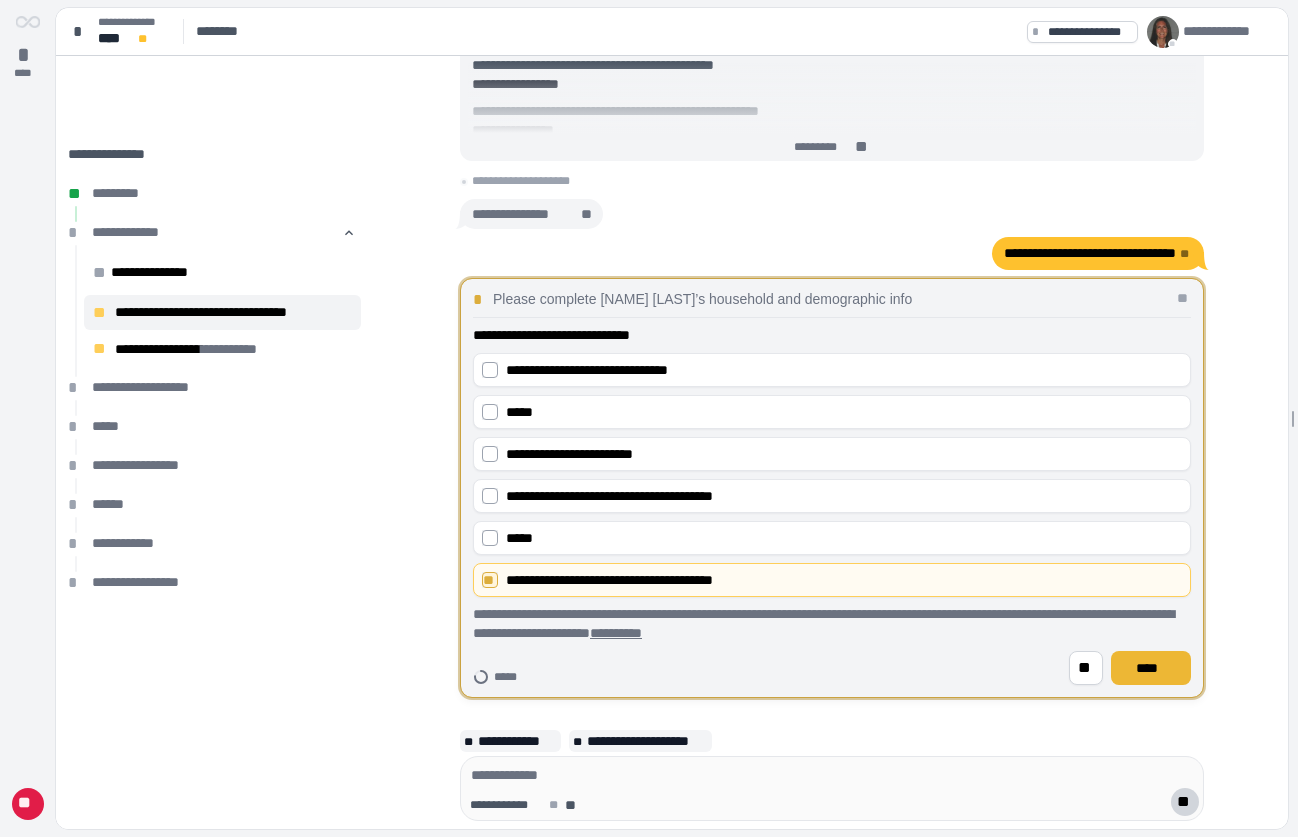 click on "****" at bounding box center (1151, 668) 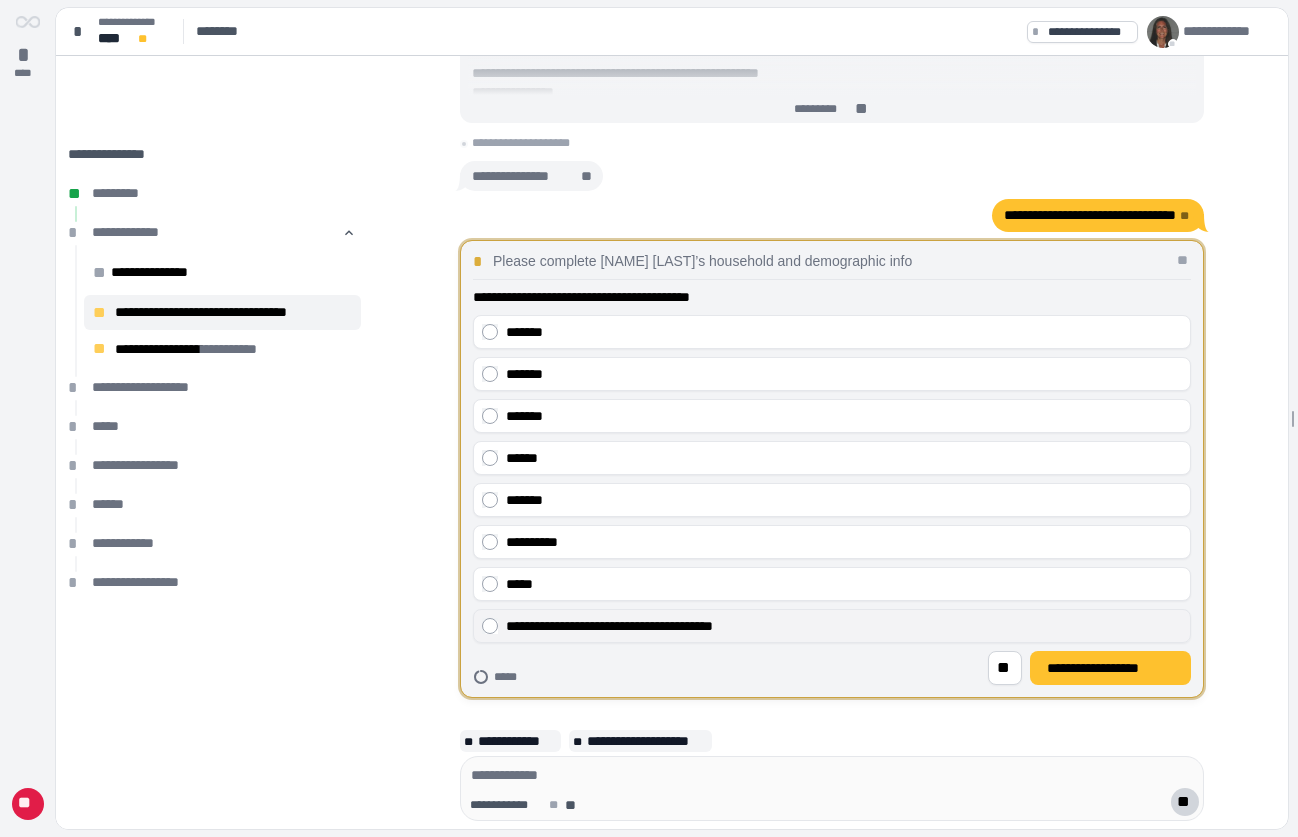 drag, startPoint x: 683, startPoint y: 618, endPoint x: 728, endPoint y: 637, distance: 48.8467 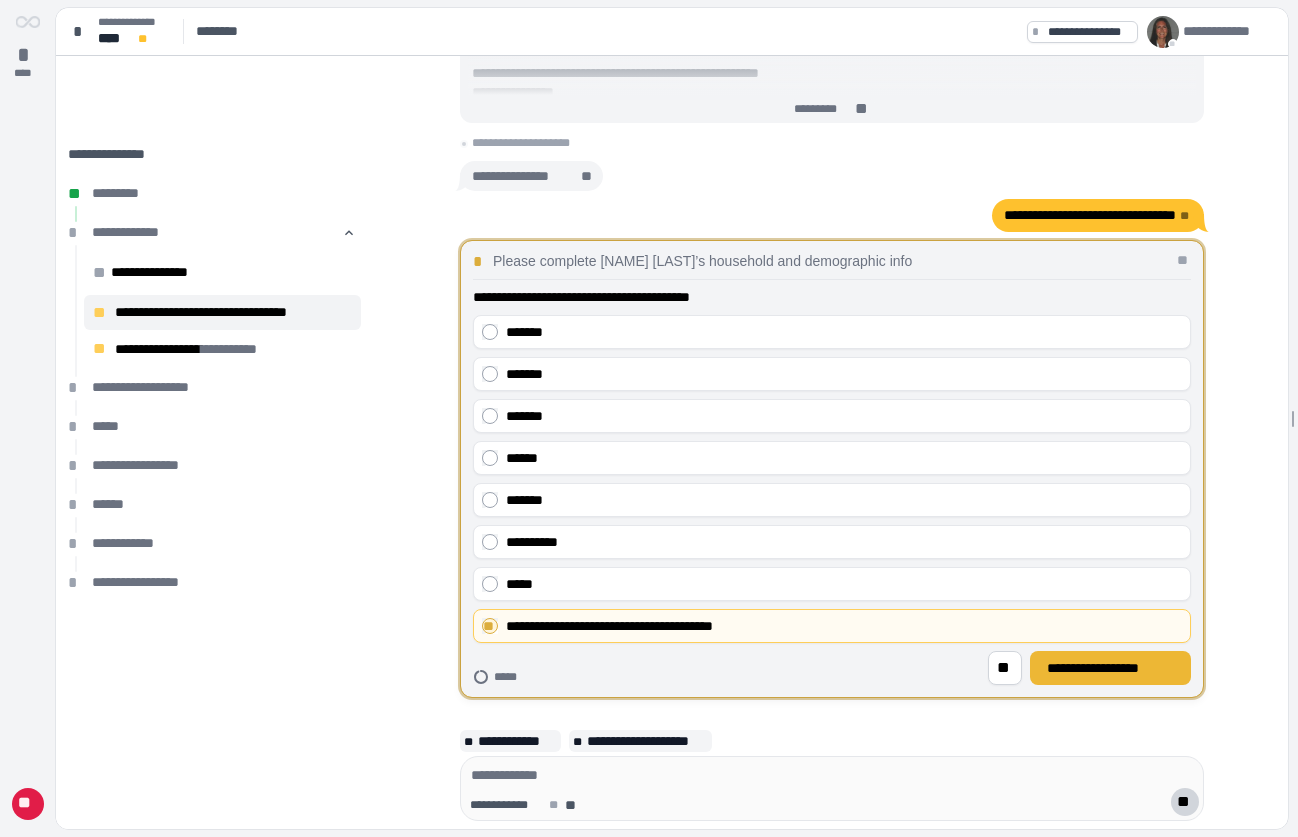 click on "**********" at bounding box center [1110, 668] 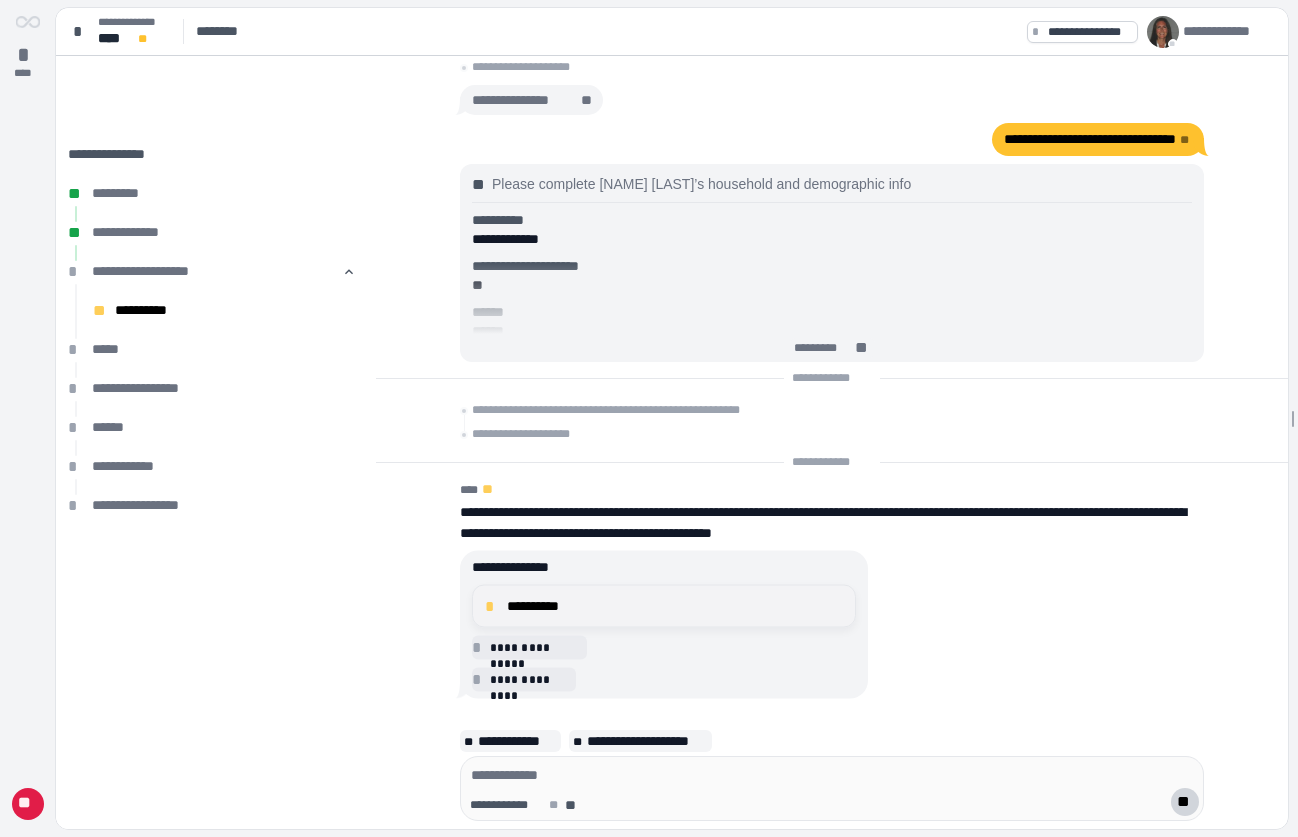 click on "**********" at bounding box center (675, 606) 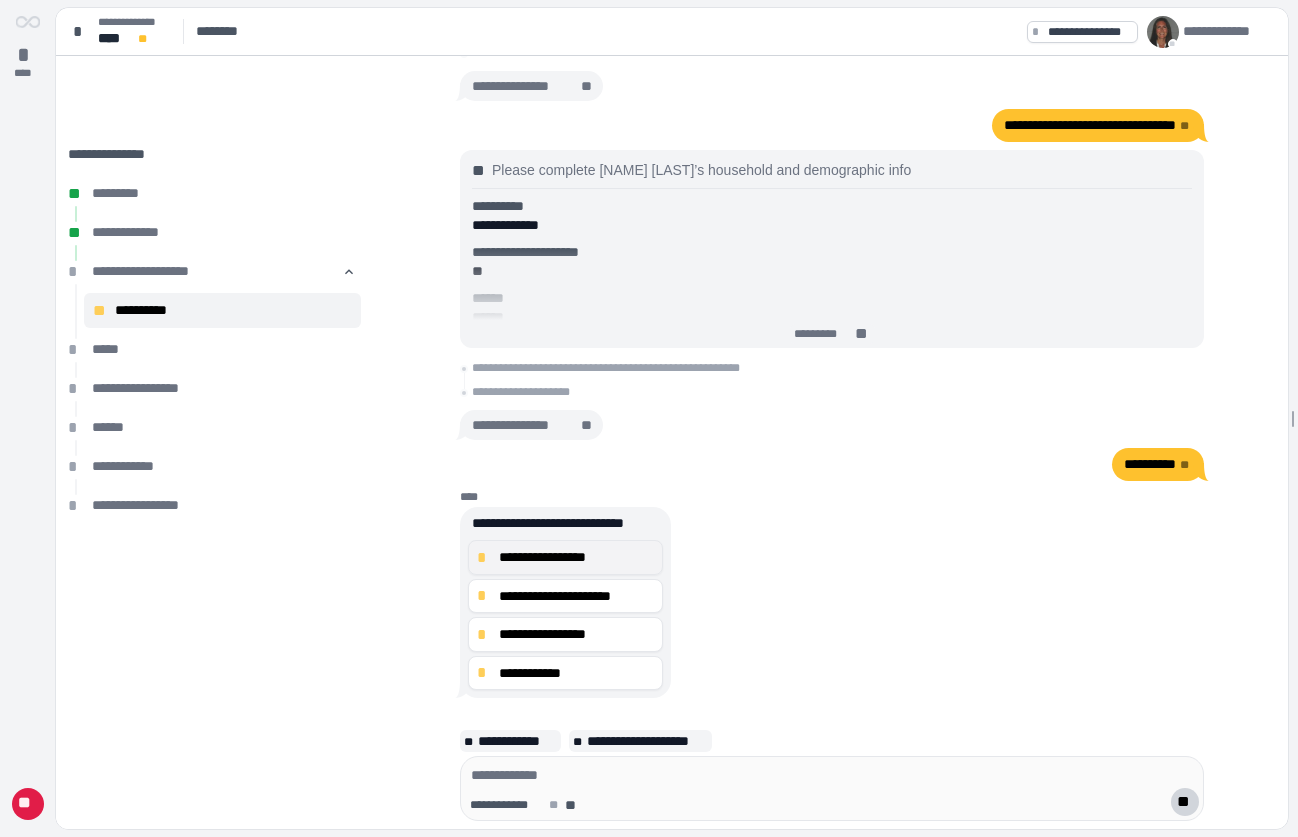 click on "**********" at bounding box center (576, 557) 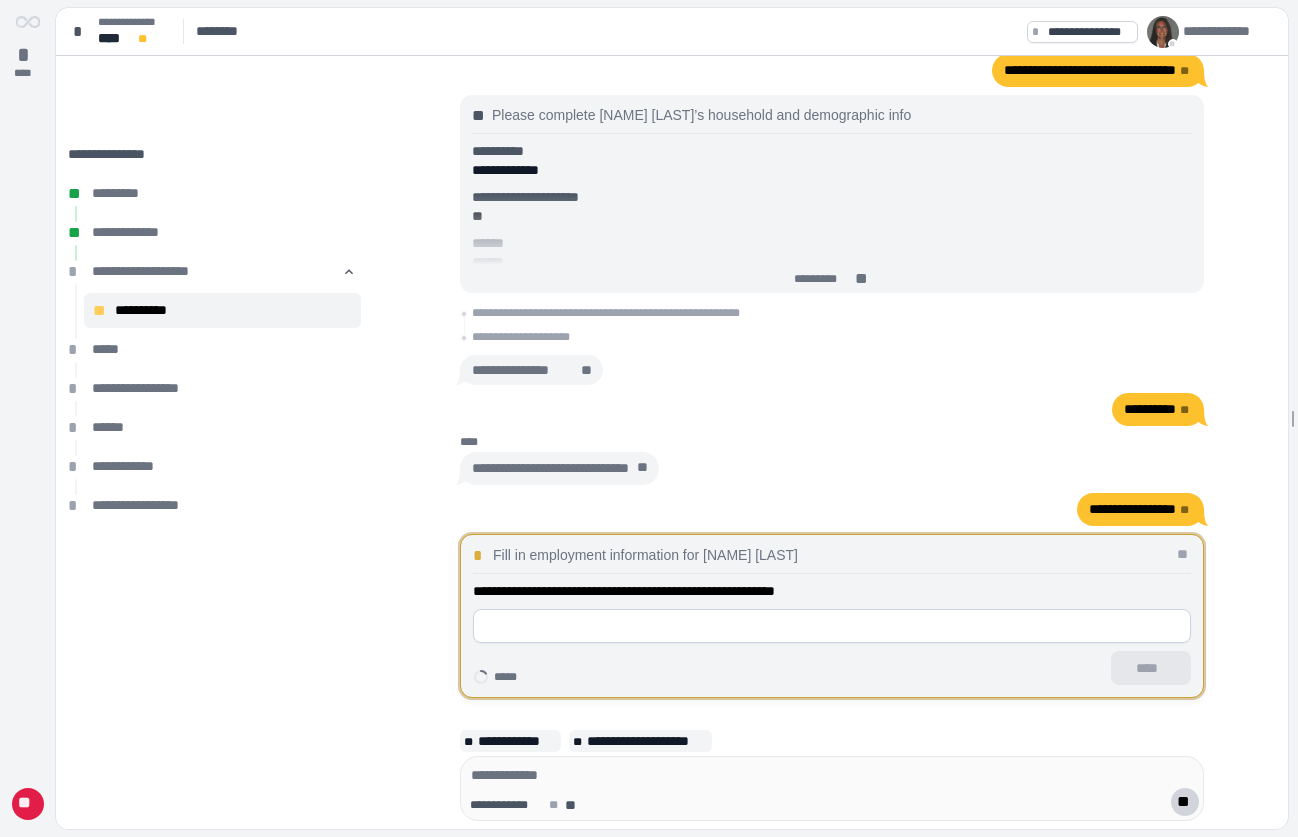 click on "**********" at bounding box center [233, 310] 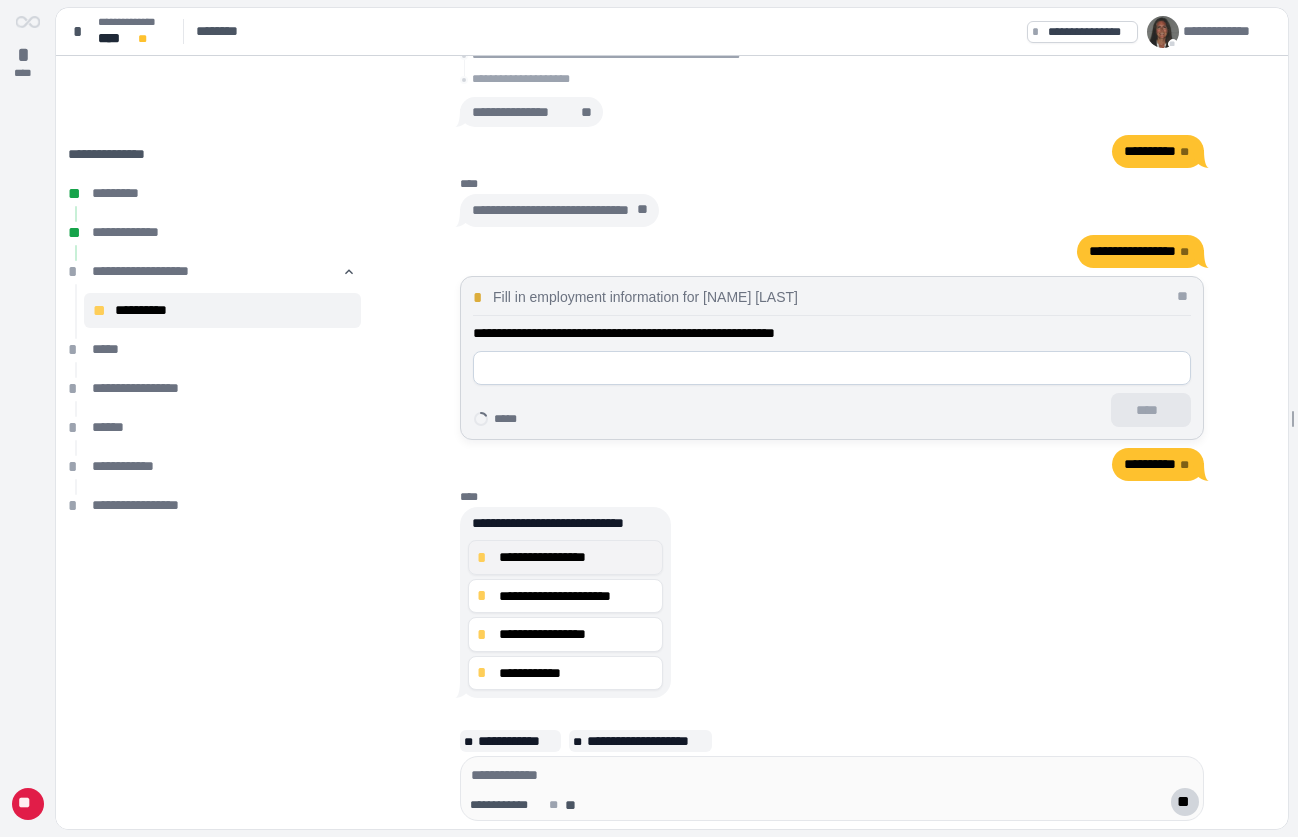 click on "**********" at bounding box center [576, 557] 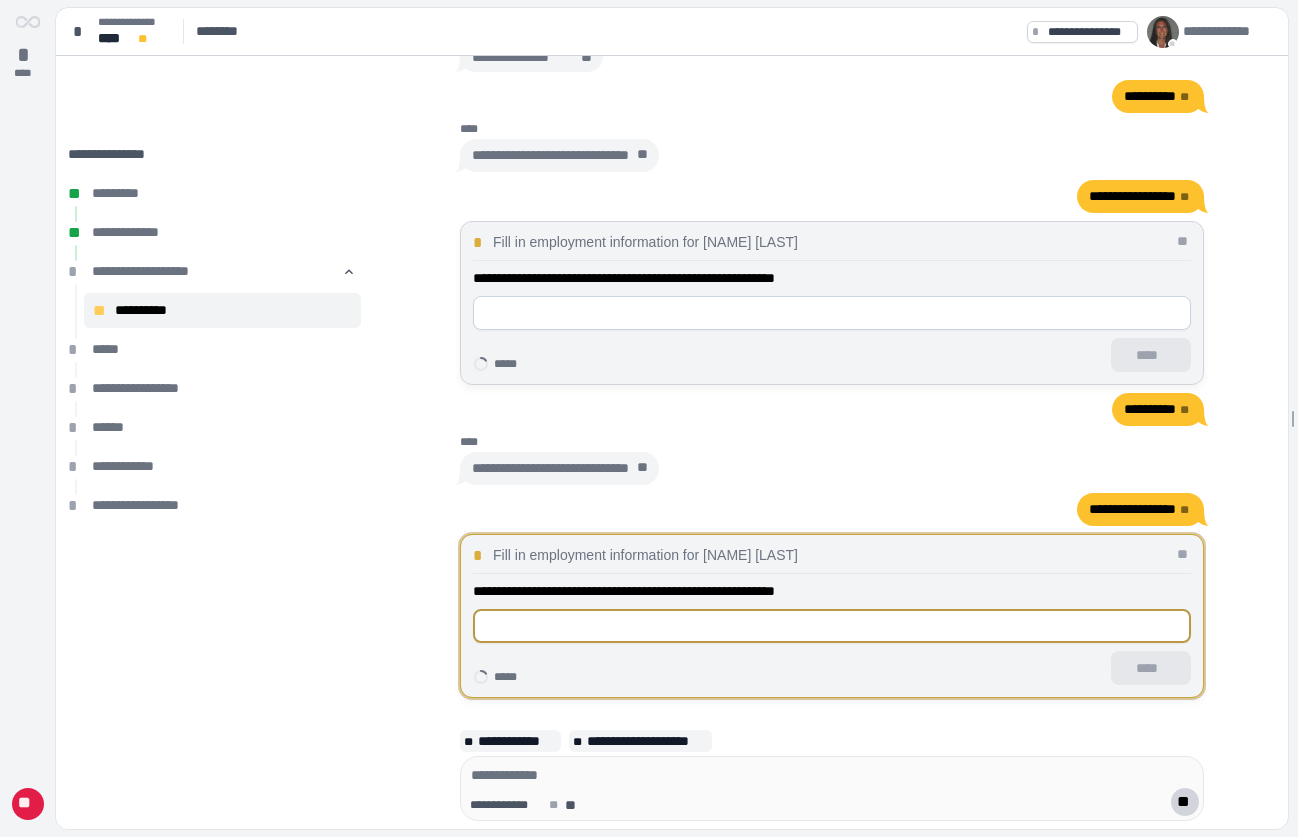 type on "*" 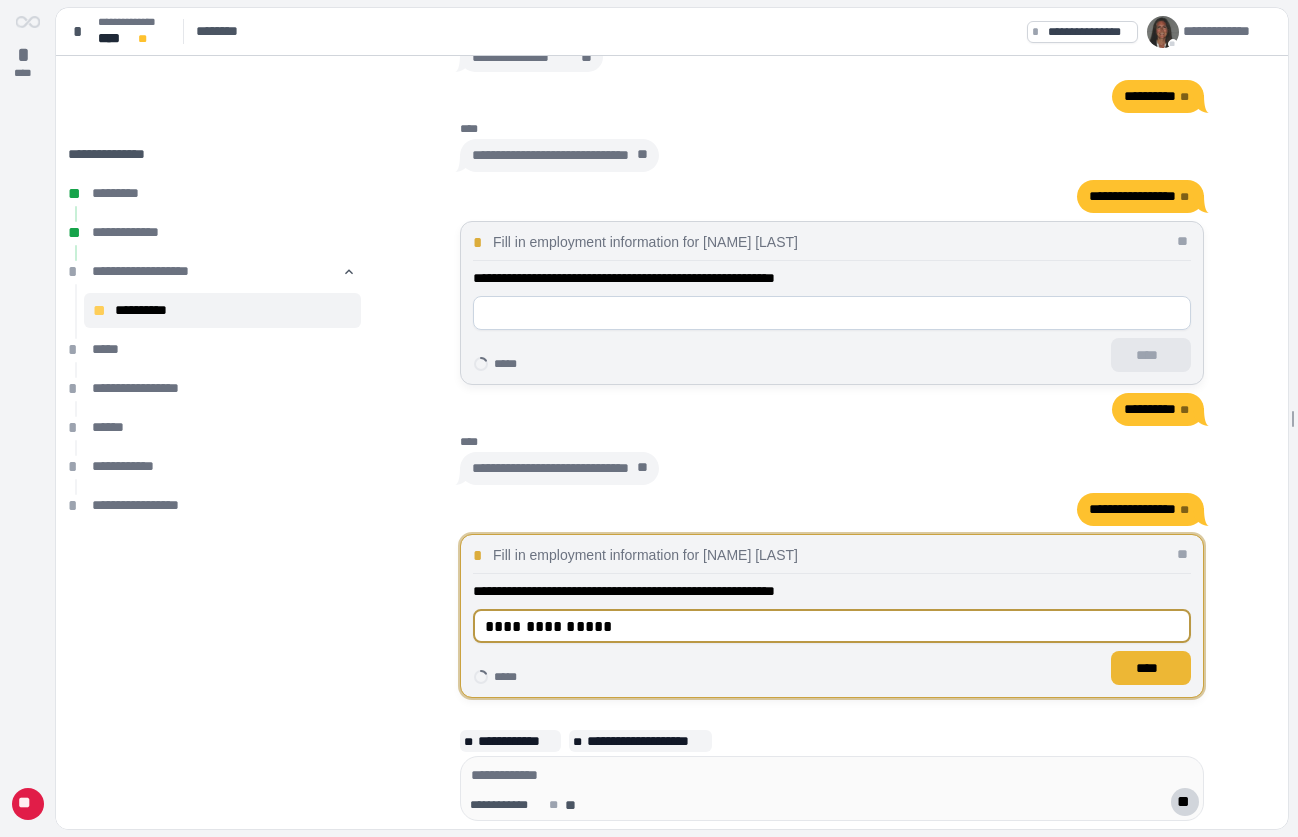 type on "**********" 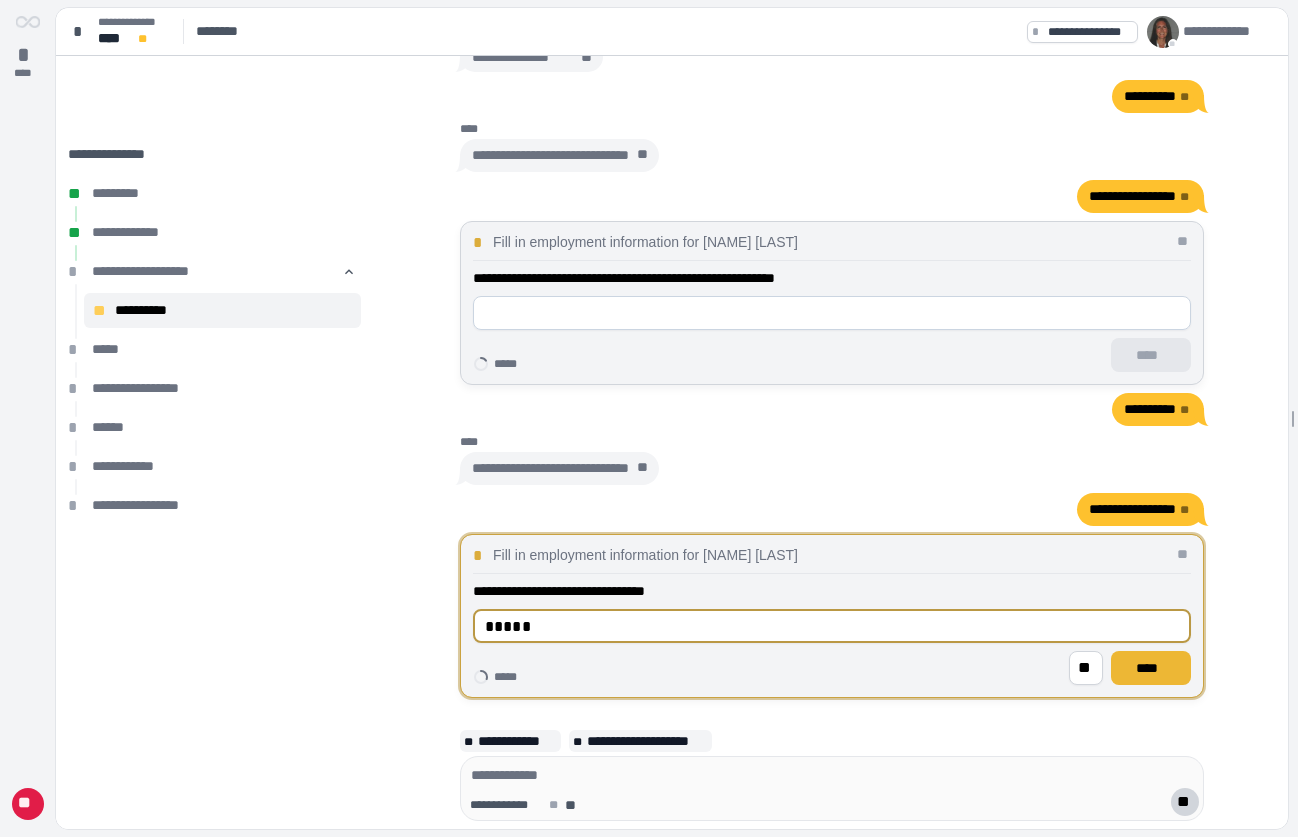 type on "*****" 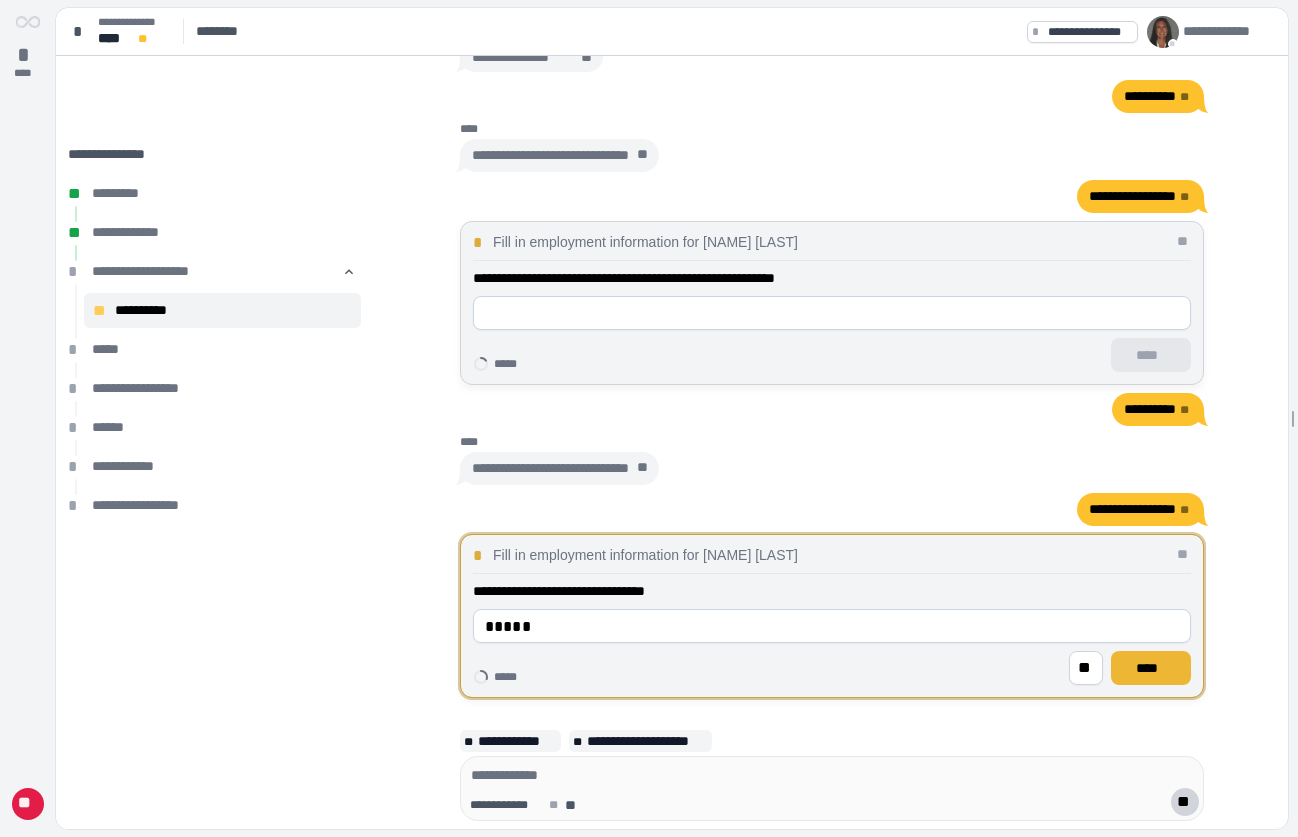 click on "****" at bounding box center (1151, 668) 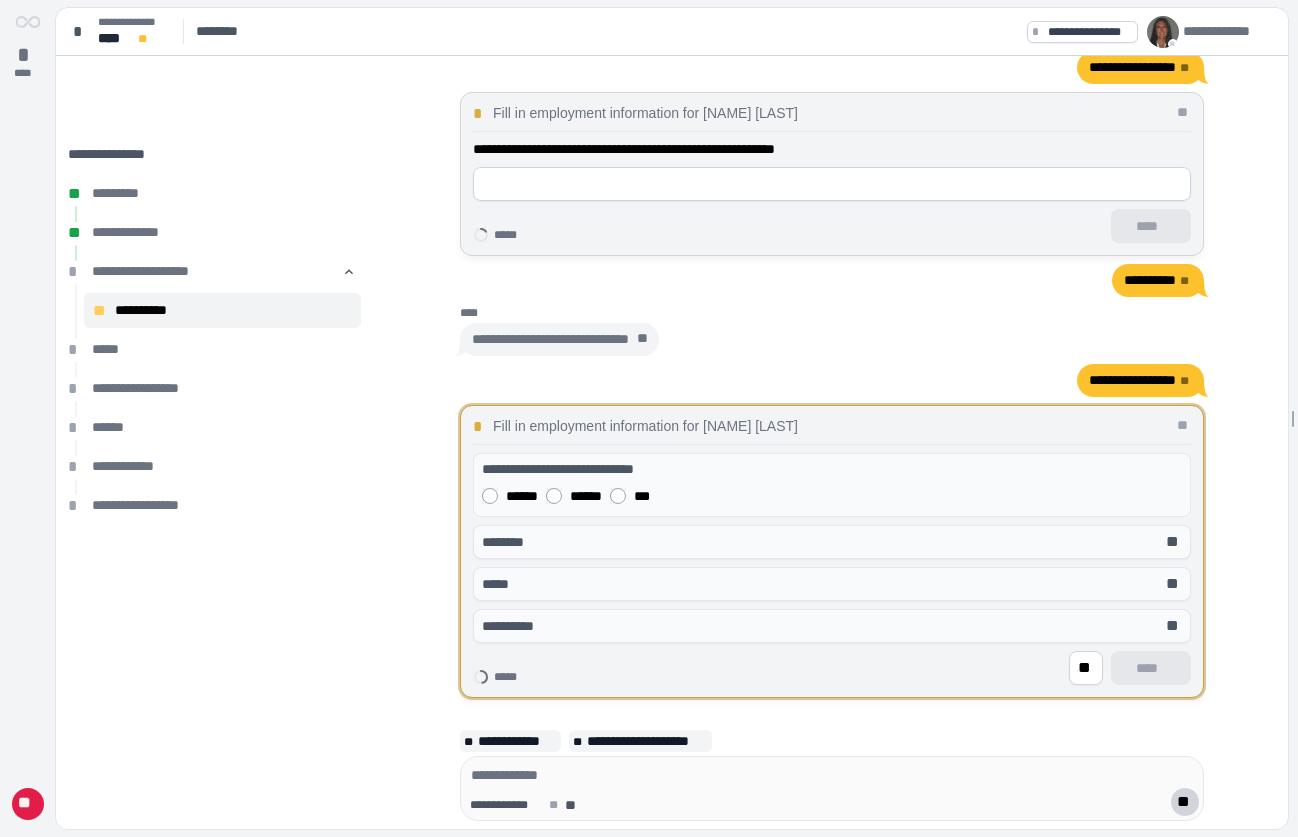 click on "******" at bounding box center (522, 496) 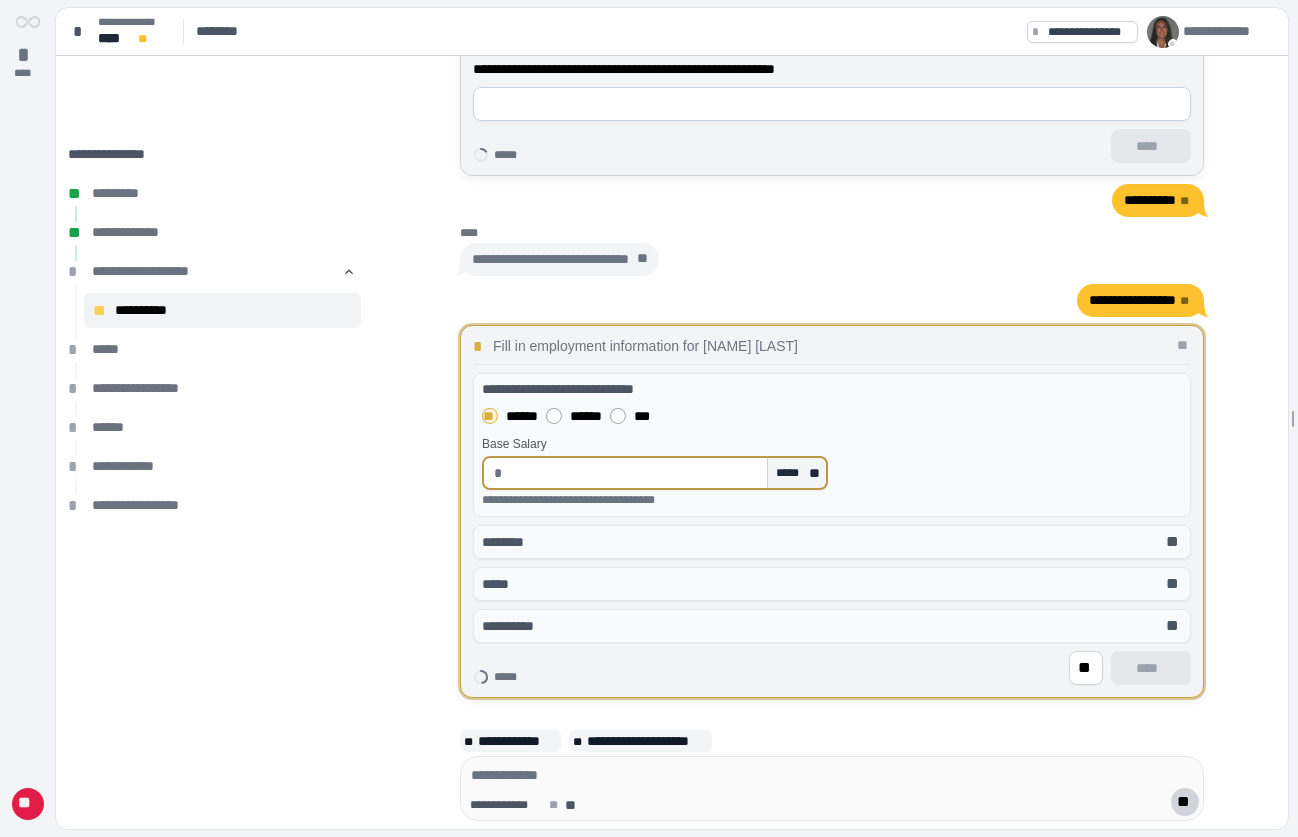 type on "*" 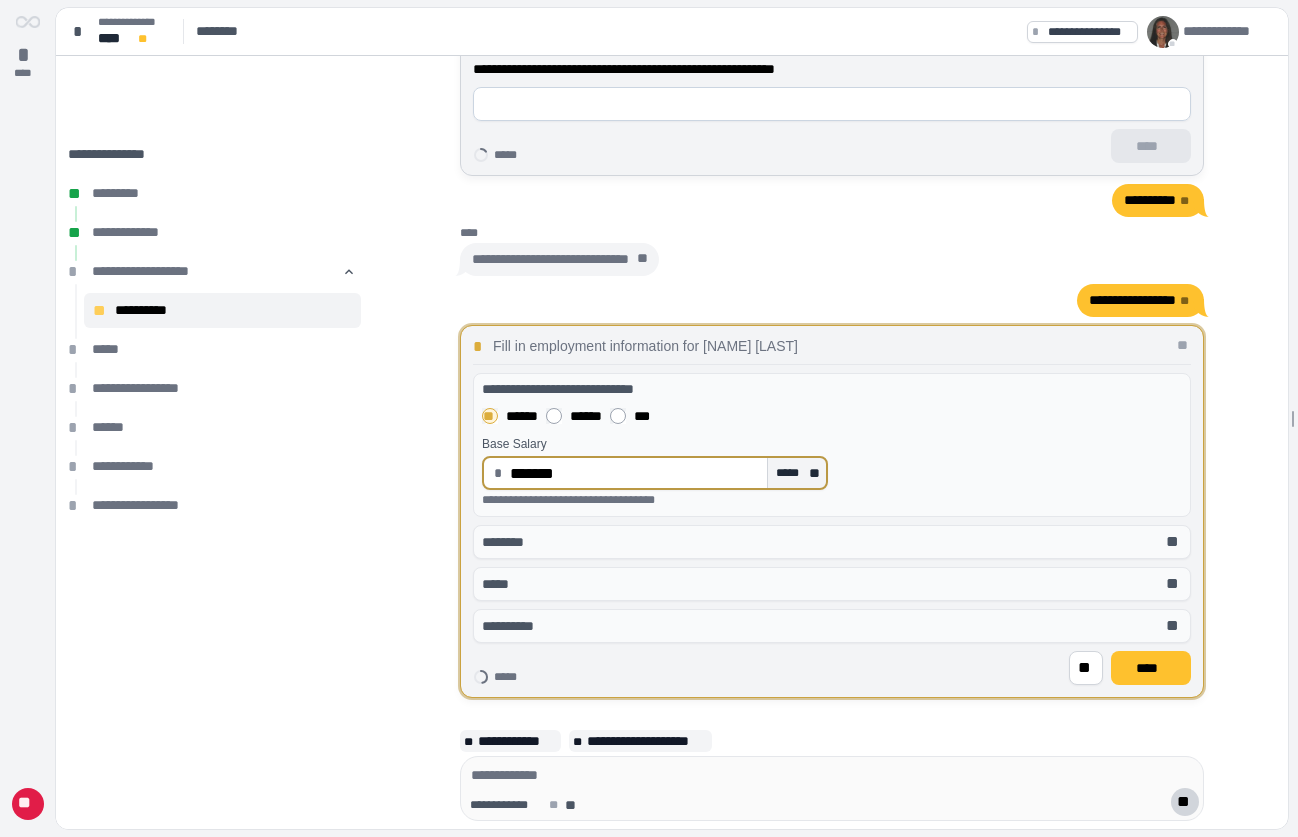 type on "**********" 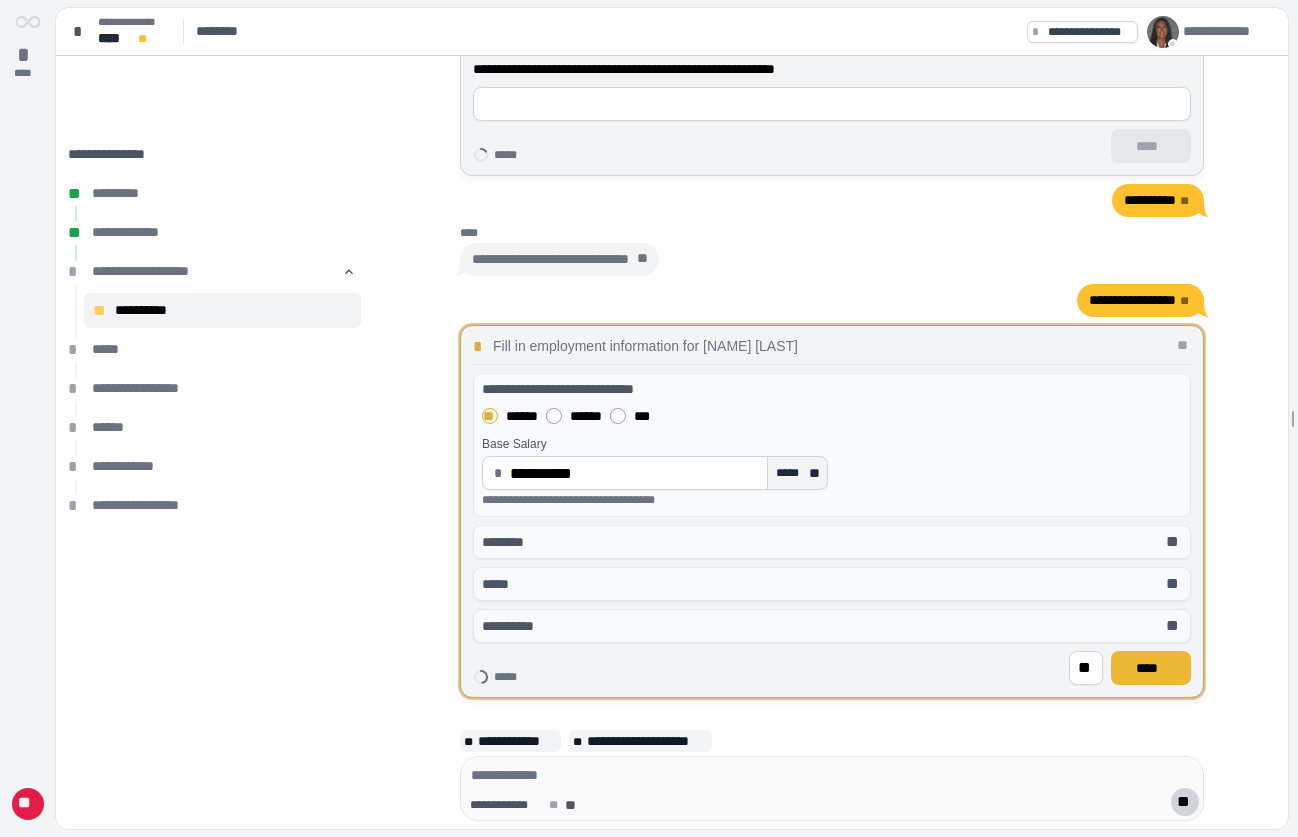 click on "****" at bounding box center [1151, 668] 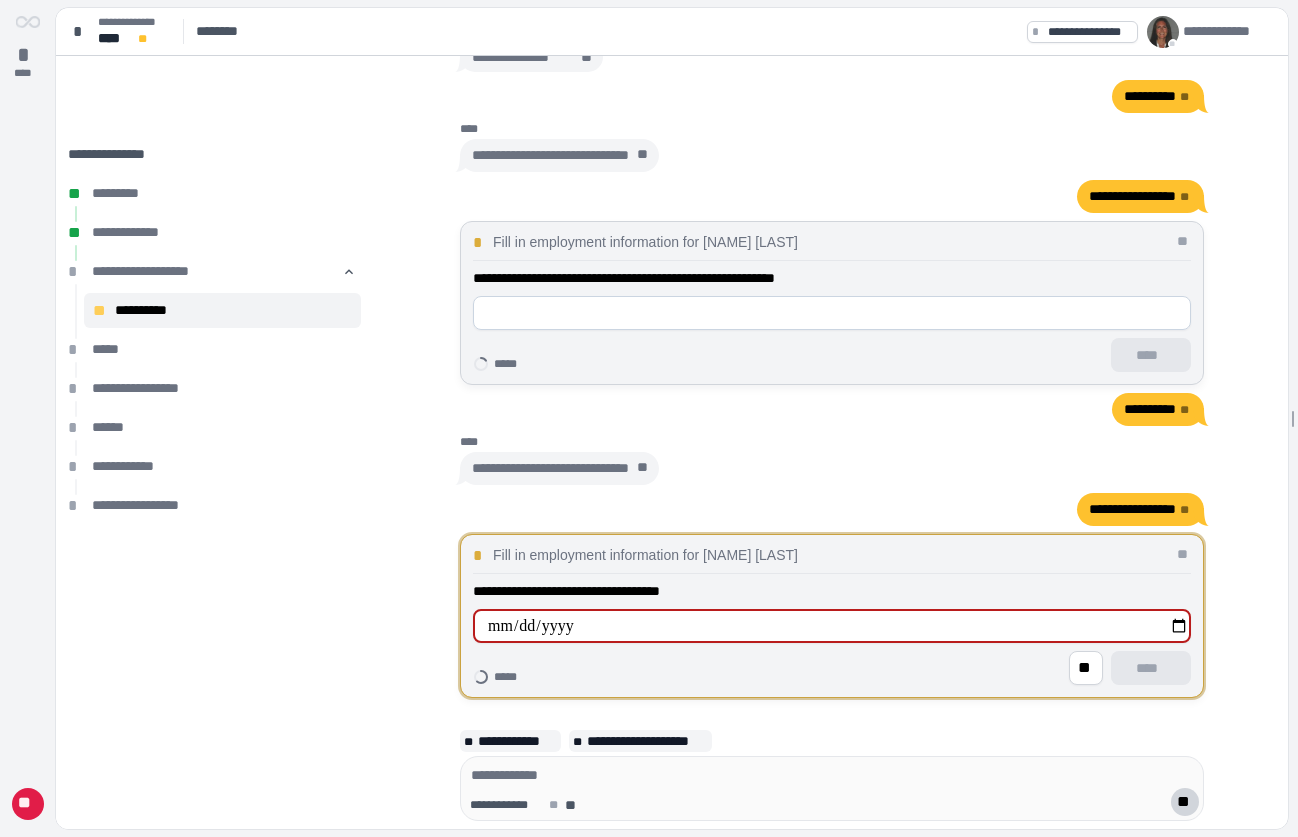 type on "**********" 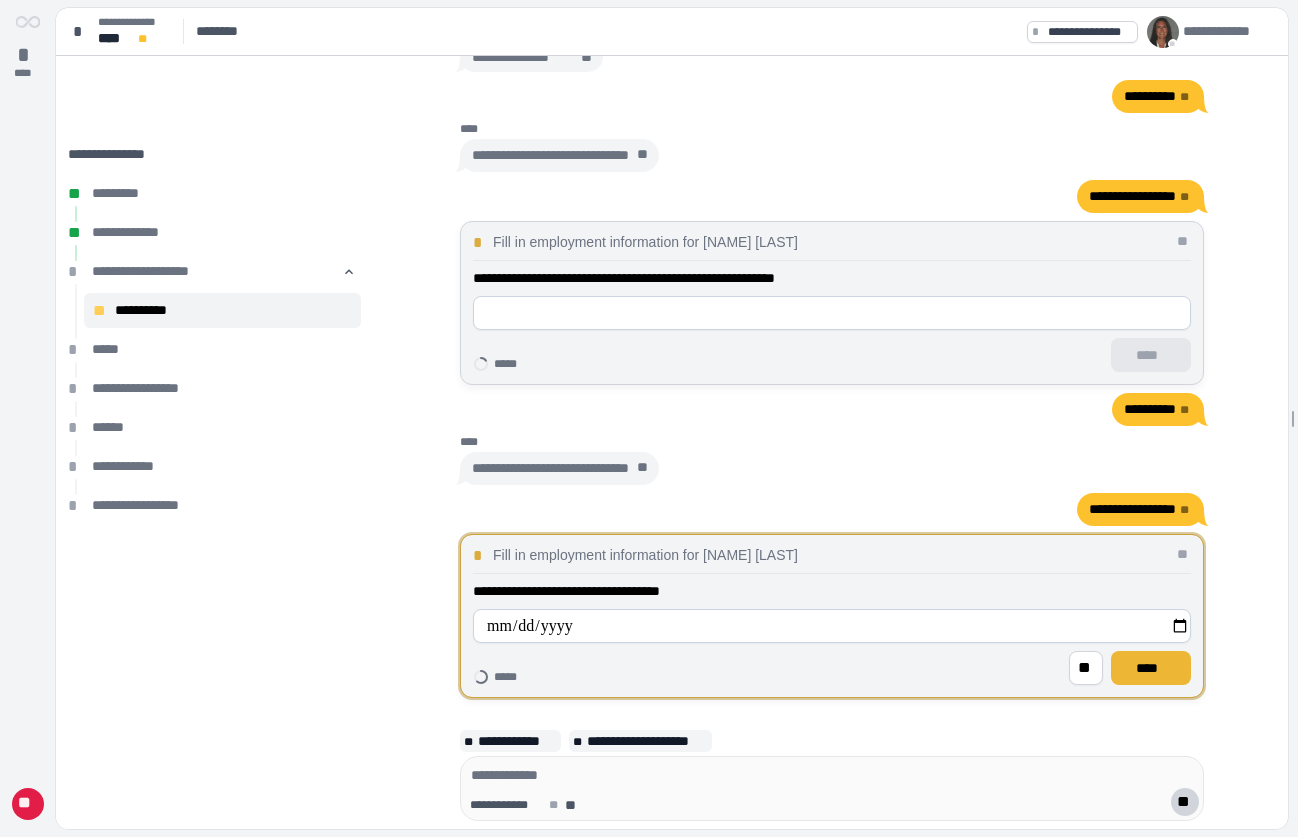 click on "****" at bounding box center (1151, 668) 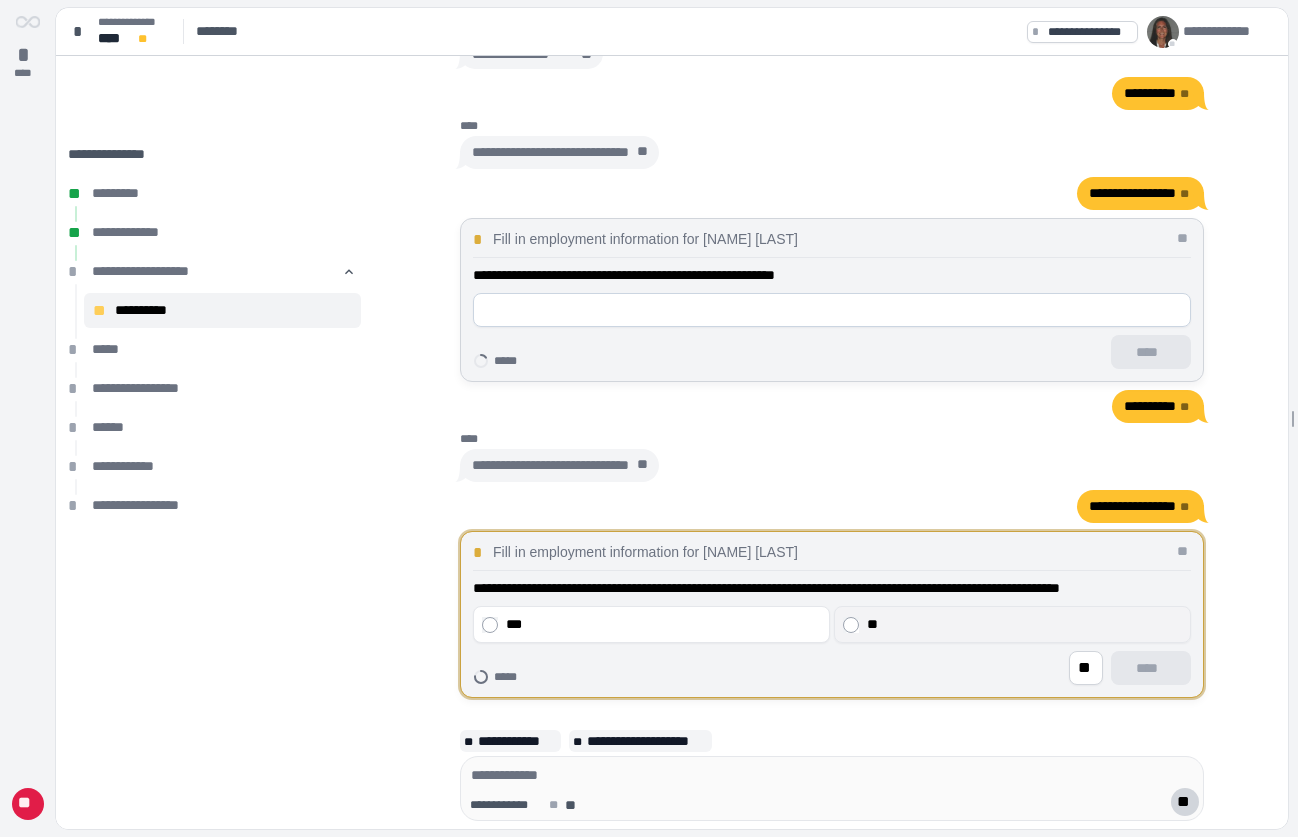 click on "**" at bounding box center (1024, 624) 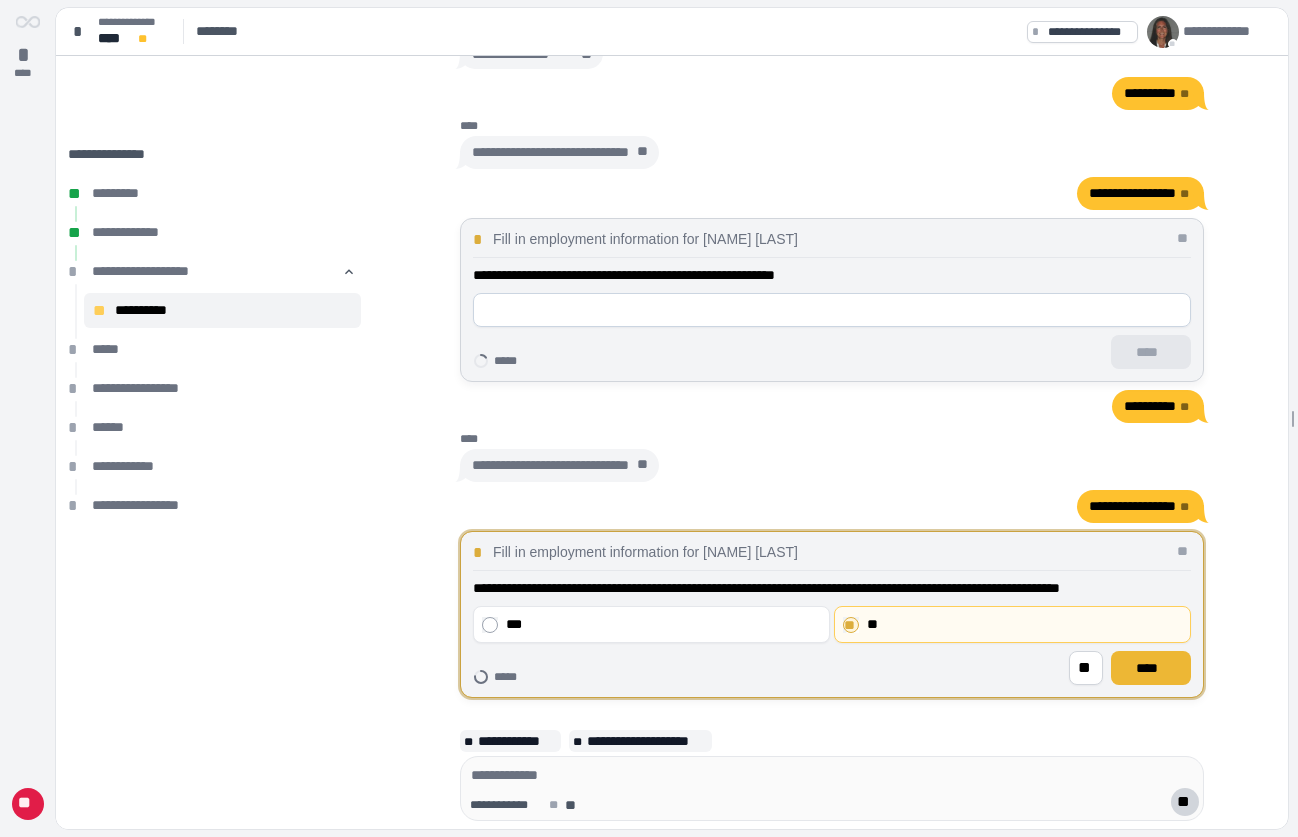 click on "****" at bounding box center [1151, 668] 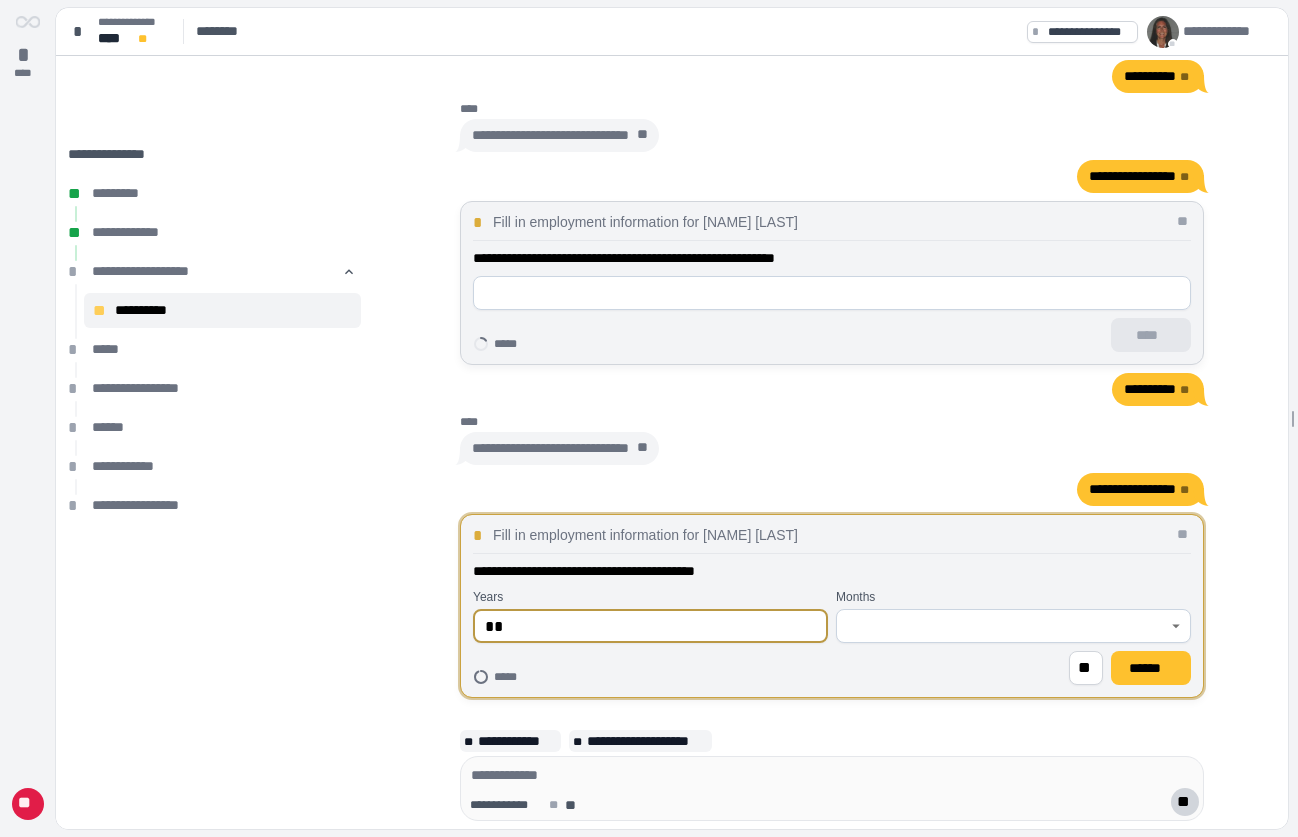 type on "**" 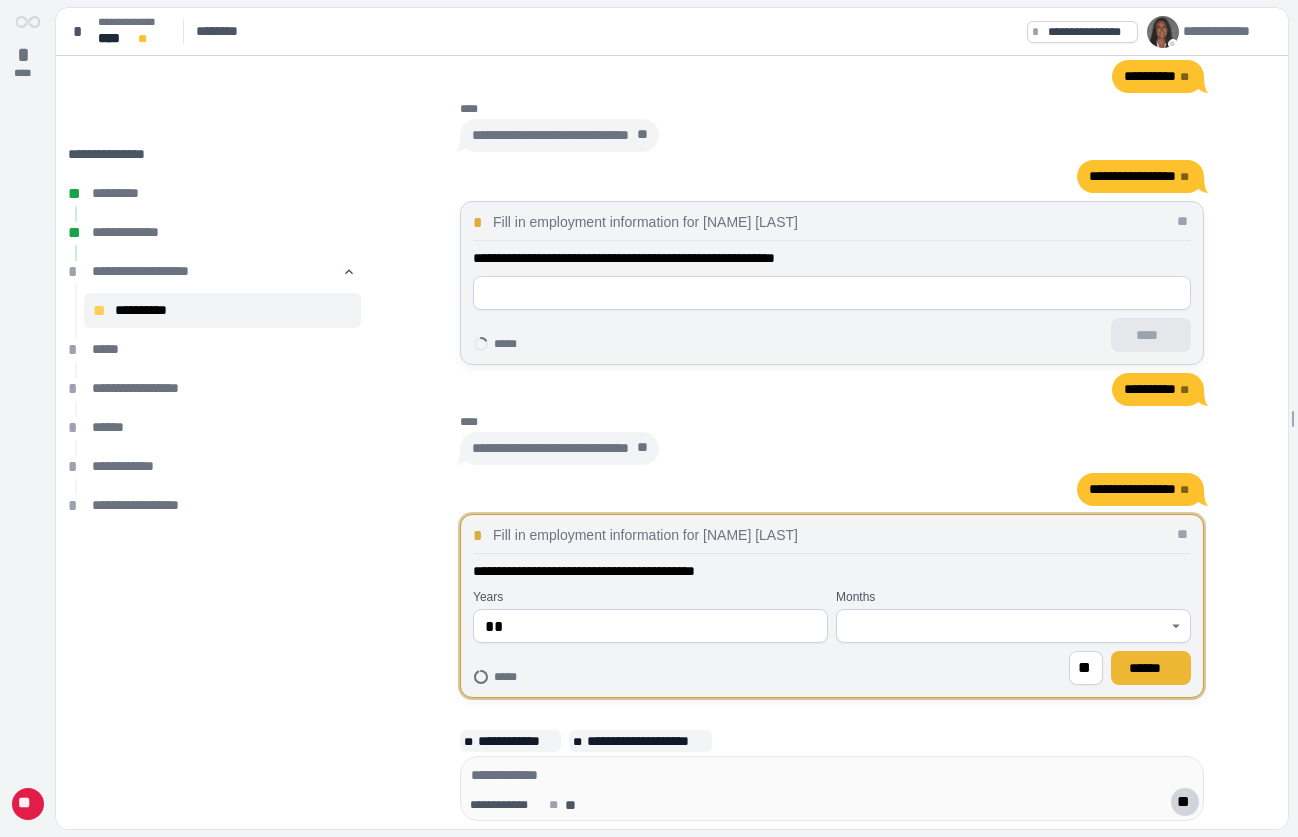 click on "******" at bounding box center (1151, 668) 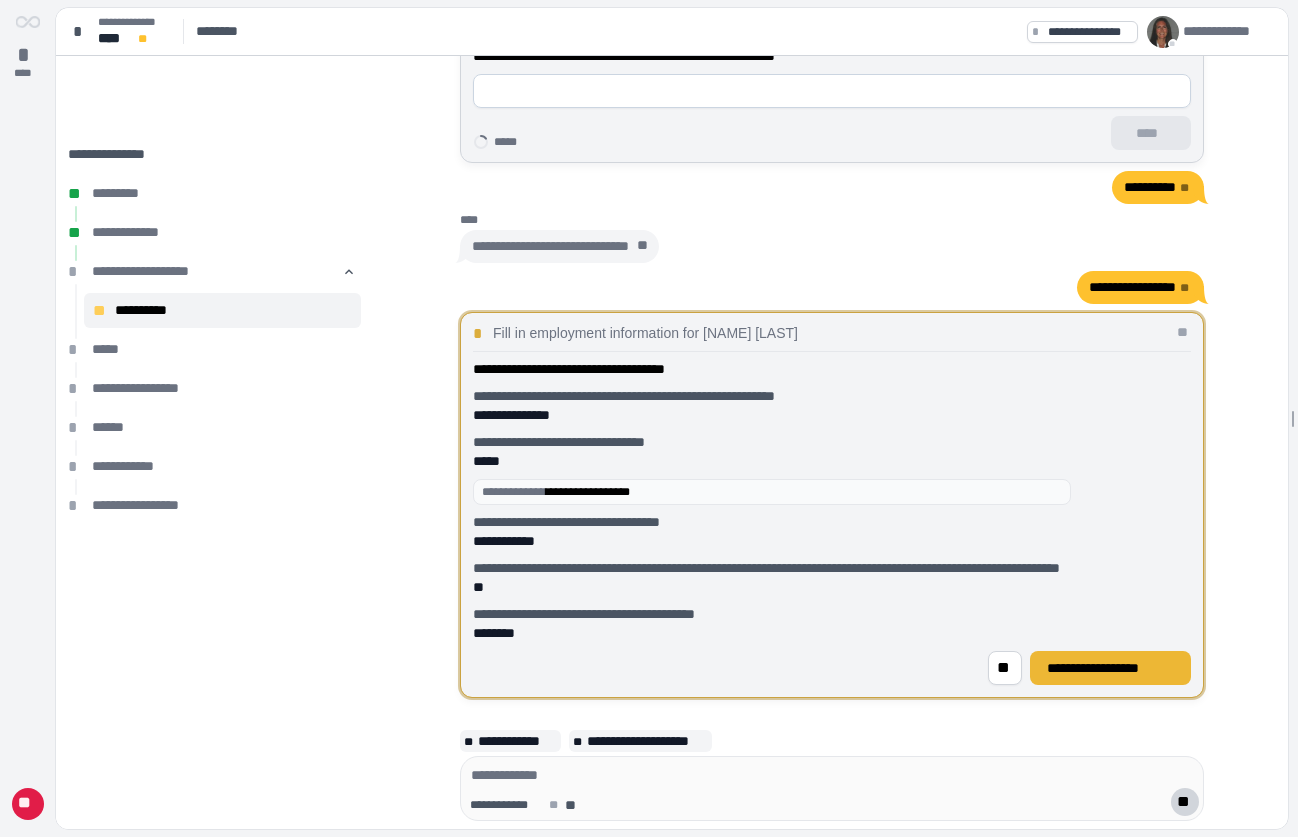 click on "**********" at bounding box center [1110, 668] 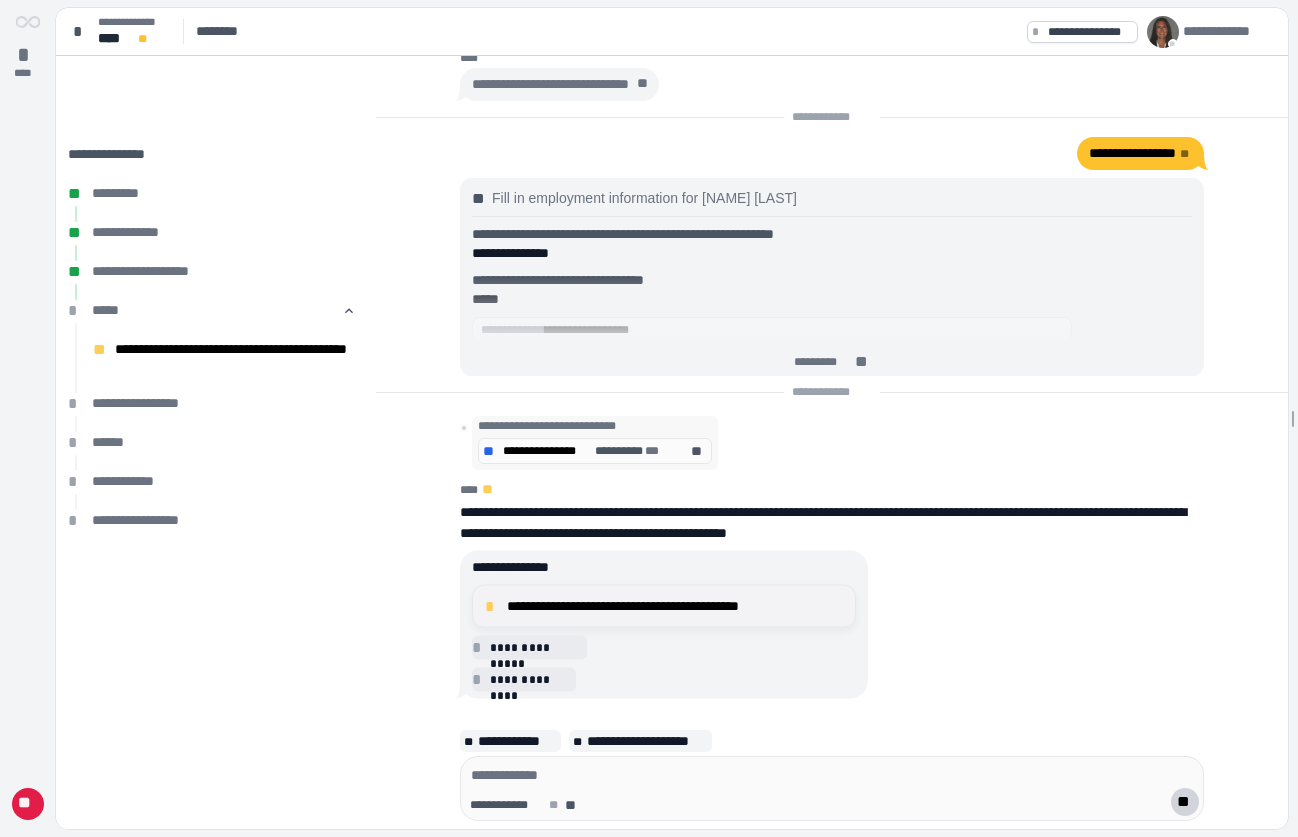 click on "**********" at bounding box center (675, 606) 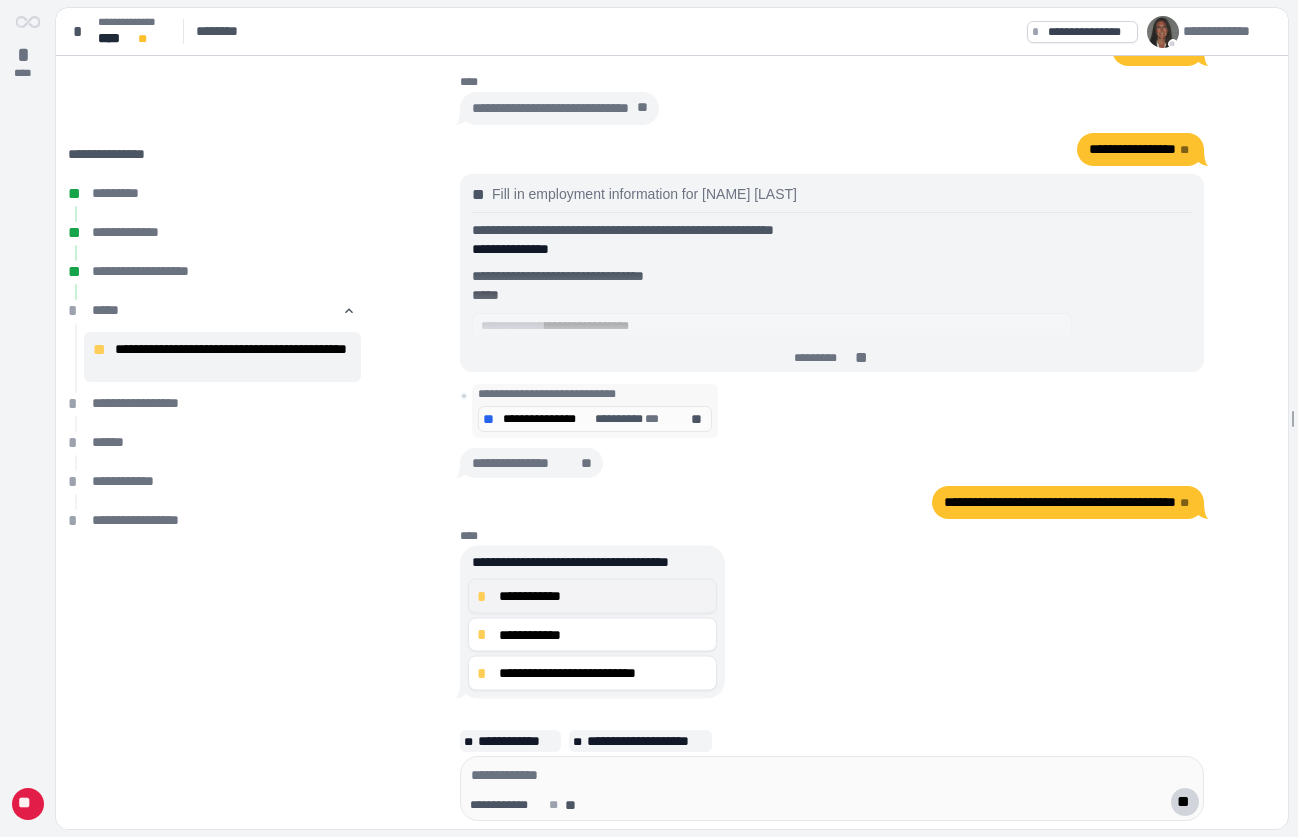 click on "**********" at bounding box center (603, 596) 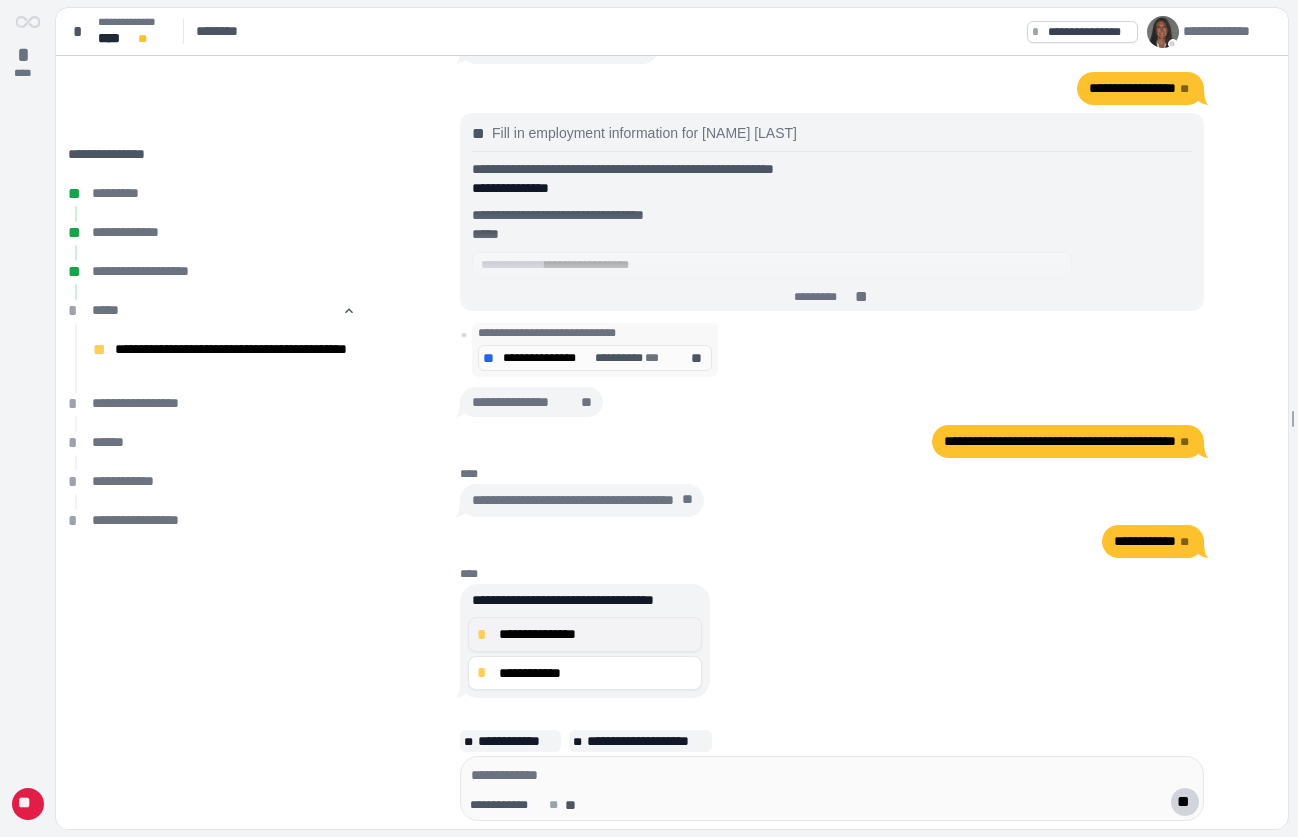 click on "**********" at bounding box center (596, 634) 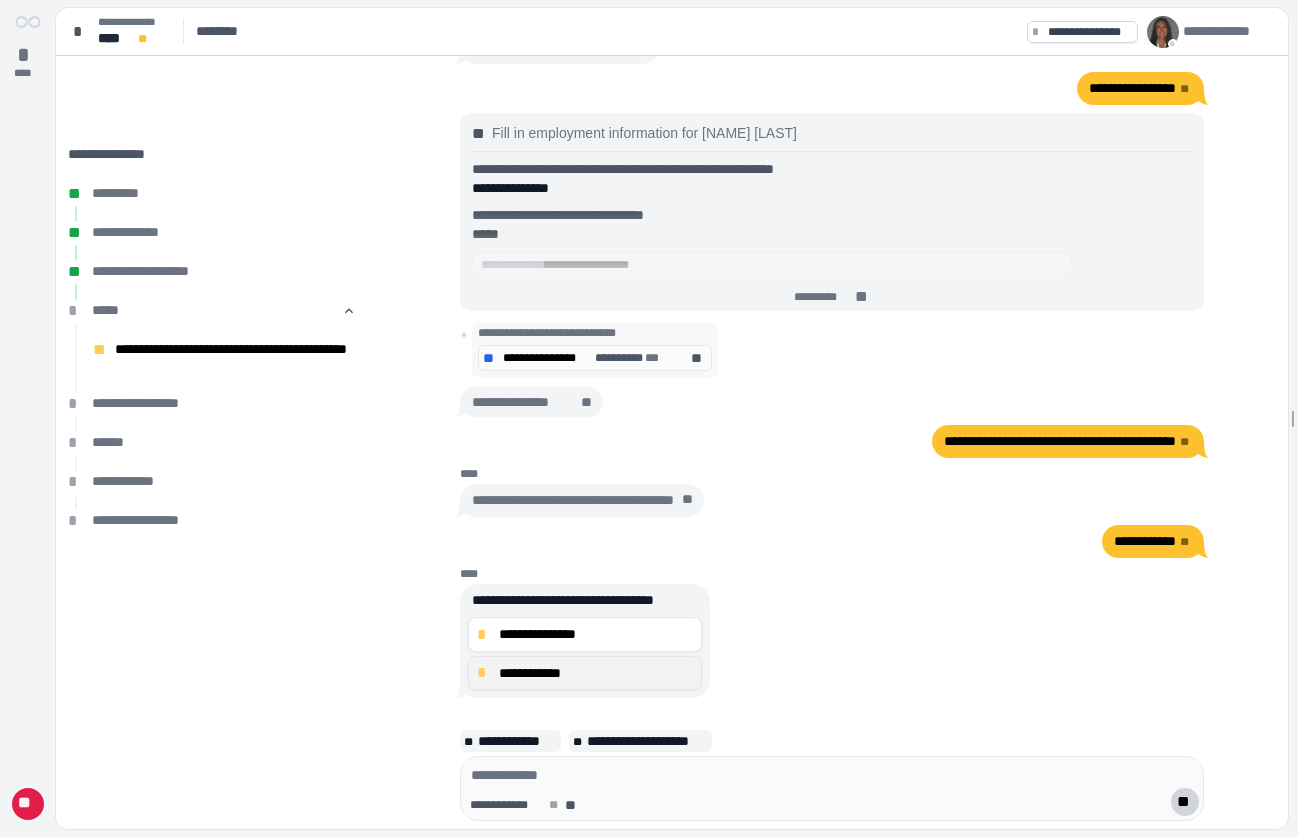 click on "**********" at bounding box center [596, 673] 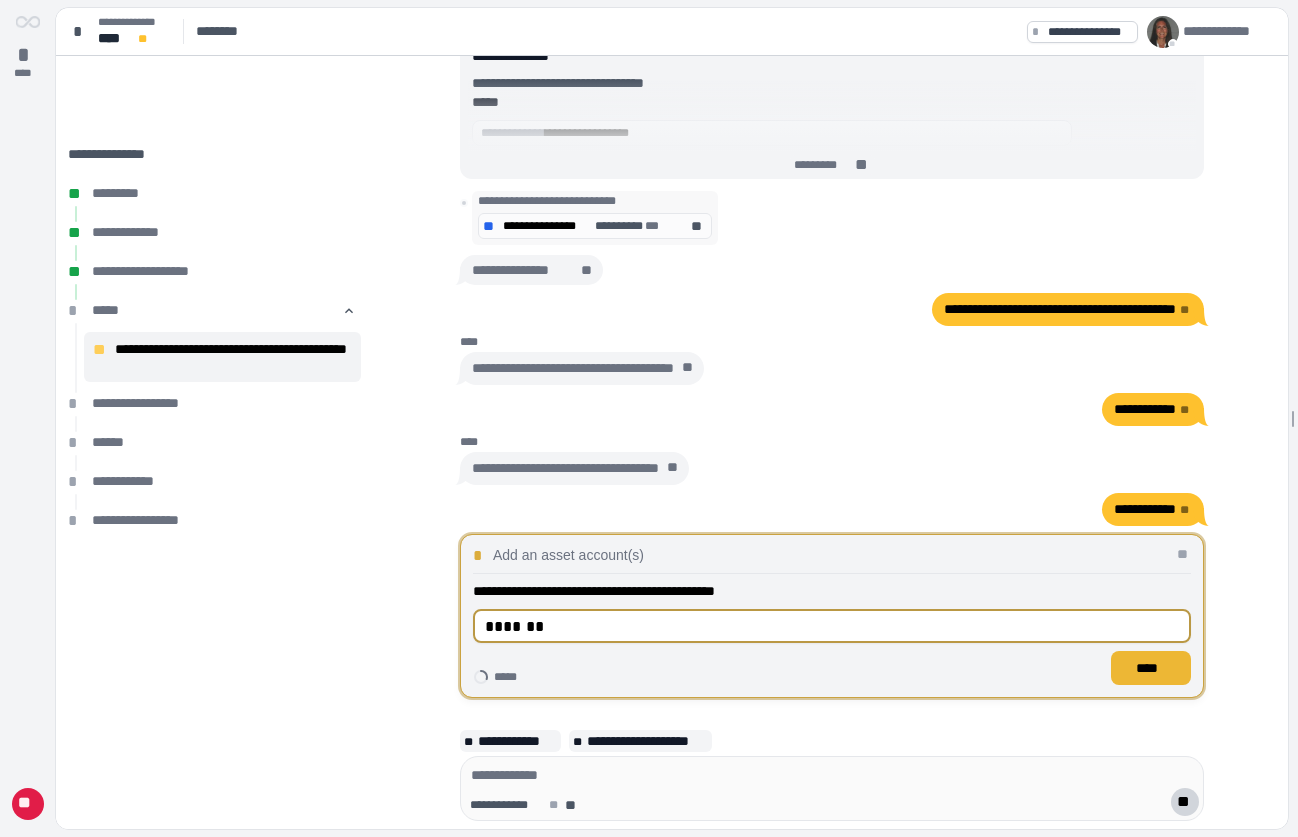 type on "*******" 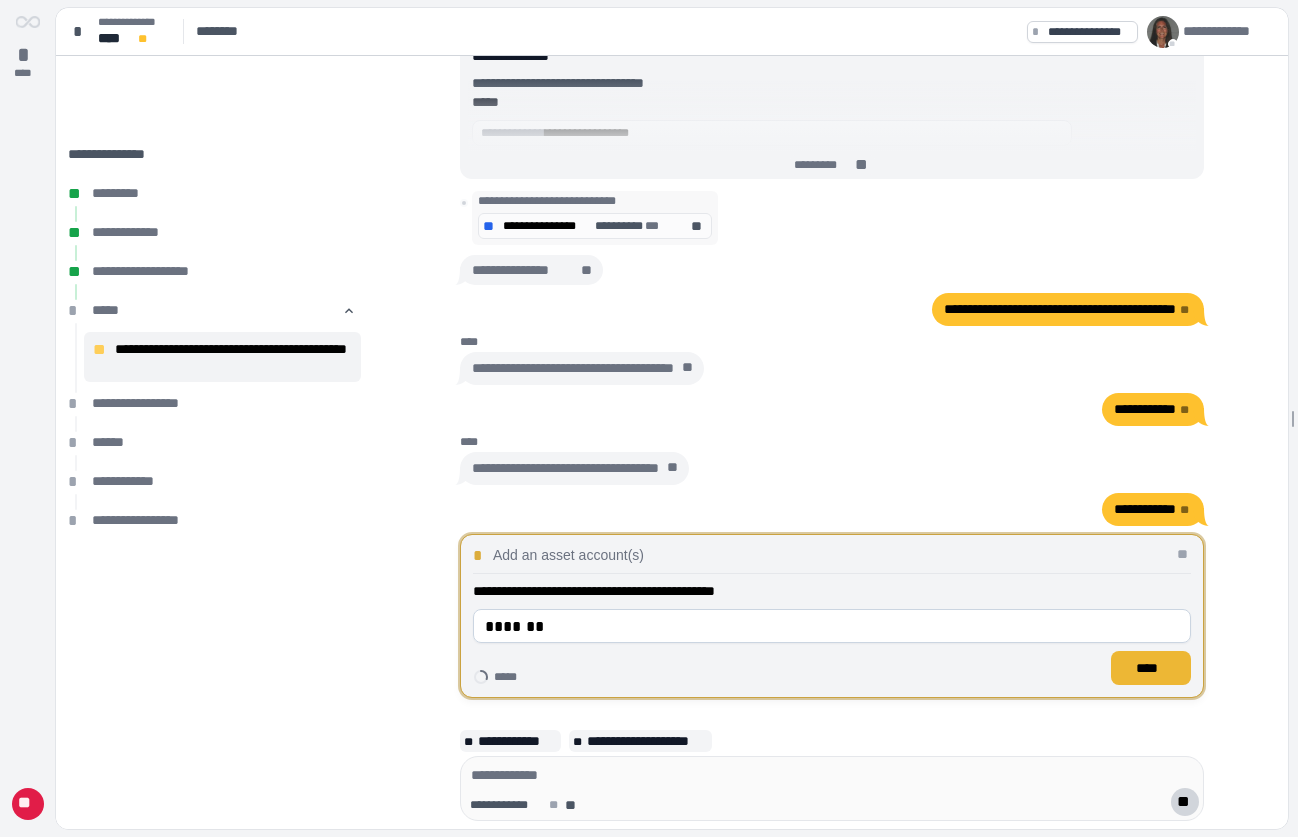 click on "****" at bounding box center [1151, 668] 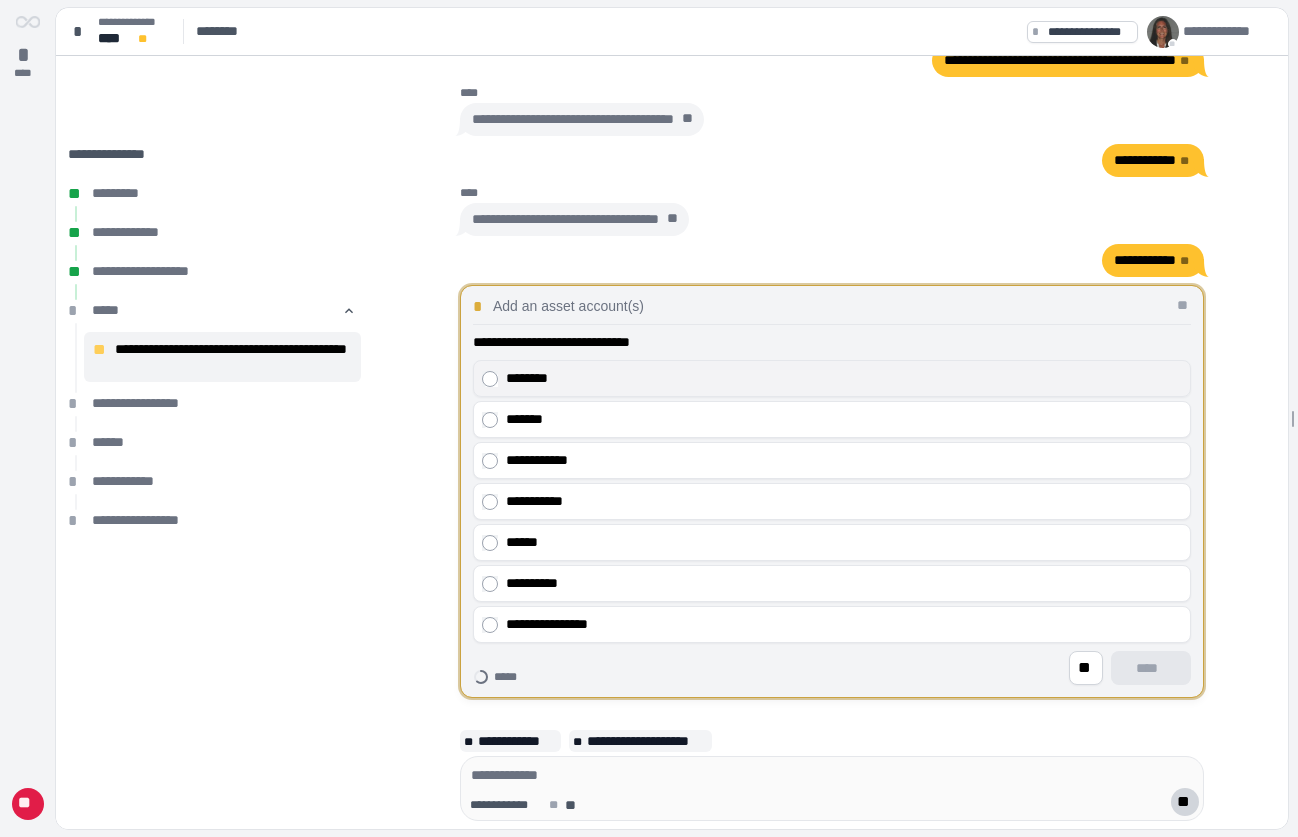 click on "********" at bounding box center (844, 378) 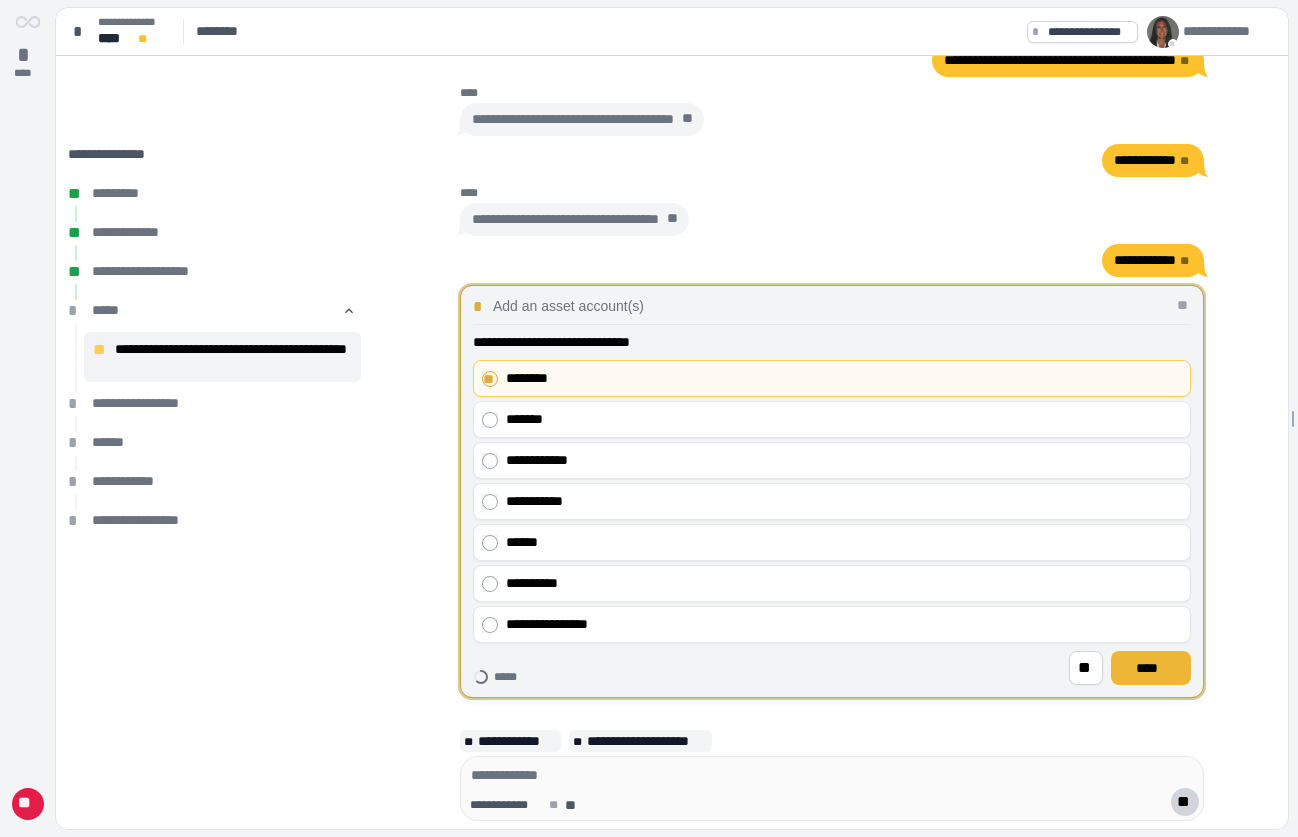 click on "****" at bounding box center (1151, 668) 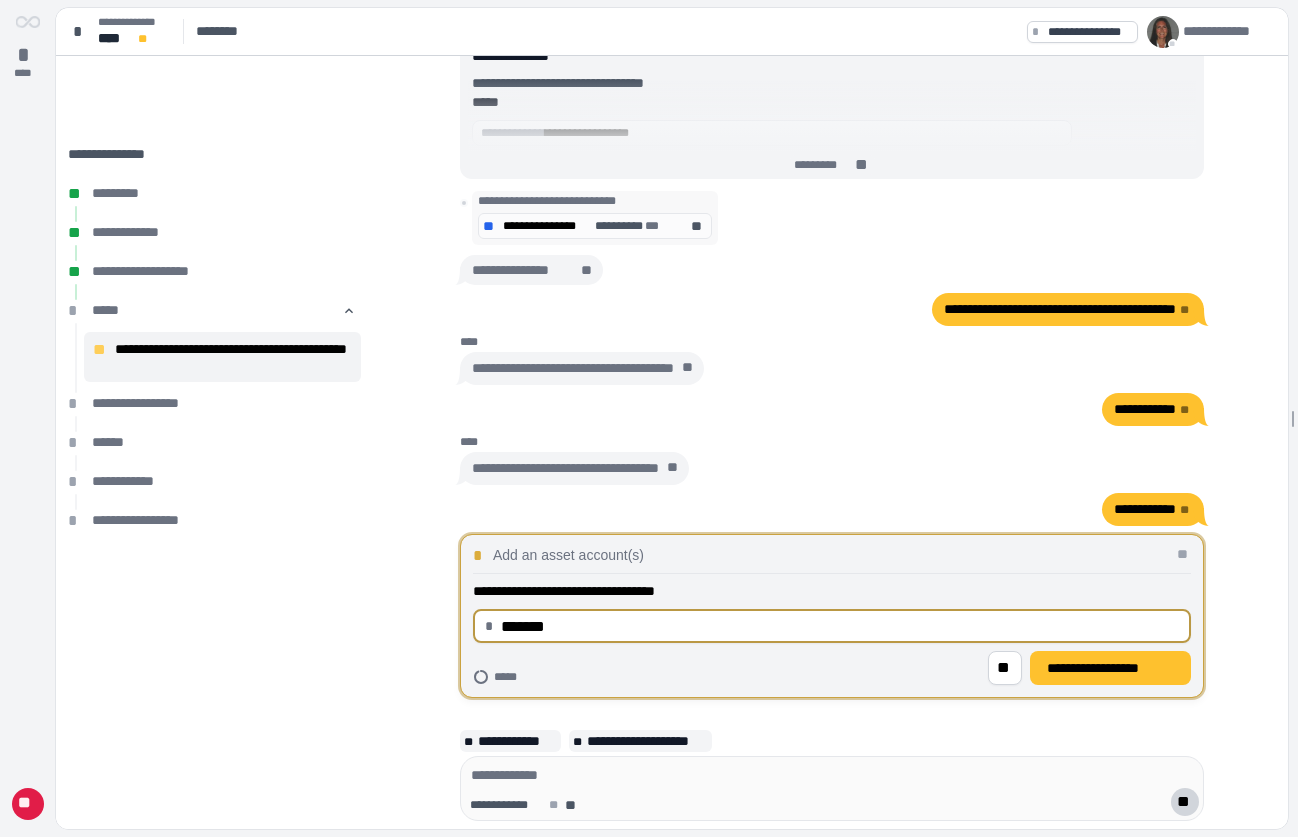 type on "**********" 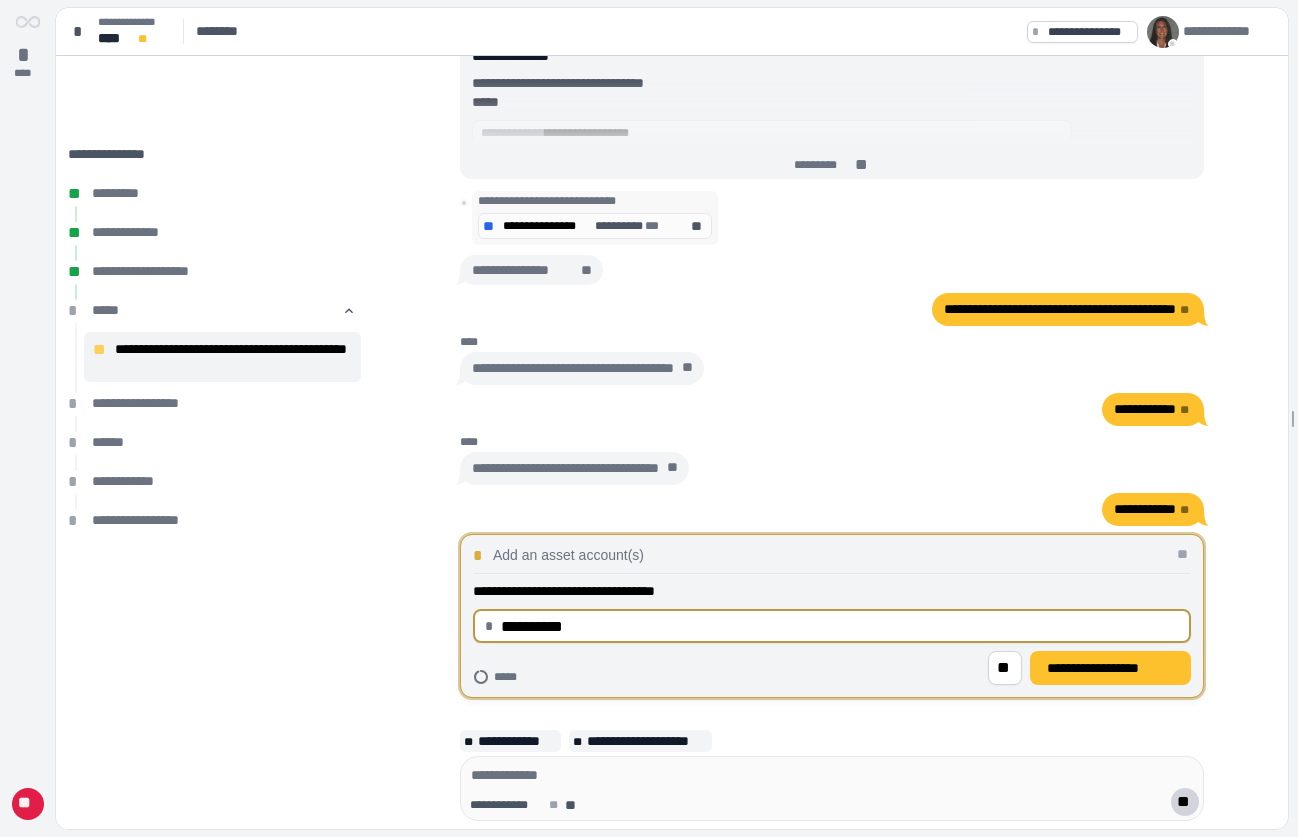 type 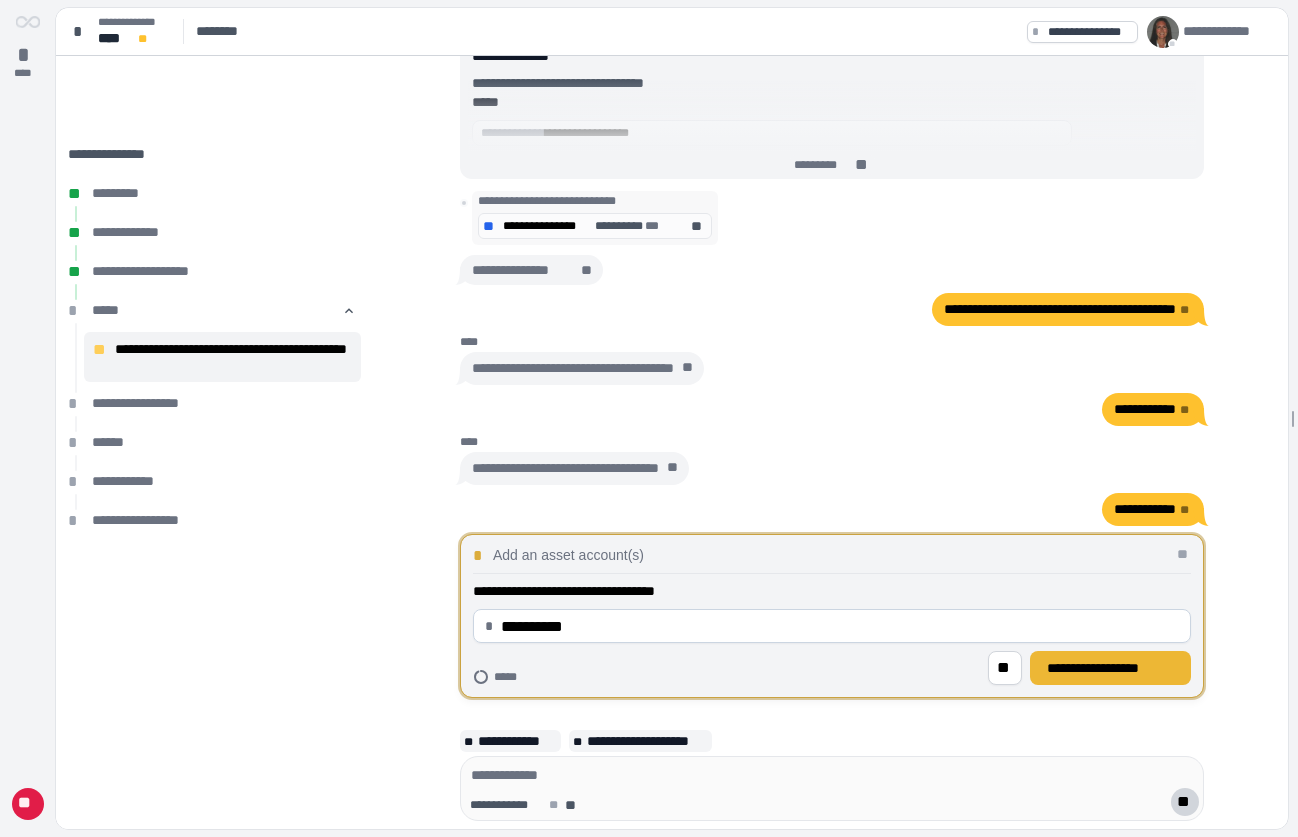 click on "**********" at bounding box center (1110, 668) 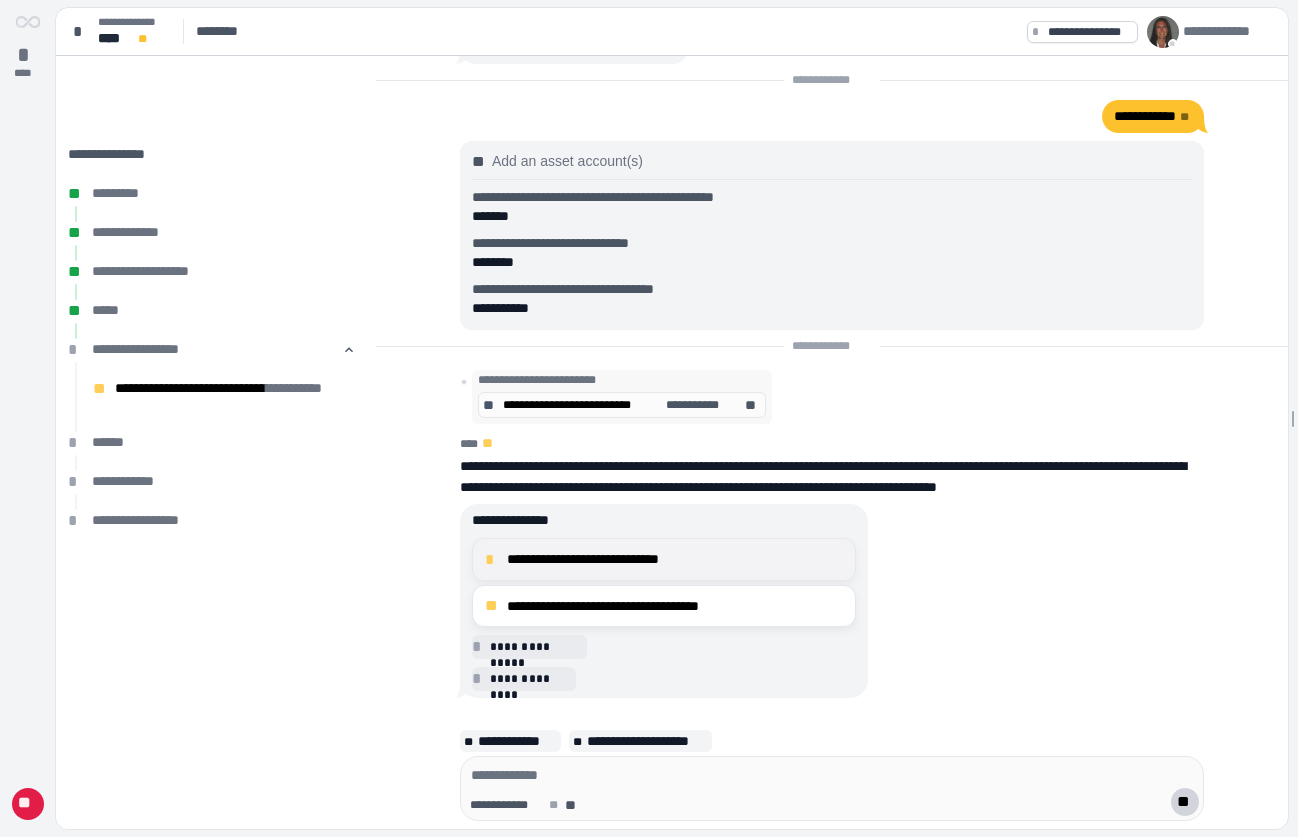 click on "**********" at bounding box center [675, 559] 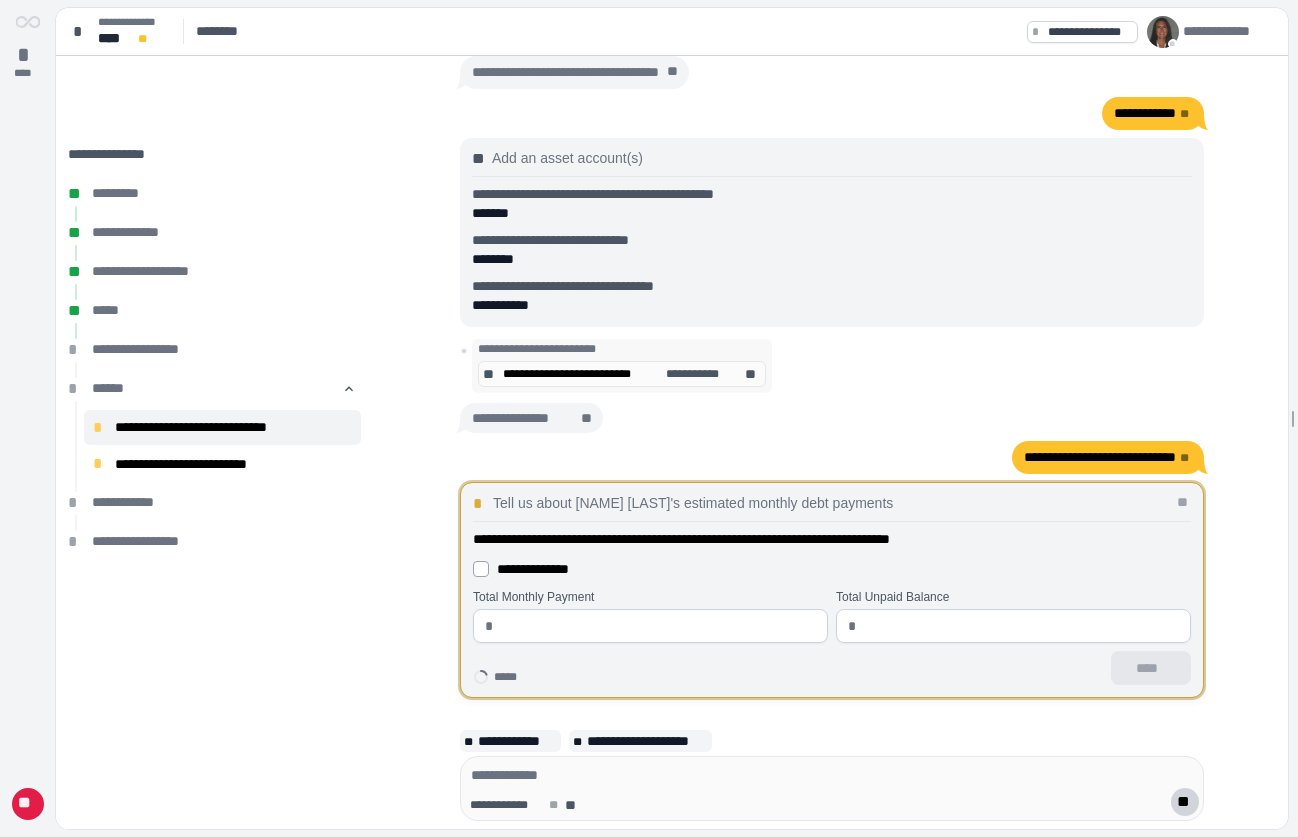 click on "**********" at bounding box center (533, 569) 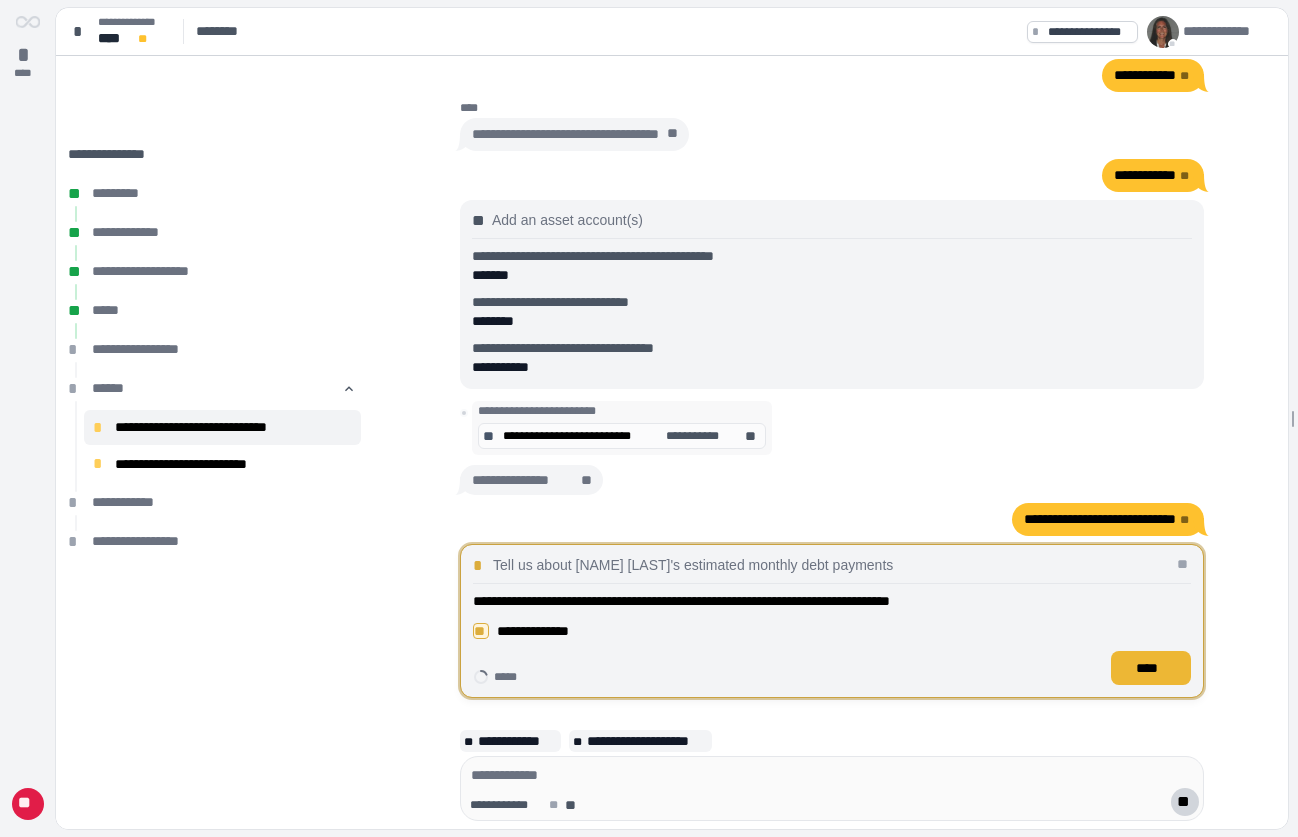 click on "****" at bounding box center [1151, 668] 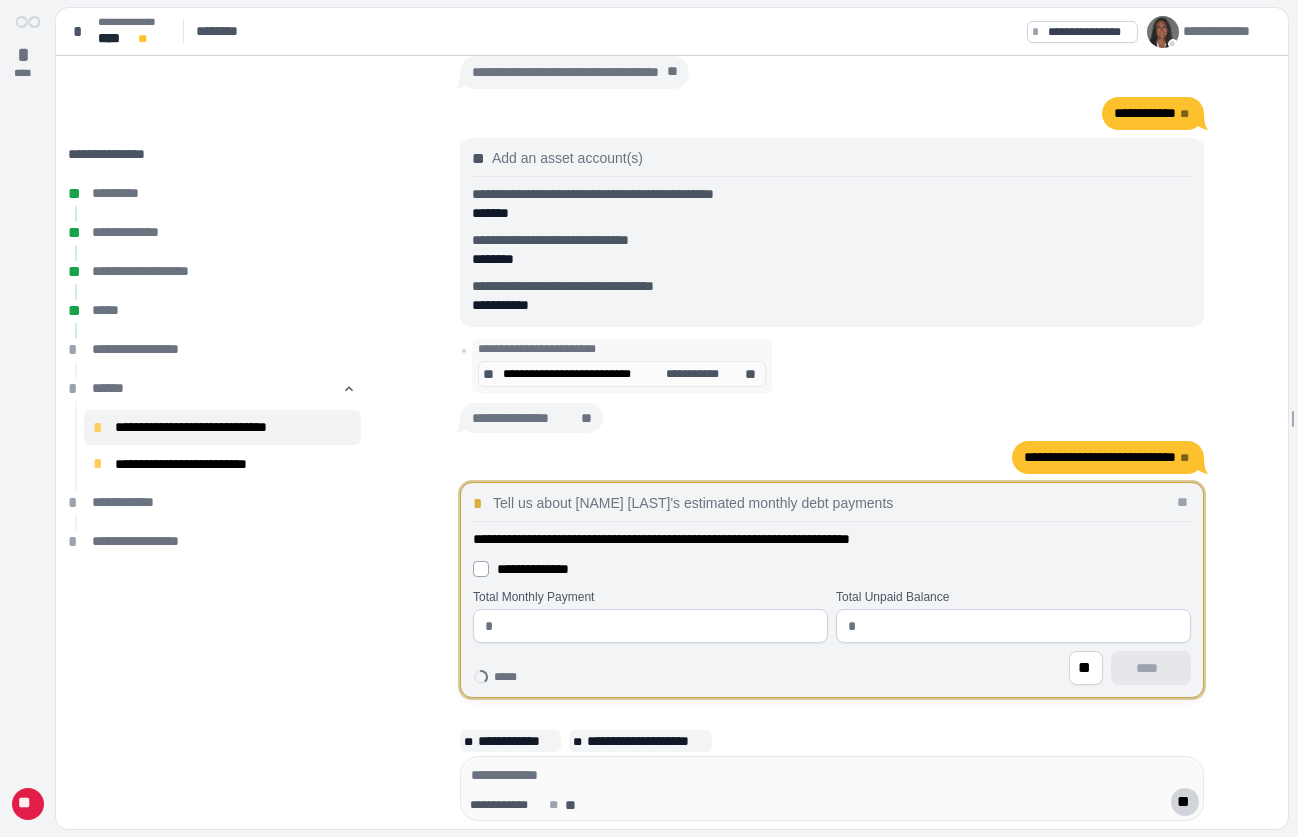 click on "**********" at bounding box center (533, 569) 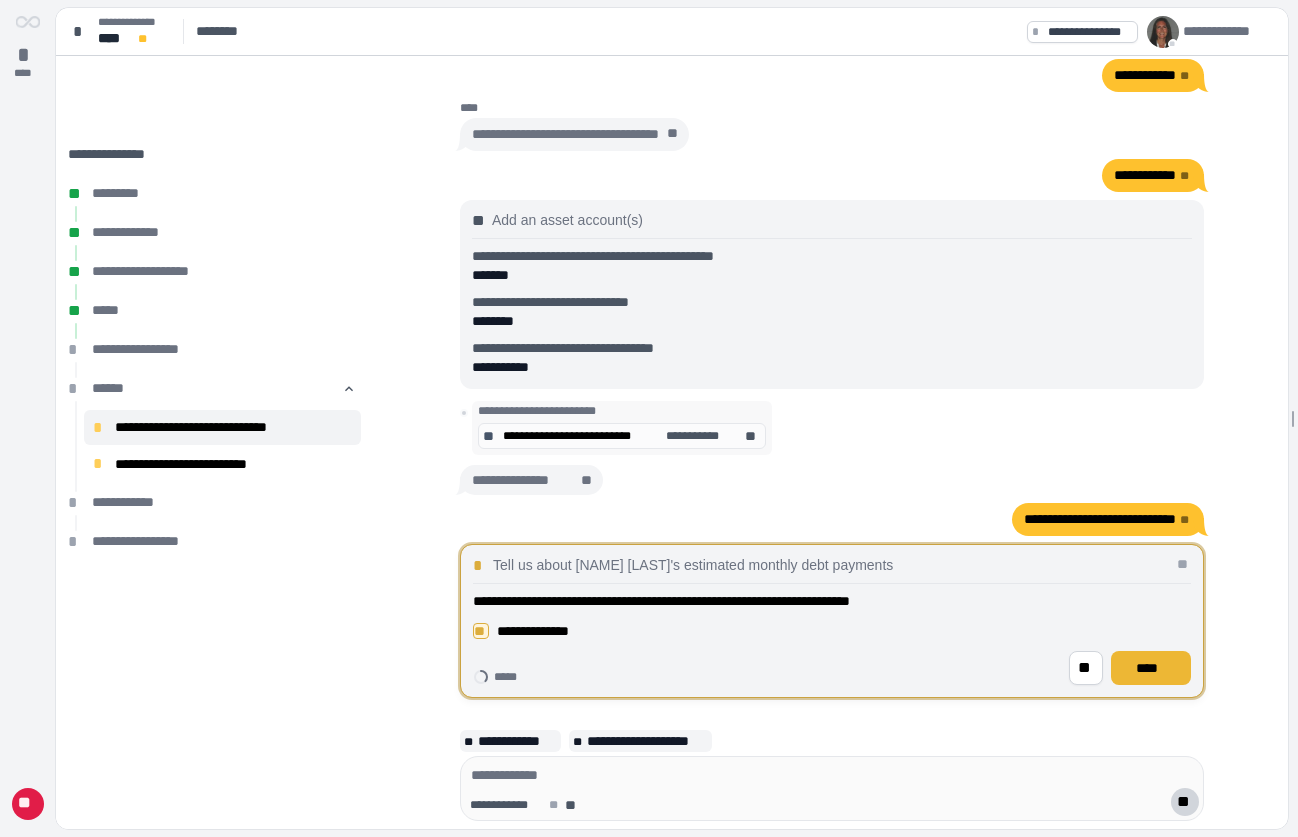 click on "****" at bounding box center [1151, 668] 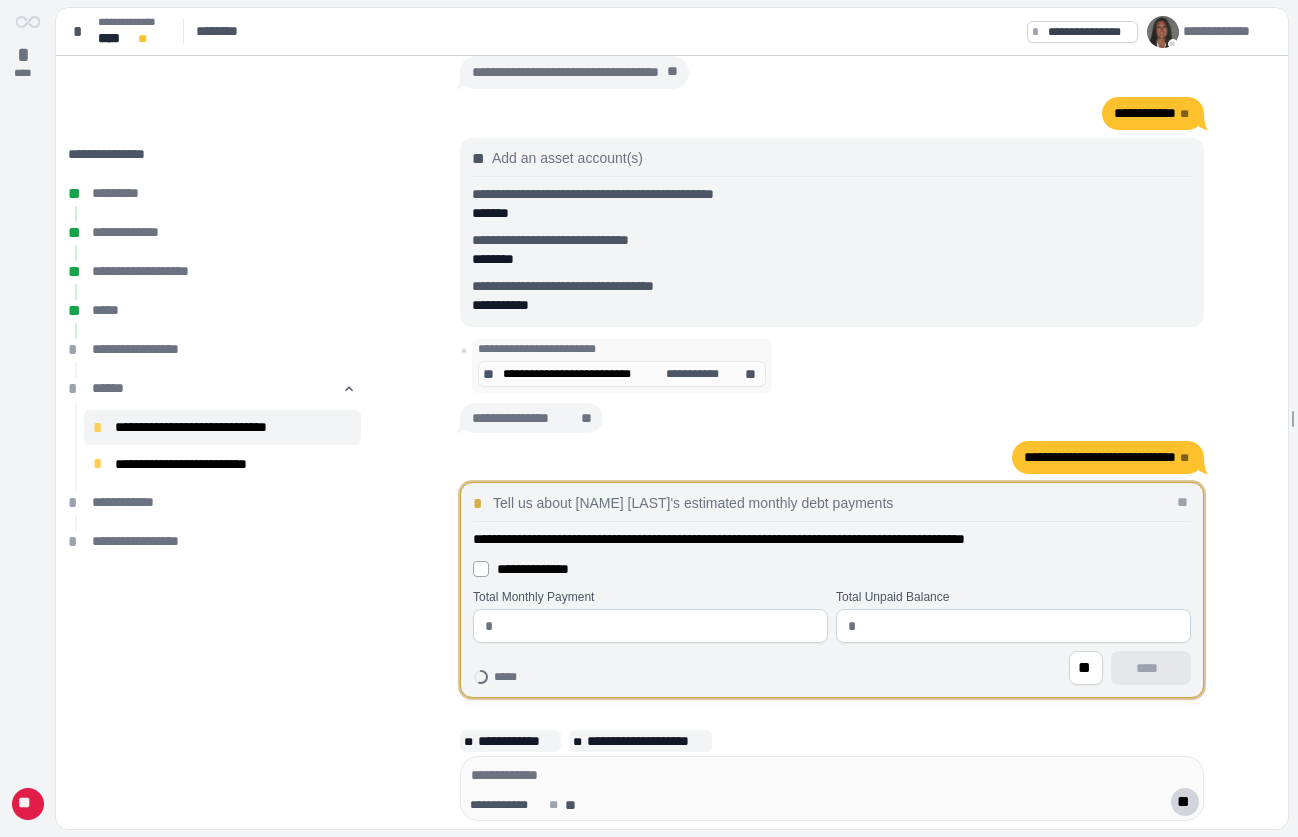 click on "**********" at bounding box center (533, 569) 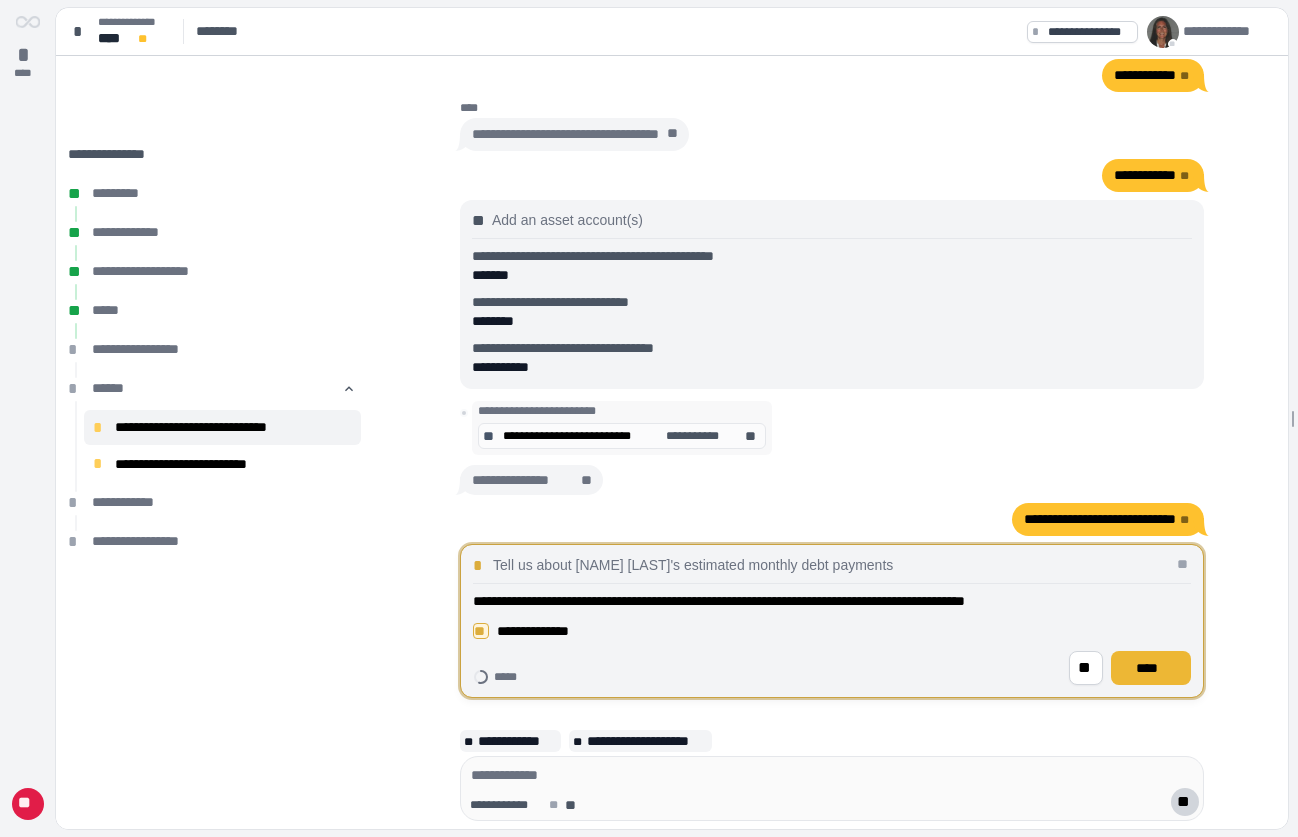 click on "****" at bounding box center (1151, 668) 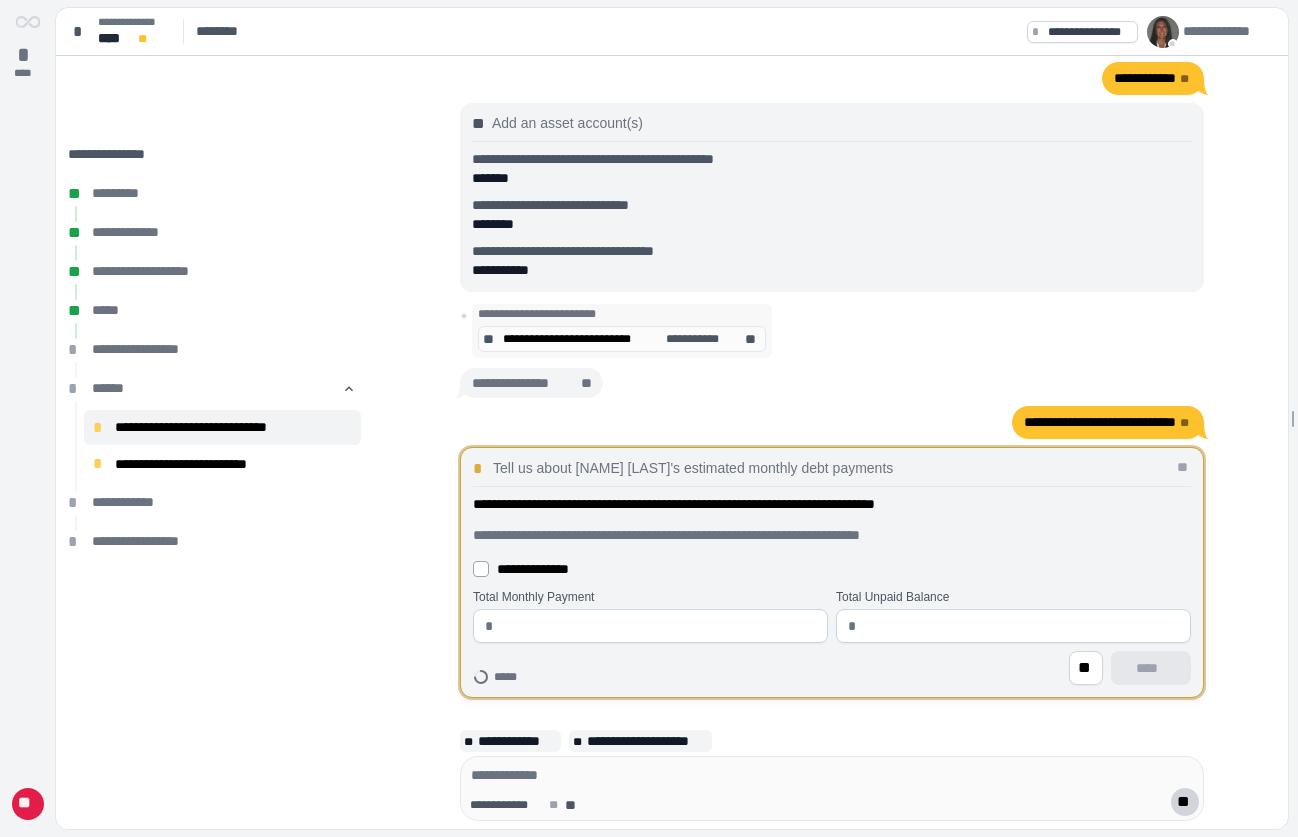 click on "**********" at bounding box center (533, 569) 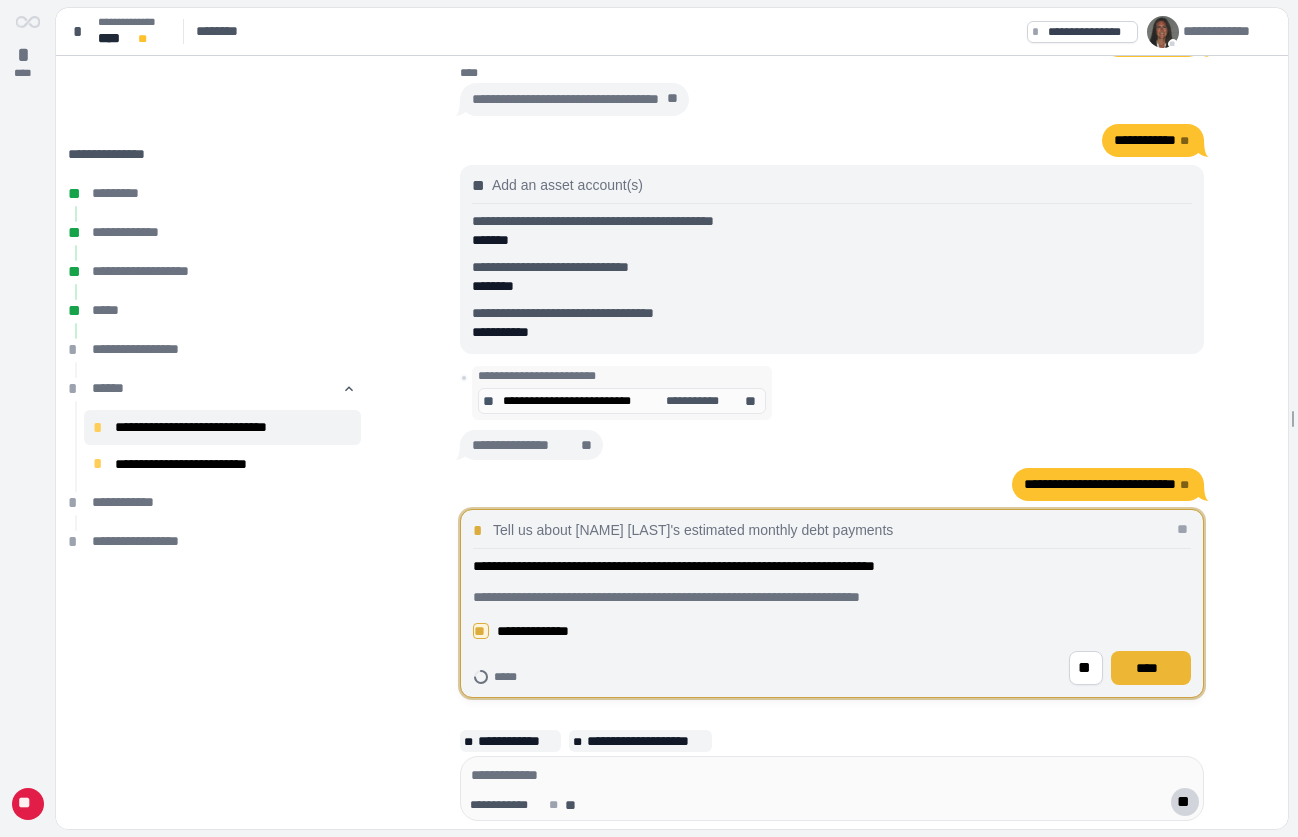 click on "****" at bounding box center [1151, 668] 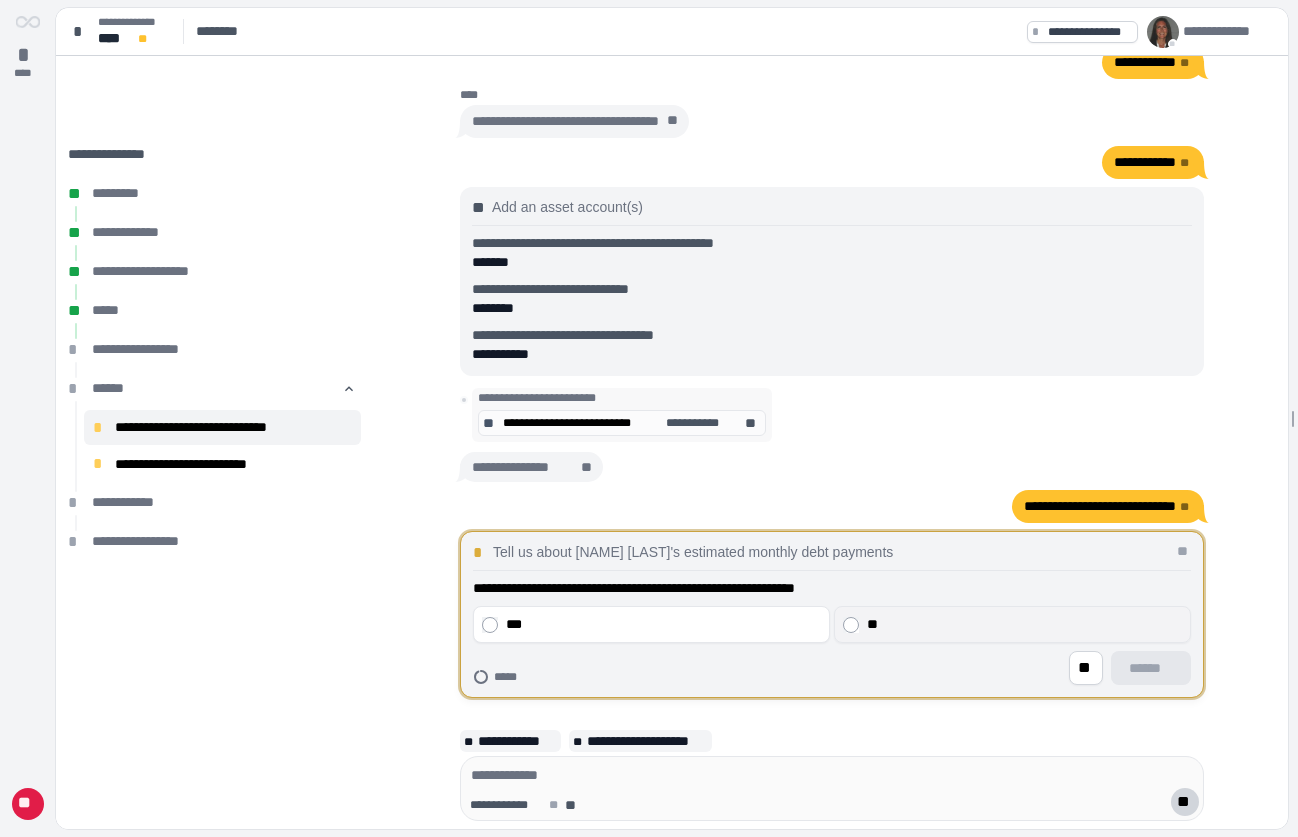 click on "**" at bounding box center [1024, 624] 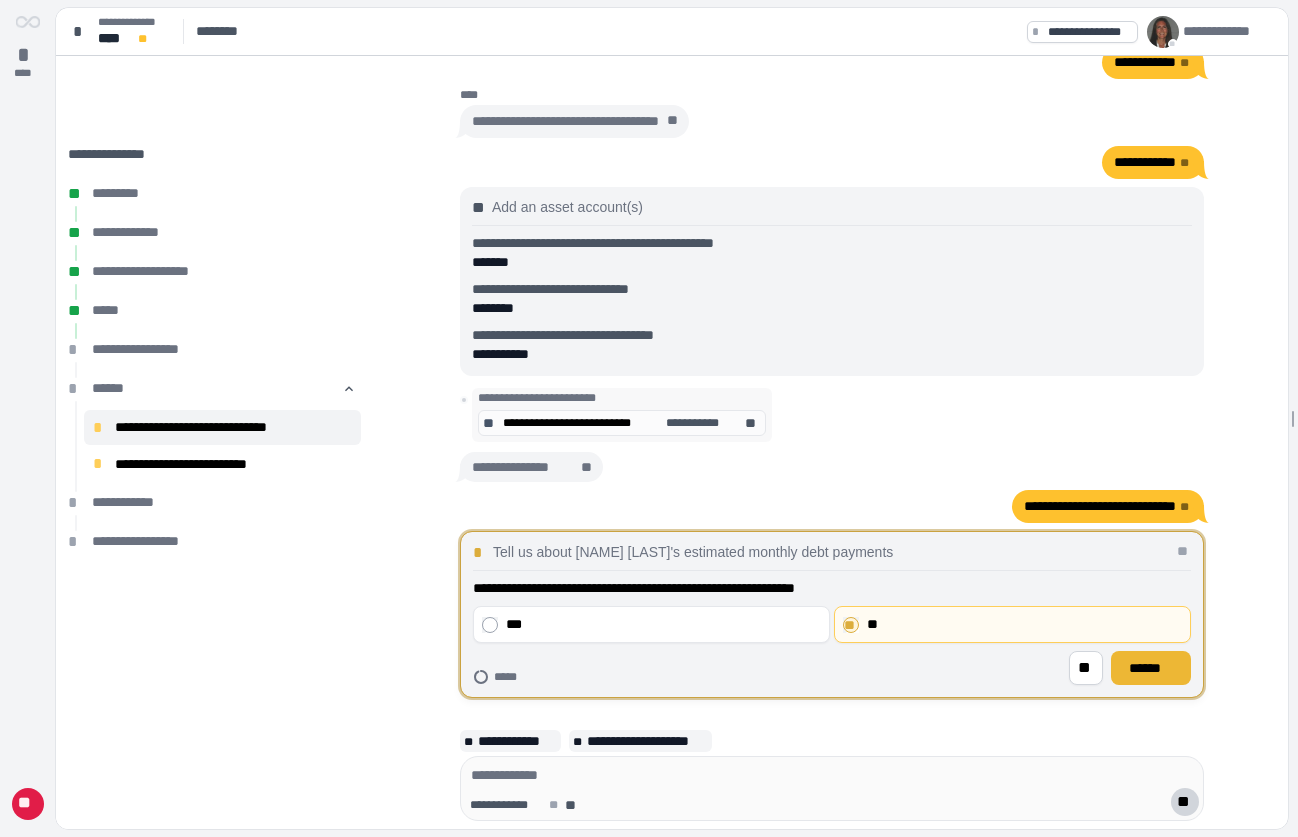 click on "******" at bounding box center [1151, 668] 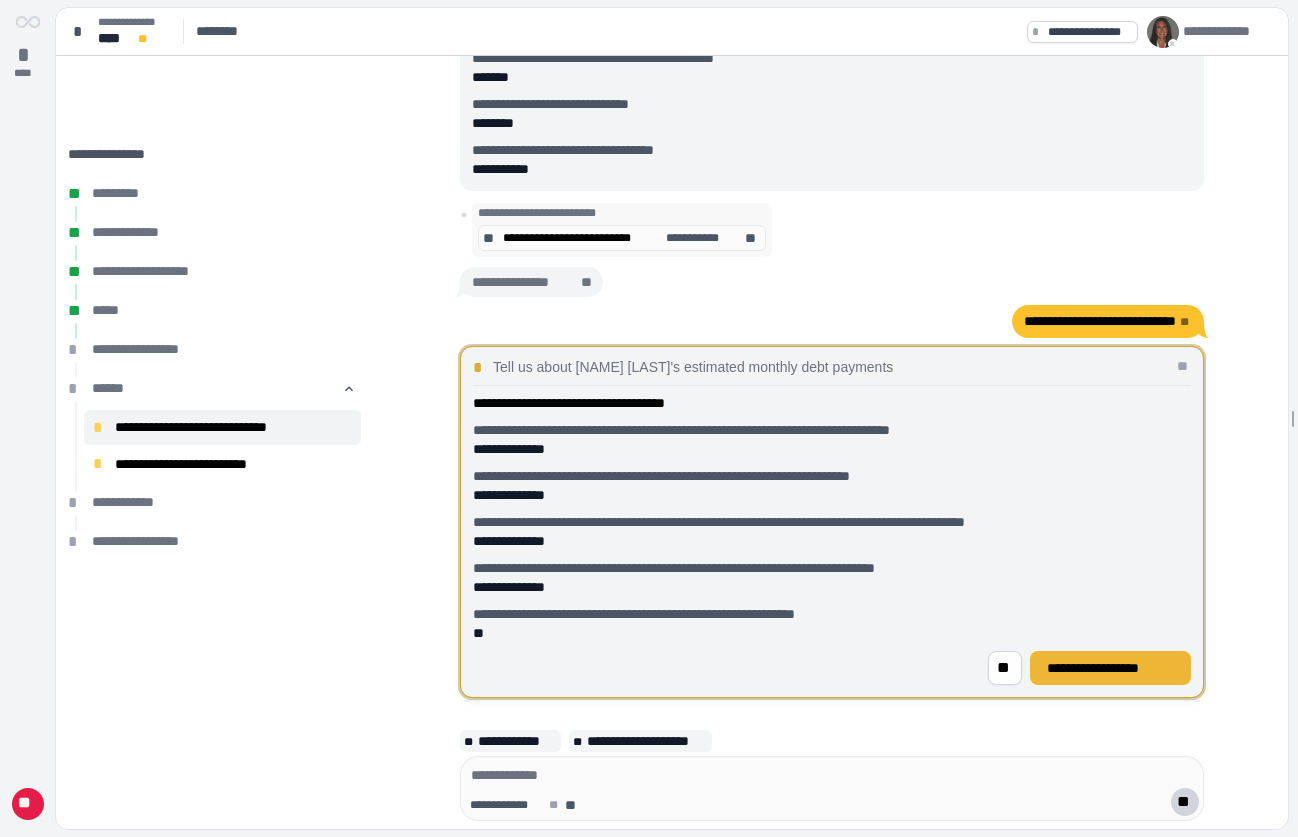 click on "**********" at bounding box center [1110, 668] 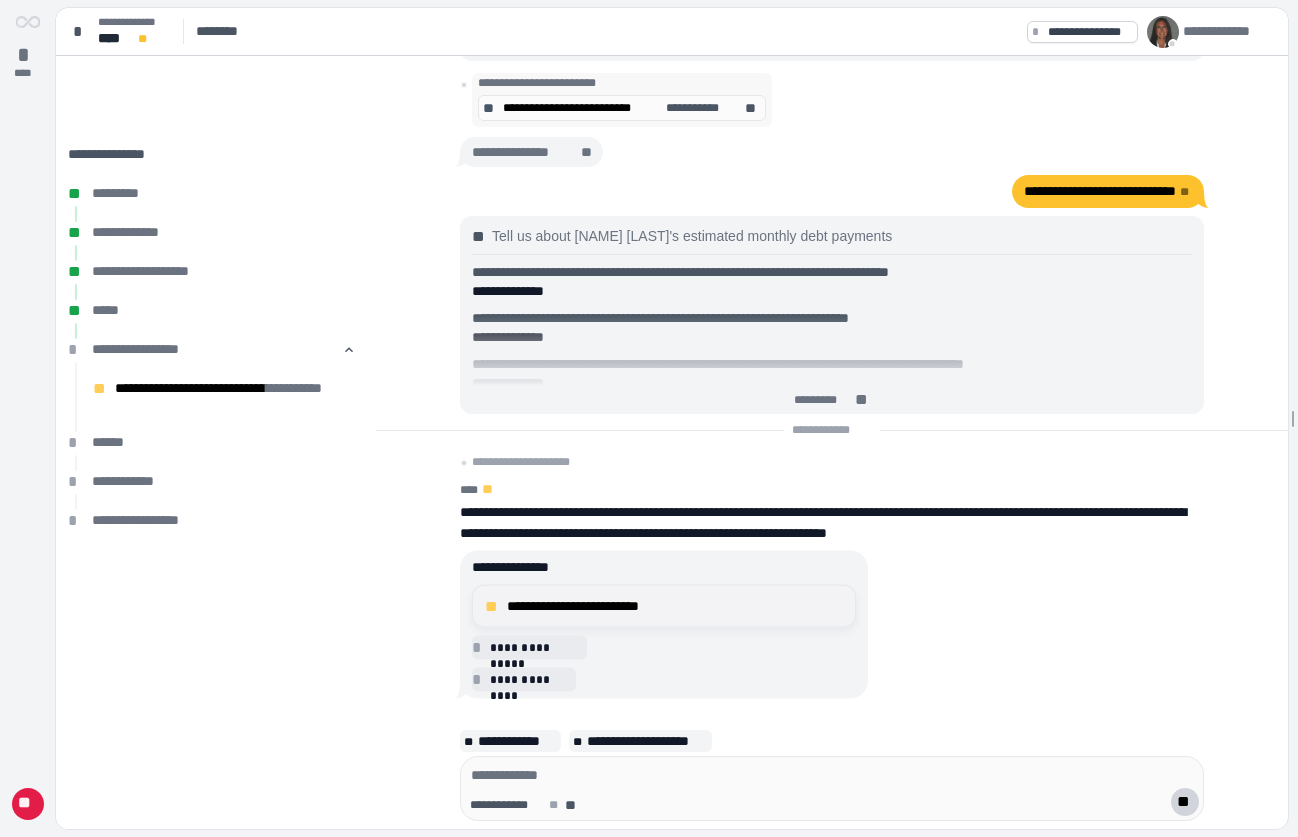 click on "**********" at bounding box center (675, 606) 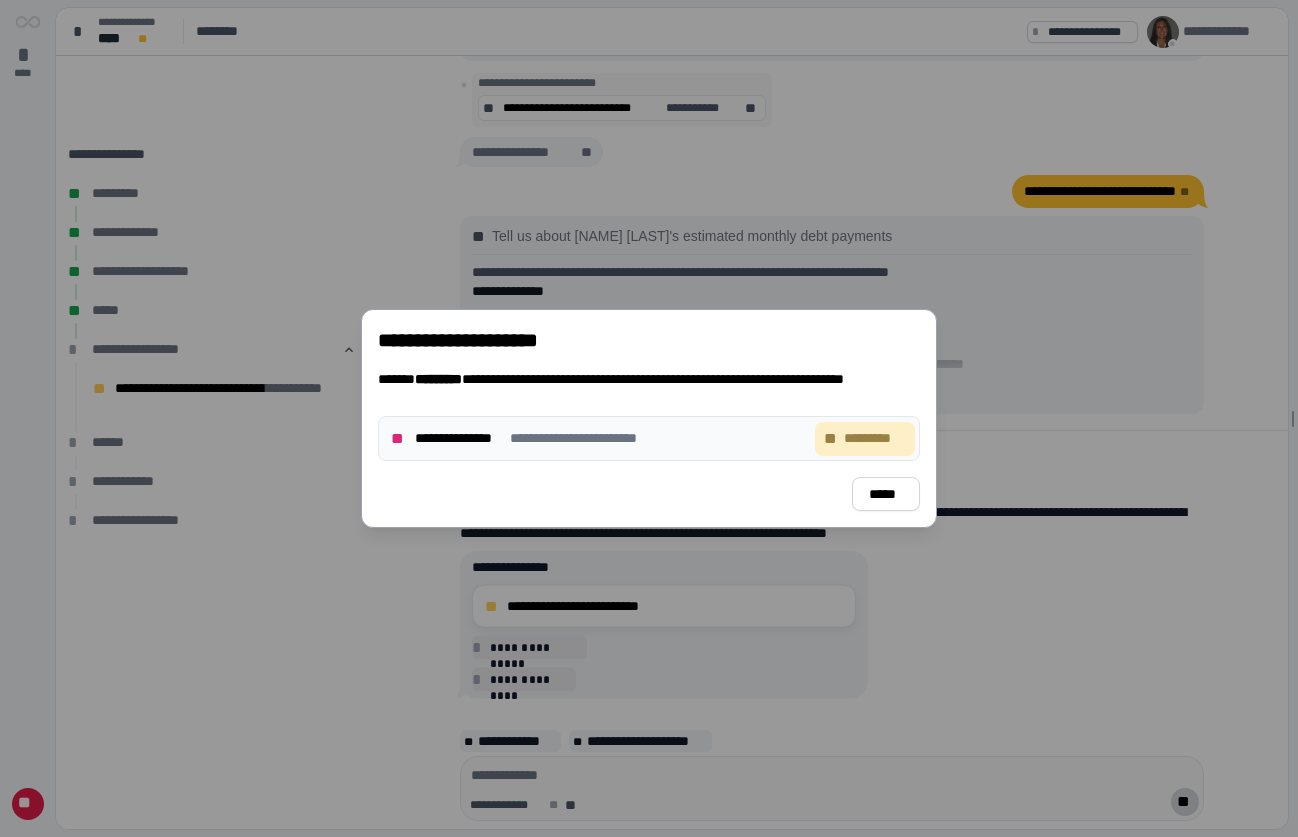 click on "*********" at bounding box center (875, 438) 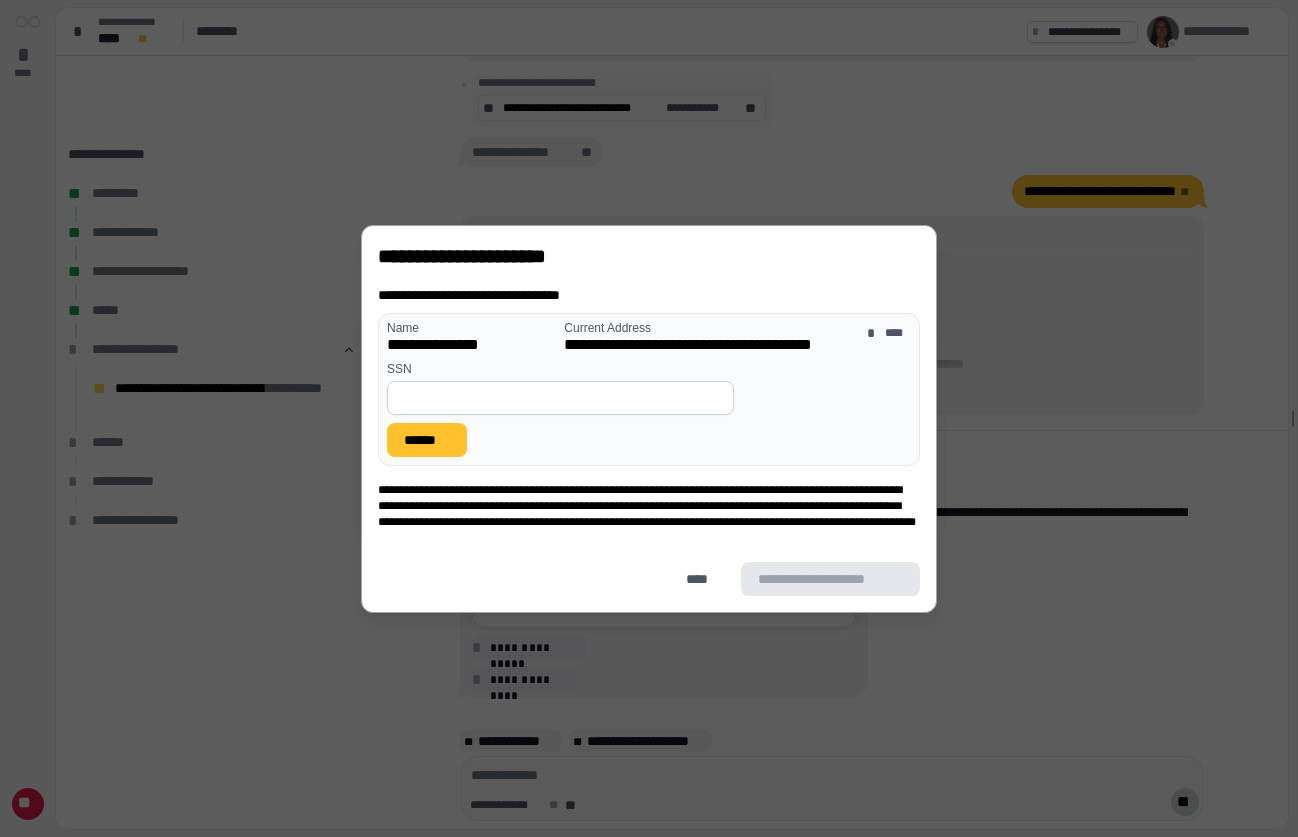 click at bounding box center (560, 398) 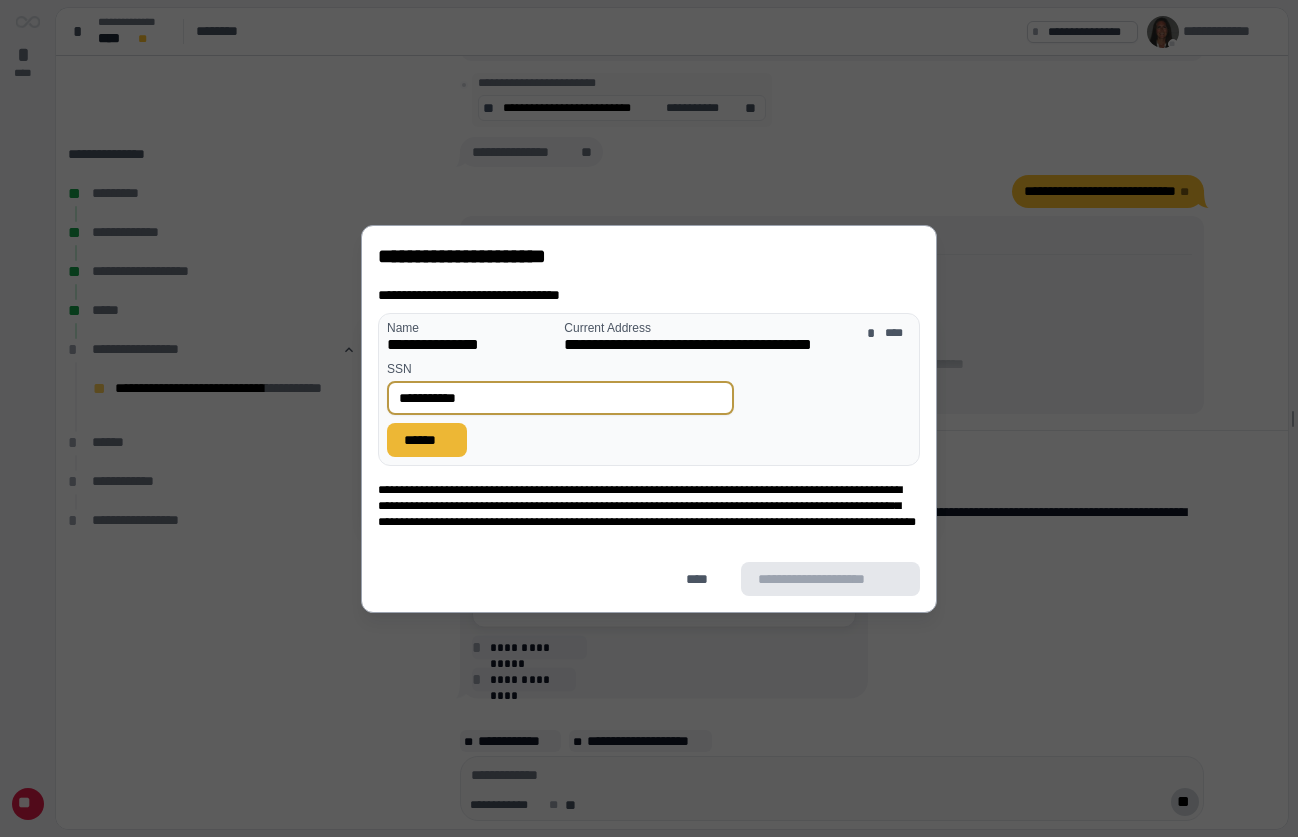 type on "**********" 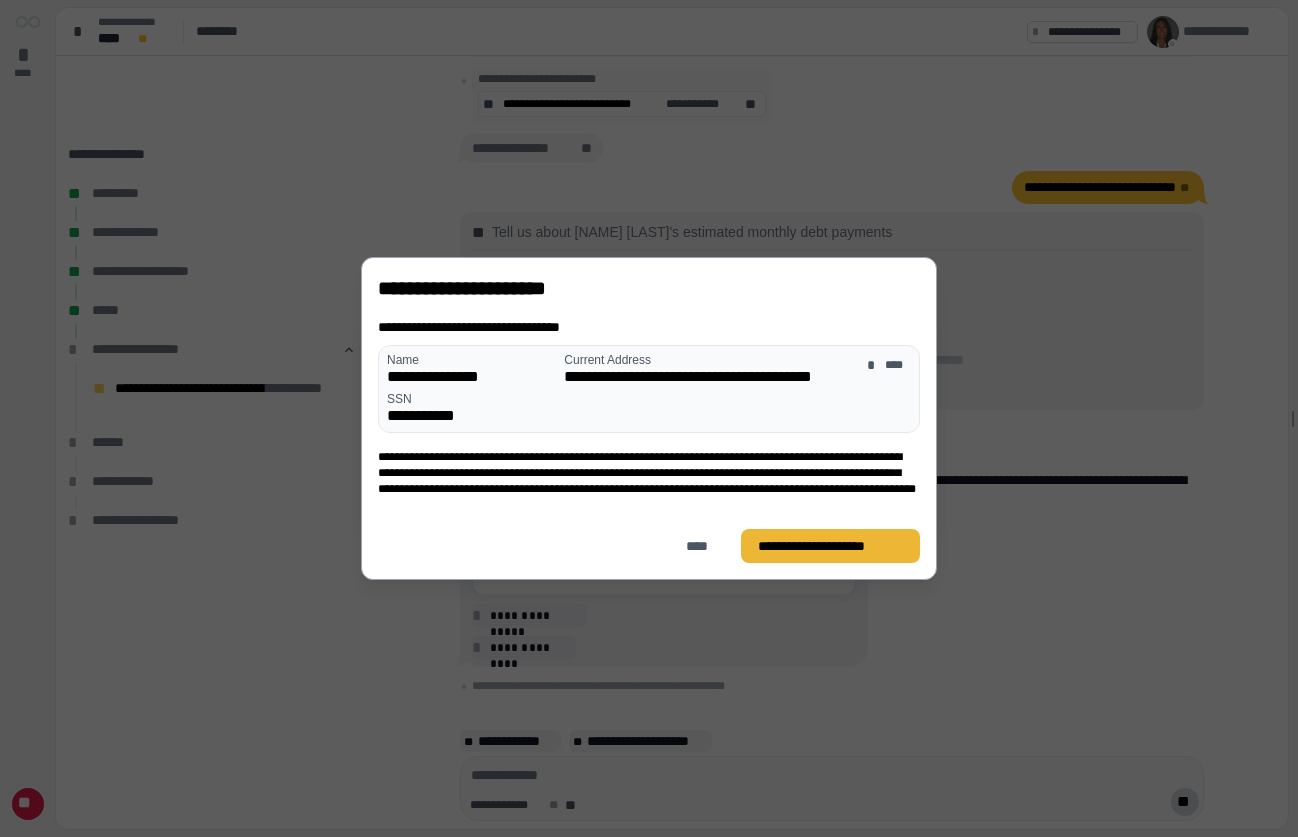 click on "**********" at bounding box center [830, 546] 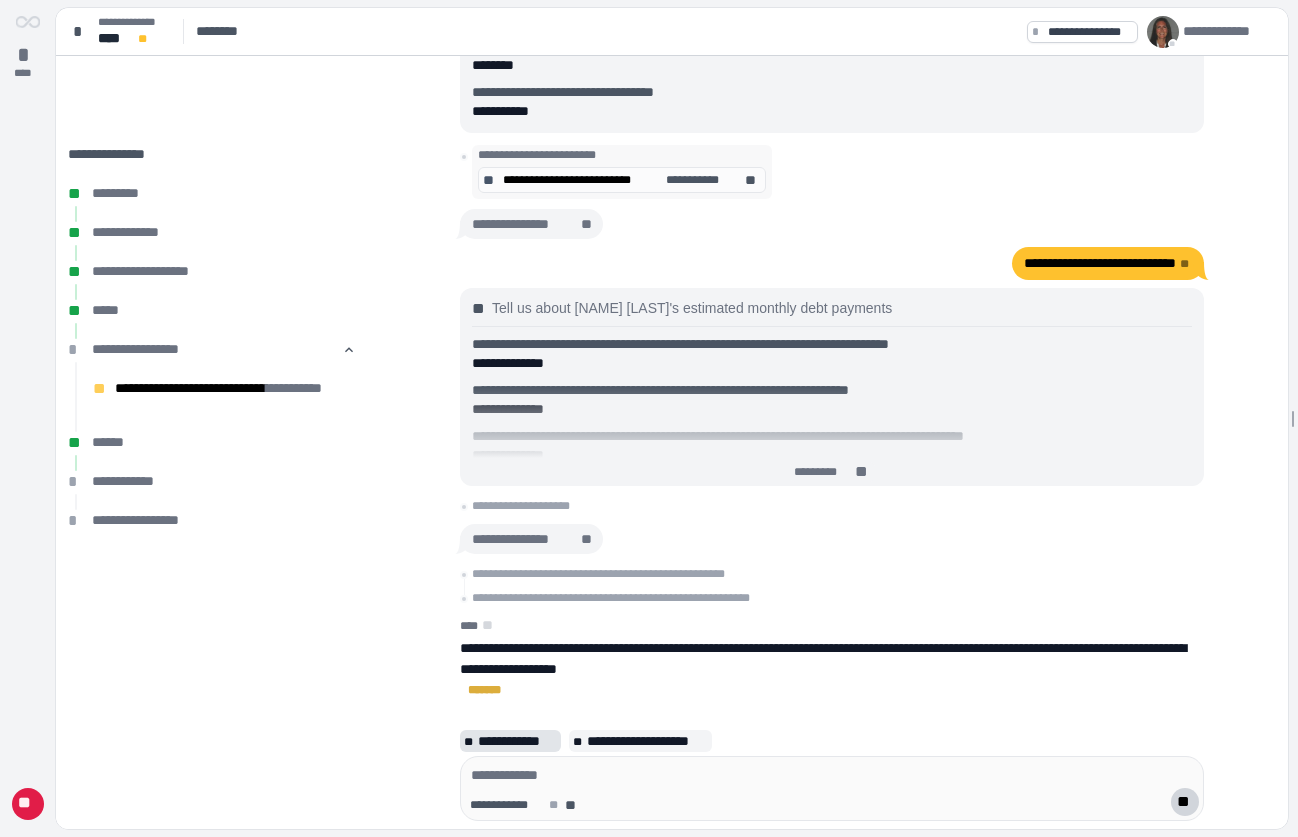 click on "**********" at bounding box center (517, 741) 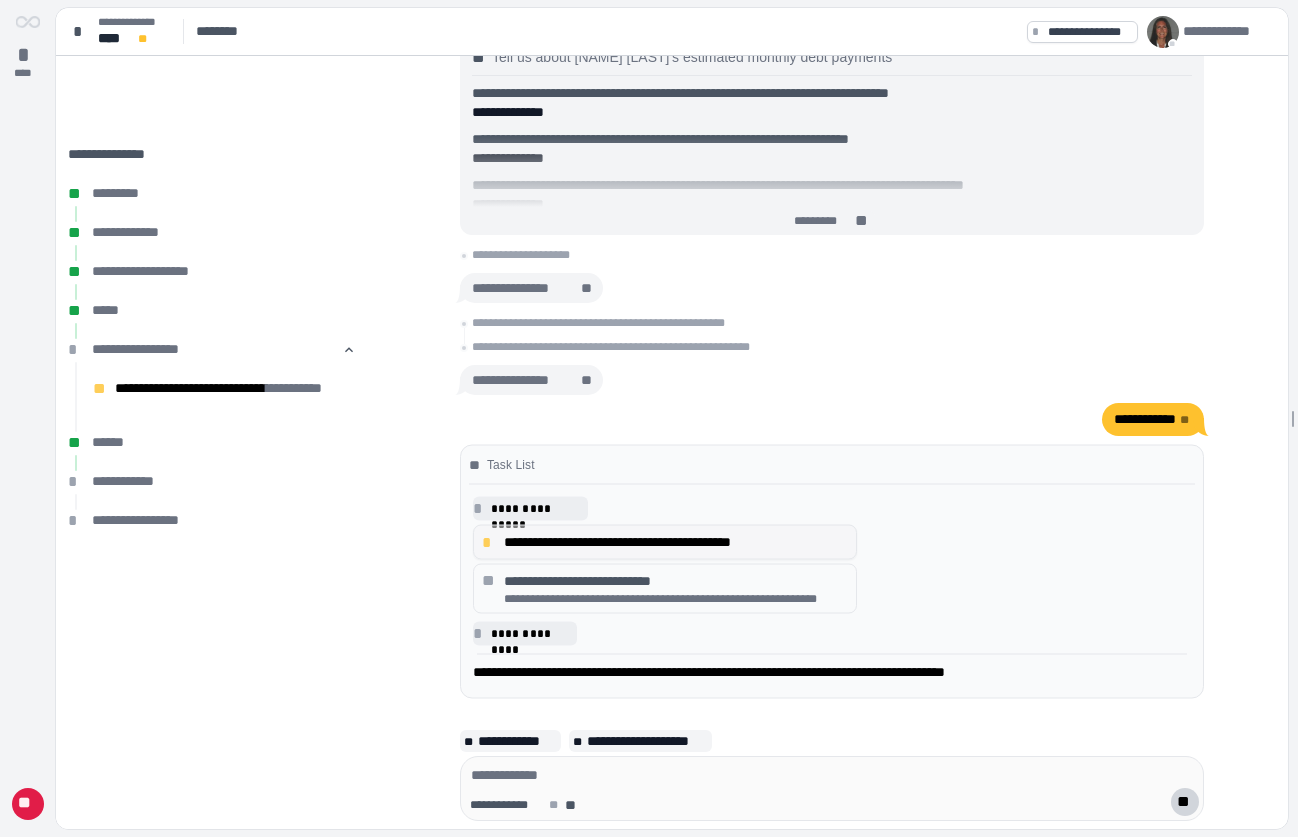 click on "**********" at bounding box center [676, 542] 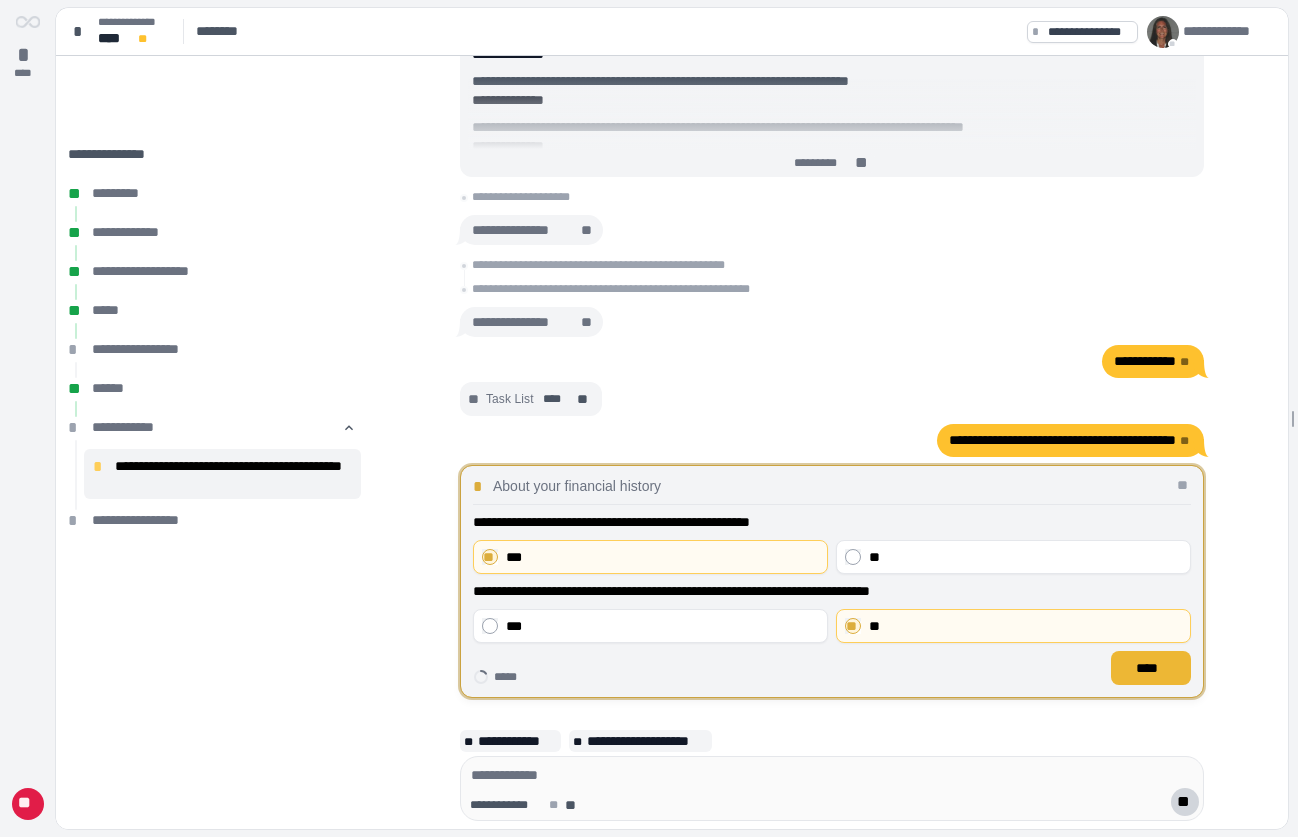 click on "****" at bounding box center [1151, 668] 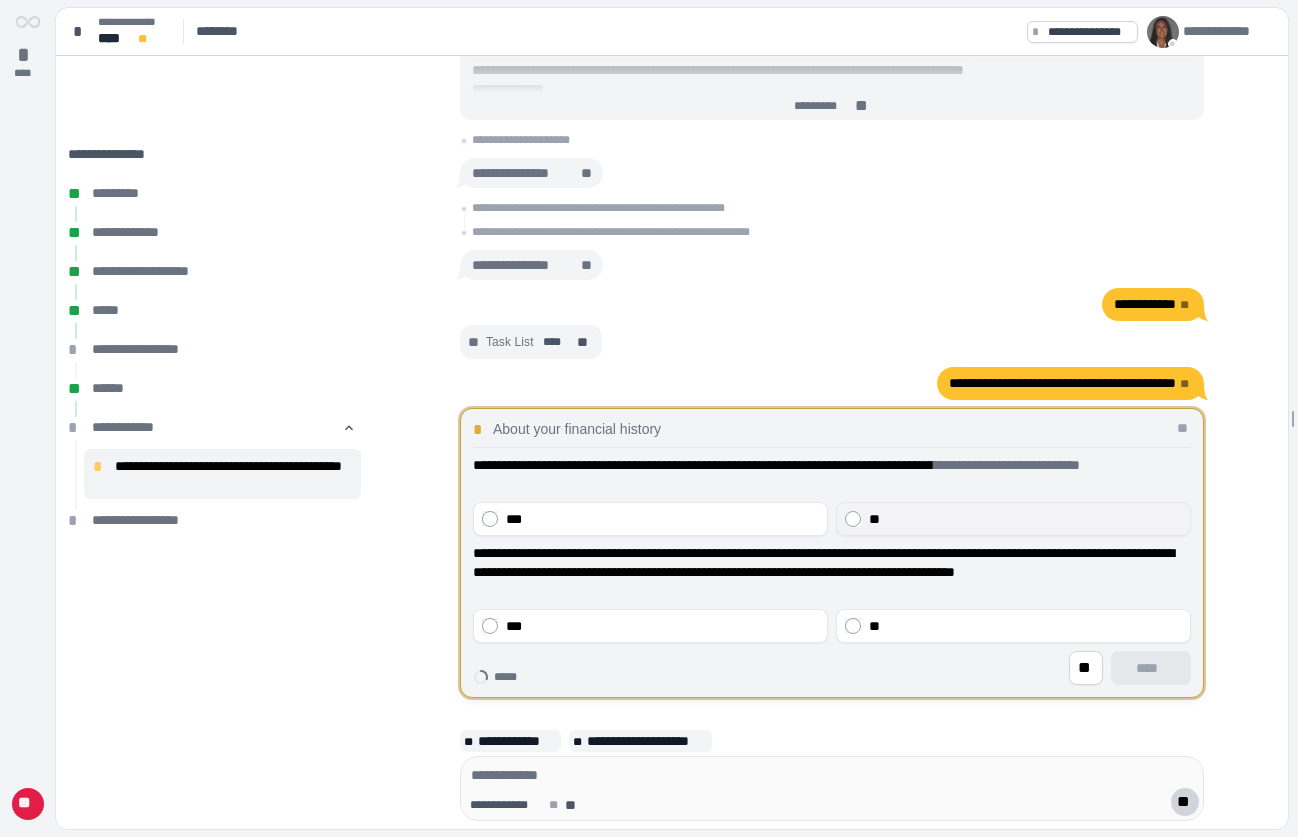 click on "**" at bounding box center (1025, 519) 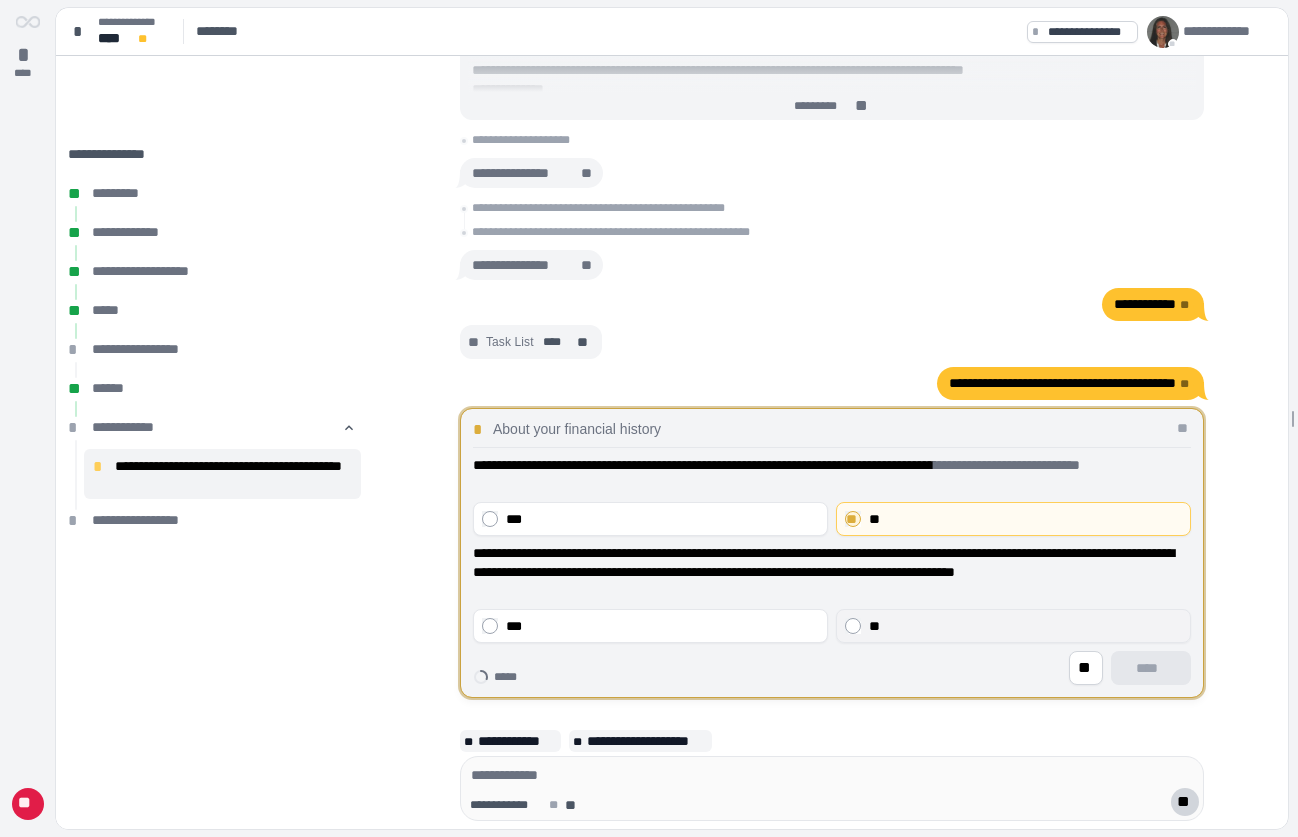 click on "**" at bounding box center (1025, 626) 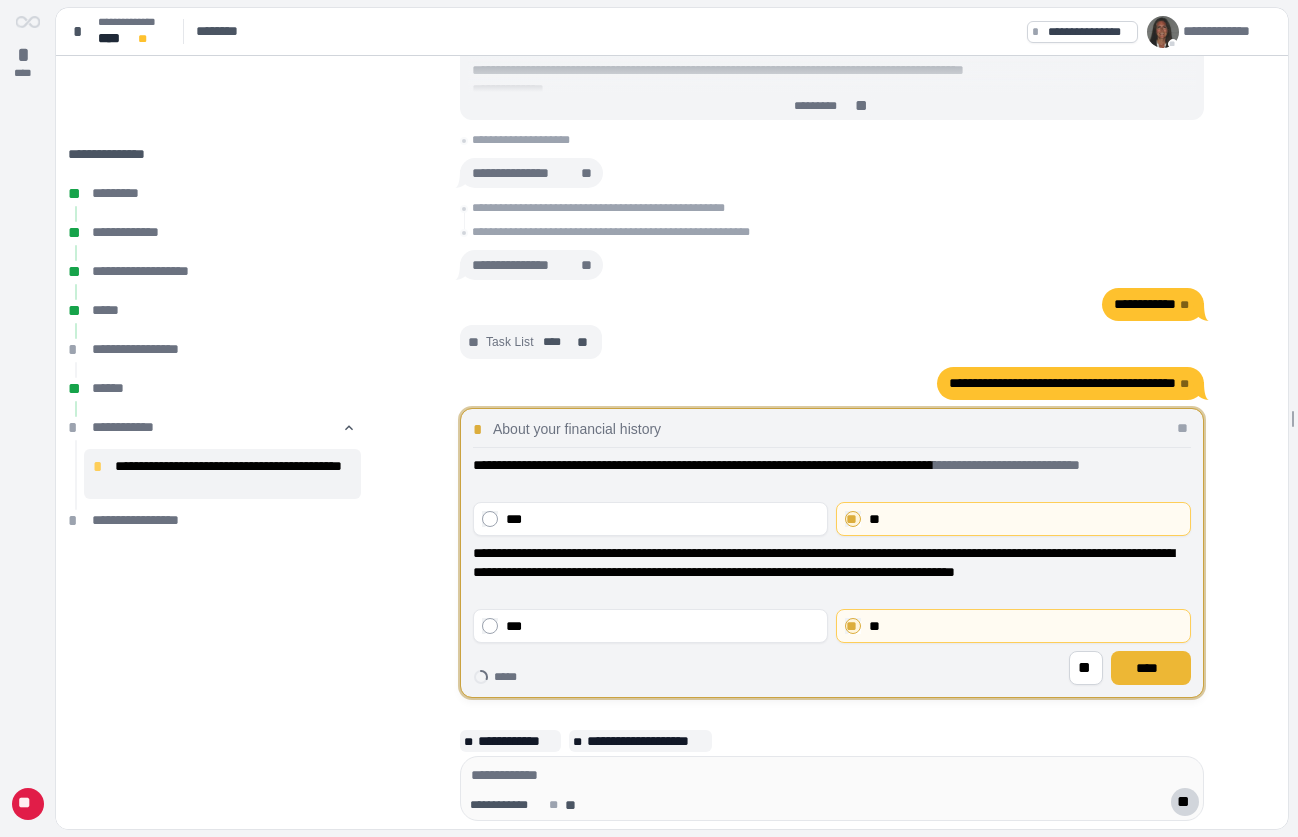 click on "****" at bounding box center [1151, 668] 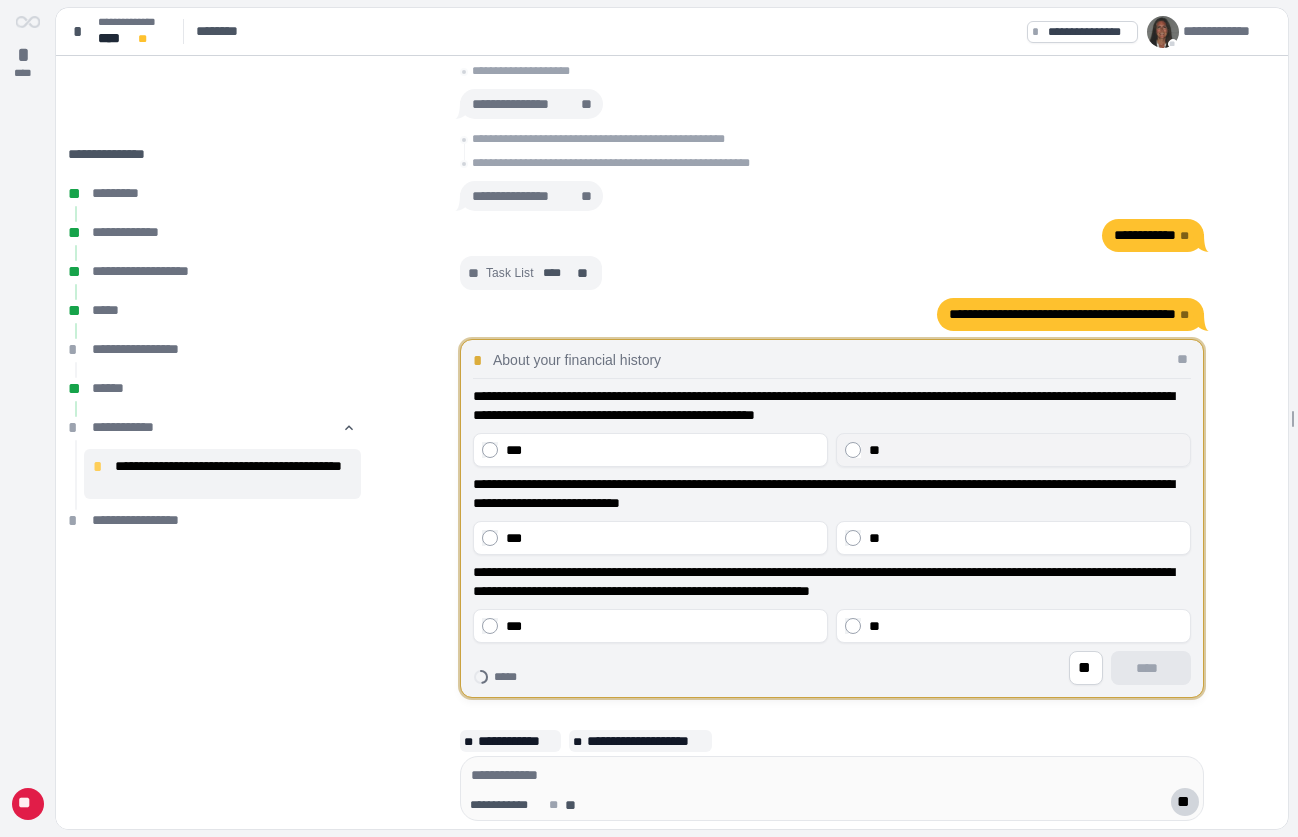 click on "**" at bounding box center (1013, 450) 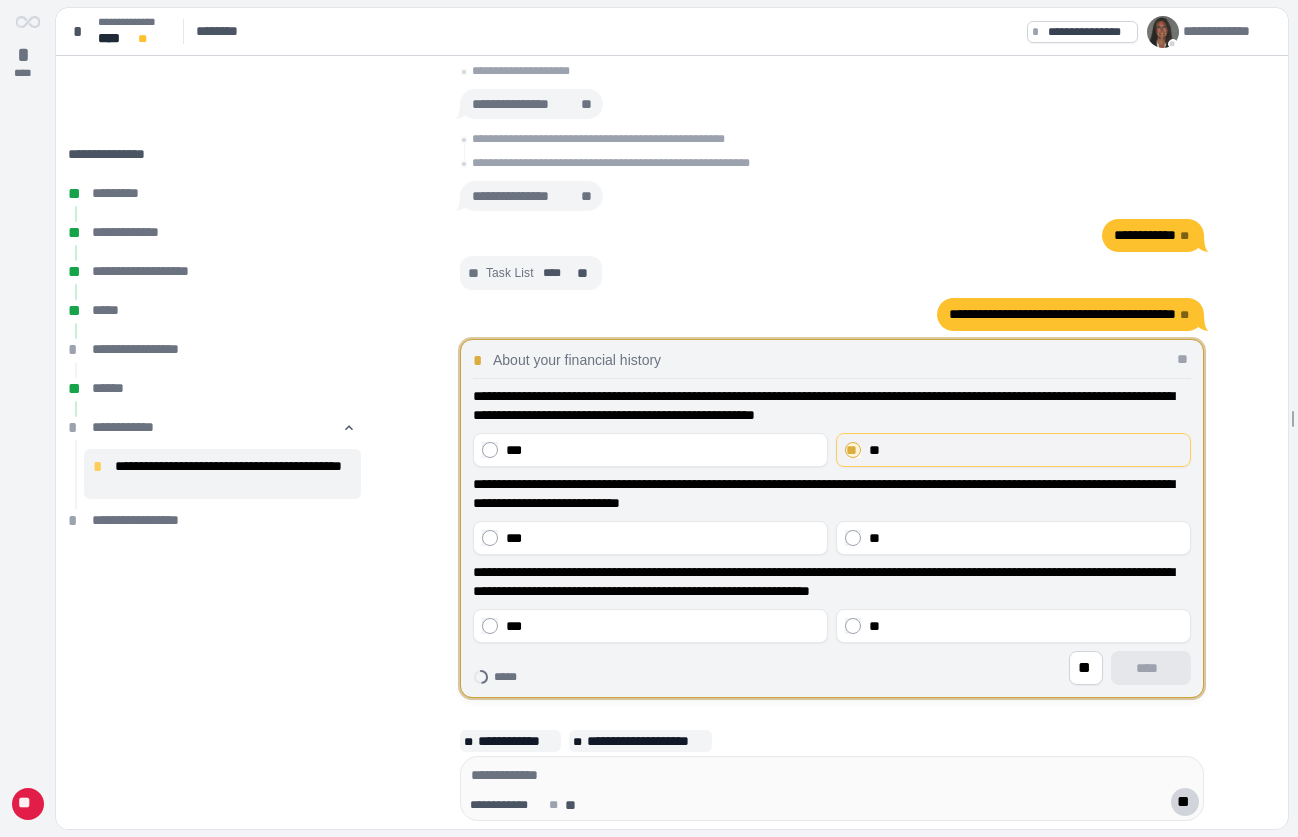click on "**" at bounding box center (1025, 450) 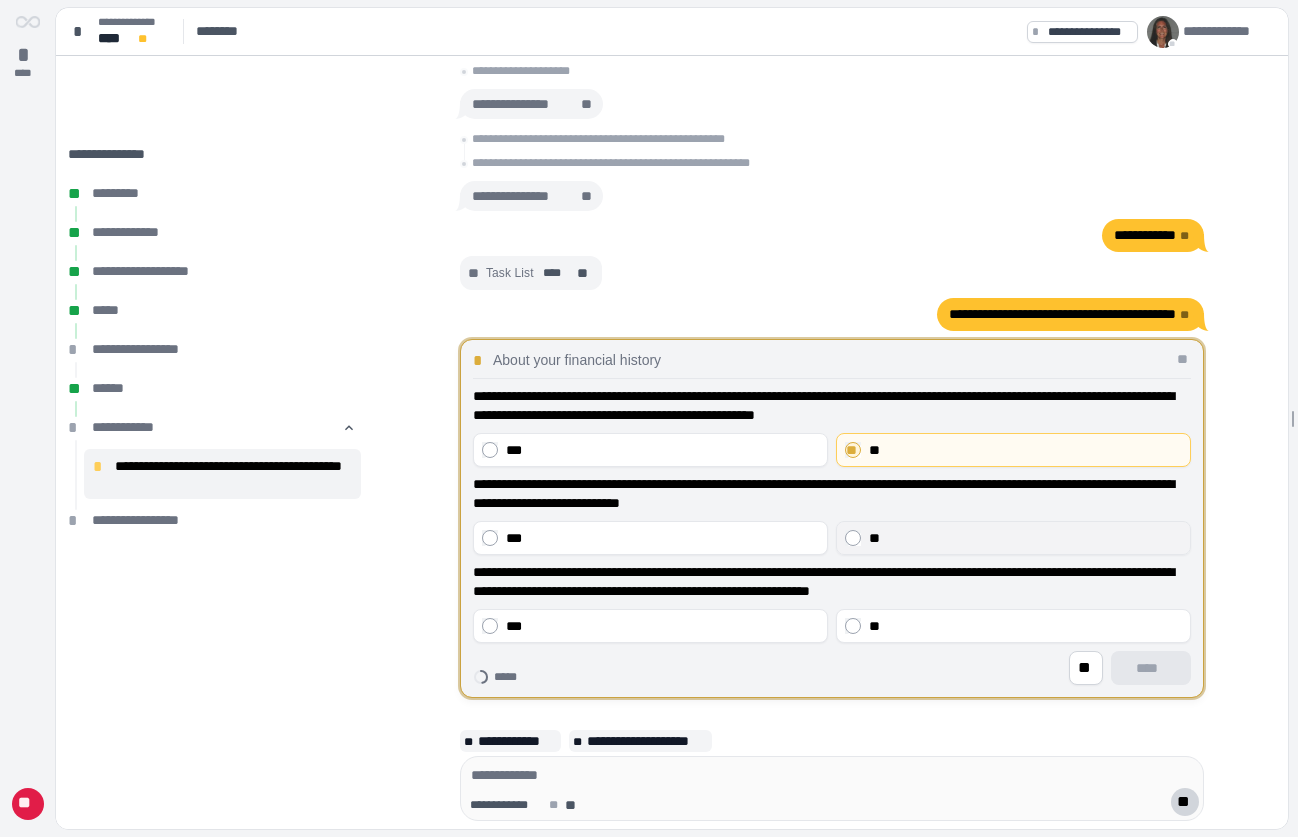 click on "**" at bounding box center [874, 538] 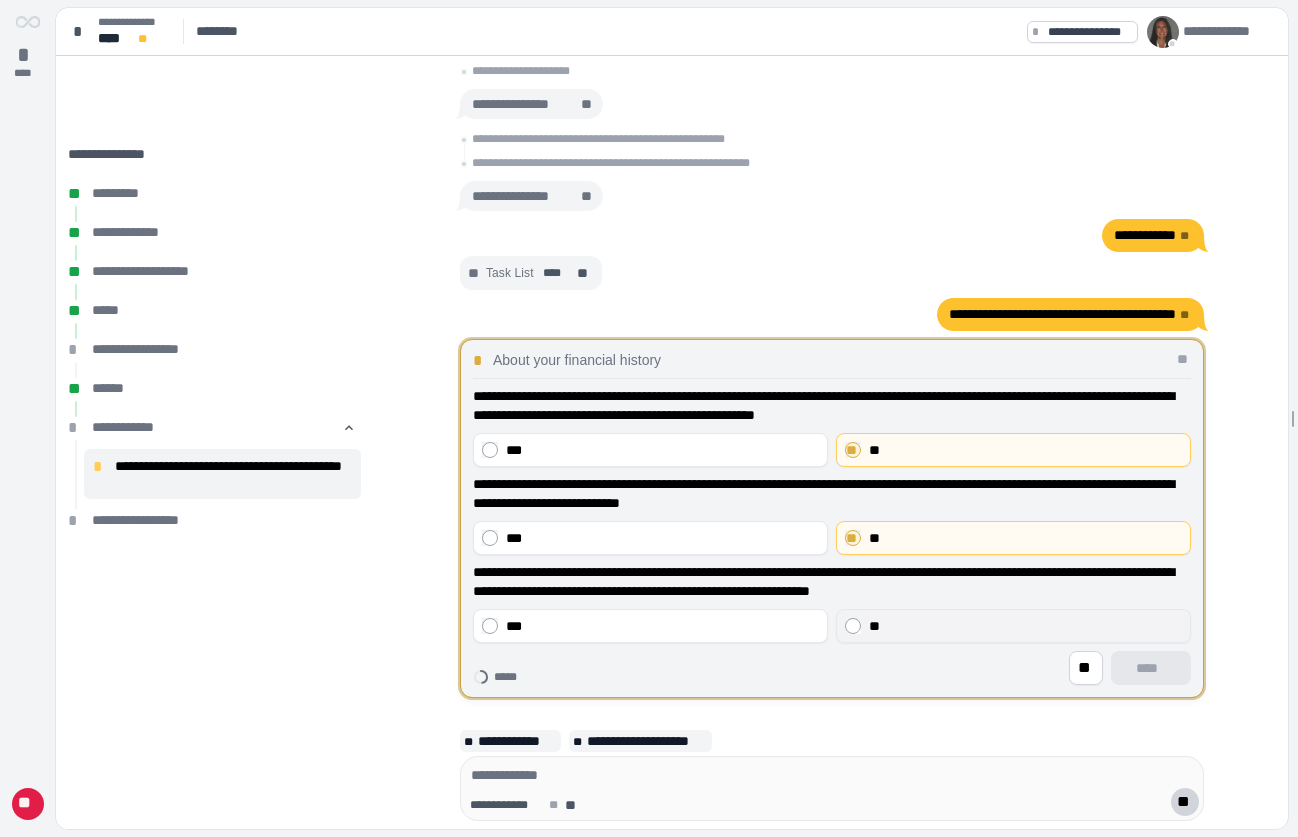 click on "**" at bounding box center [1013, 626] 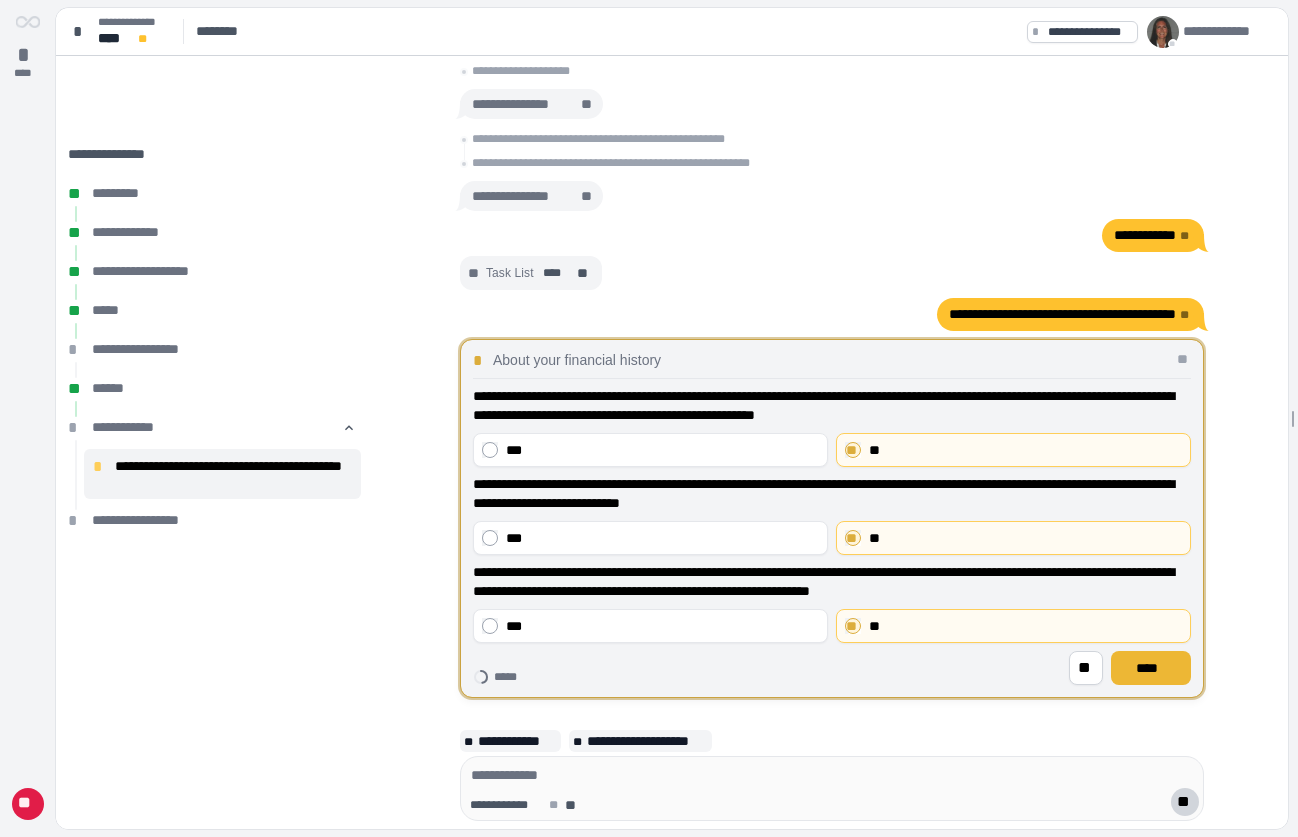 click on "****" at bounding box center [1151, 668] 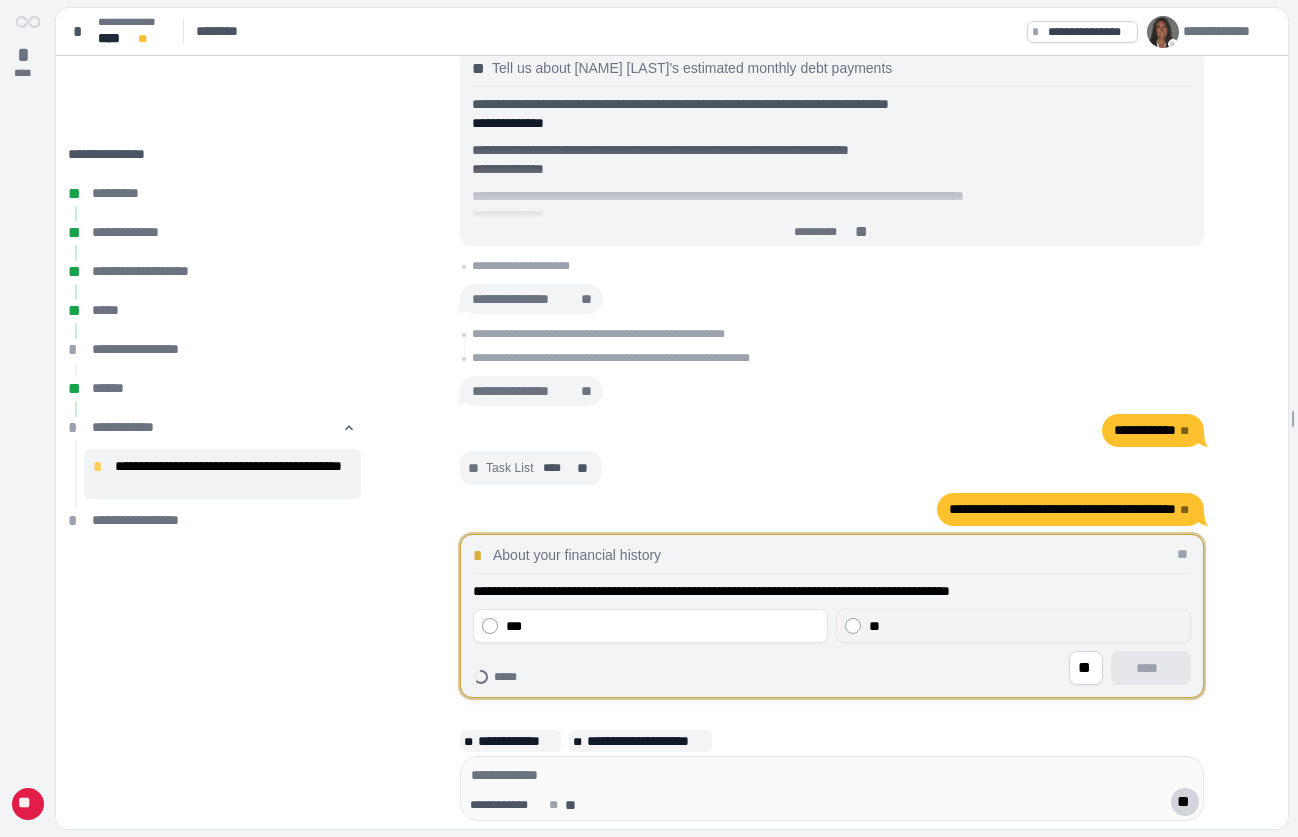 click on "**" at bounding box center (1025, 626) 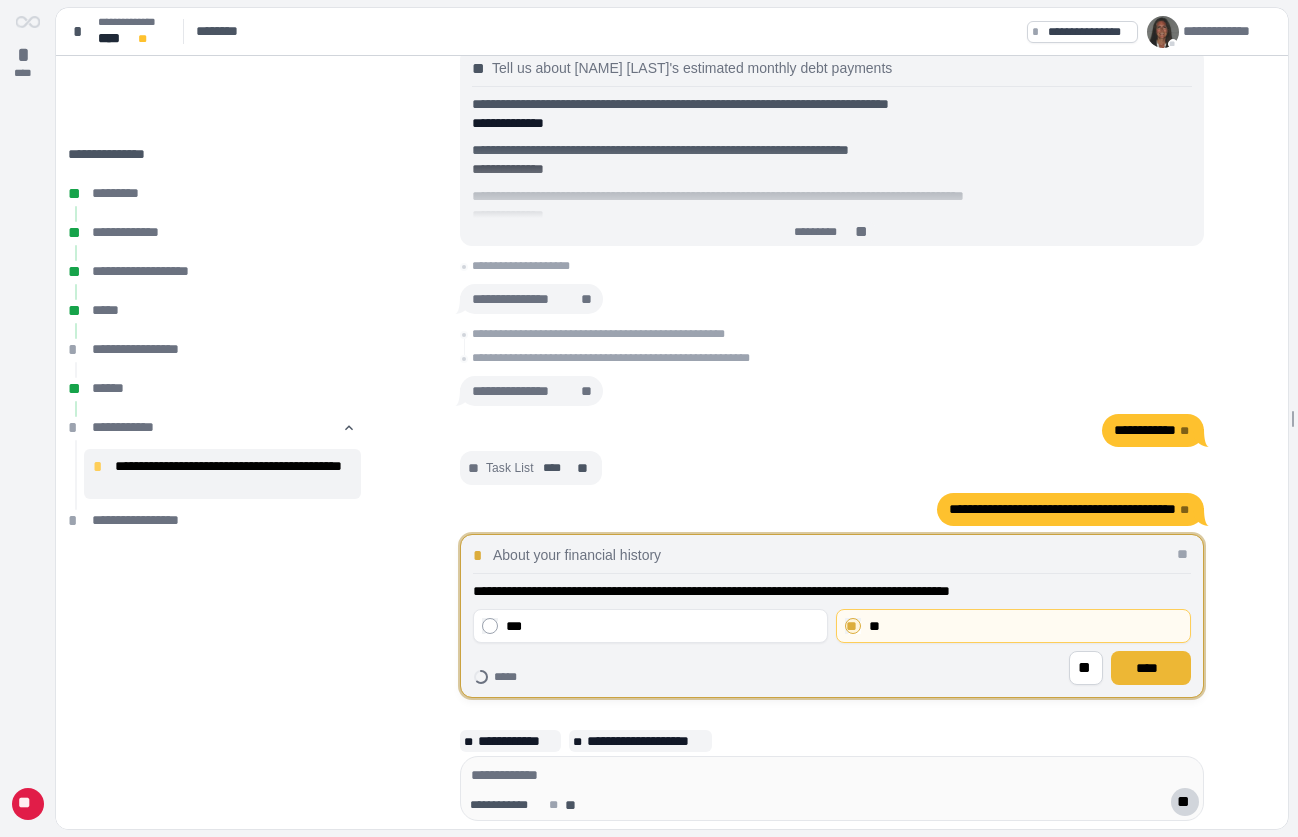 click on "****" at bounding box center [1151, 668] 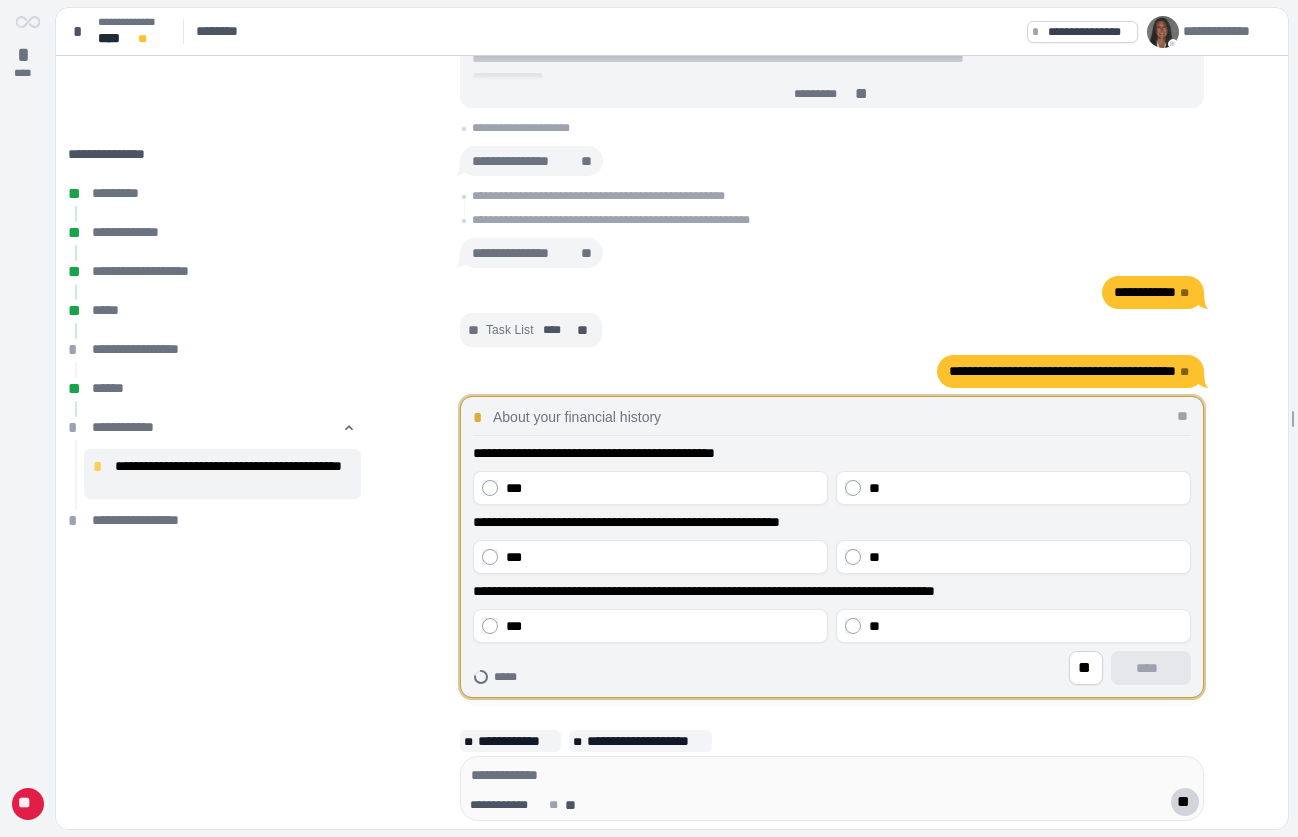 click on "**********" at bounding box center (832, 474) 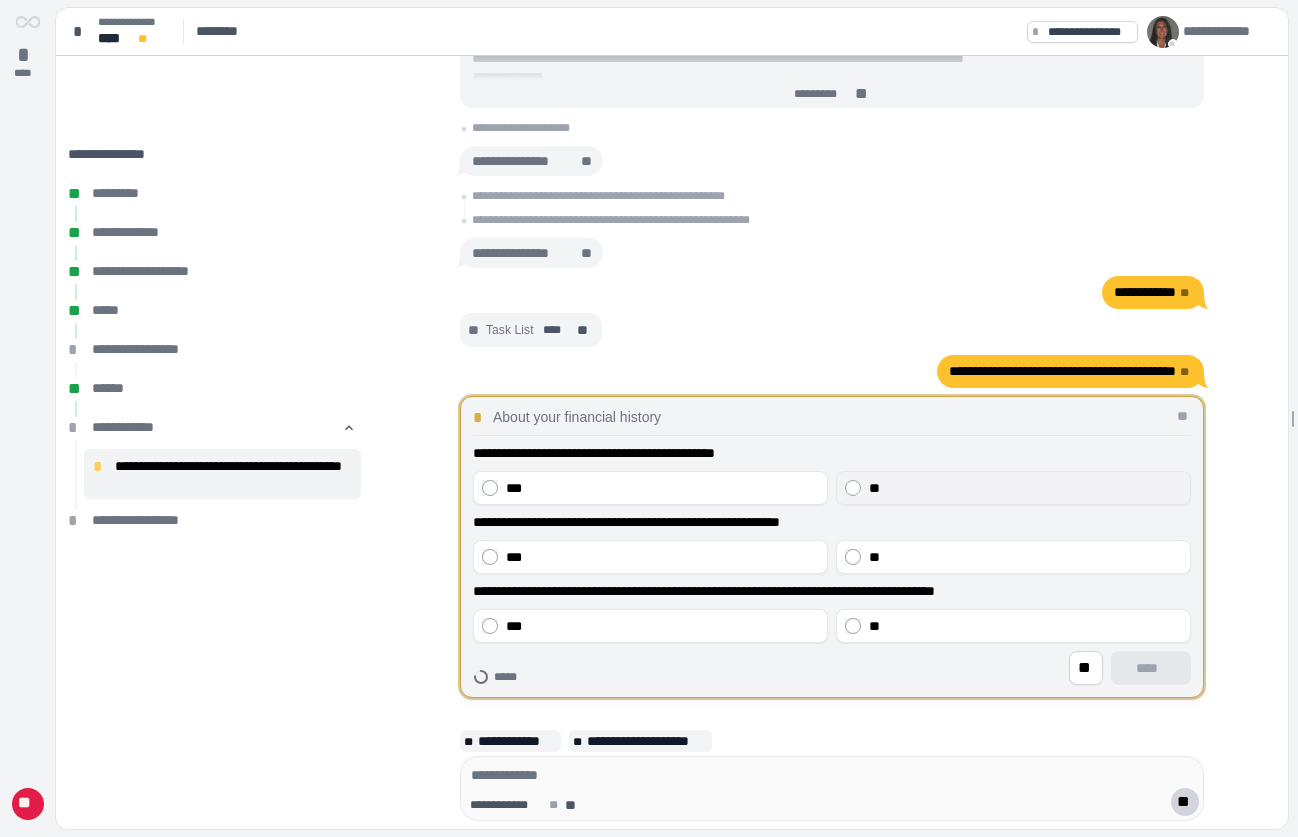 click on "**" at bounding box center (874, 488) 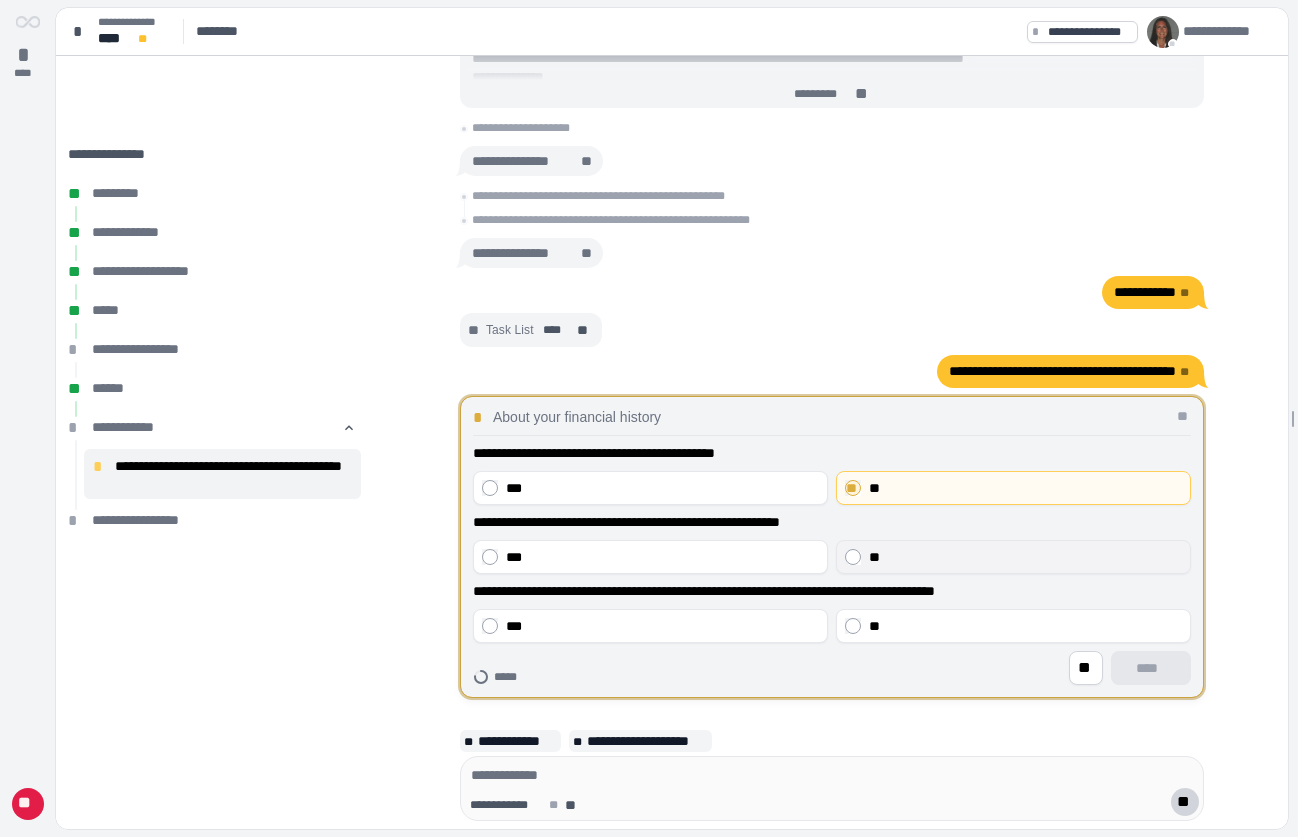 click on "**" at bounding box center [874, 557] 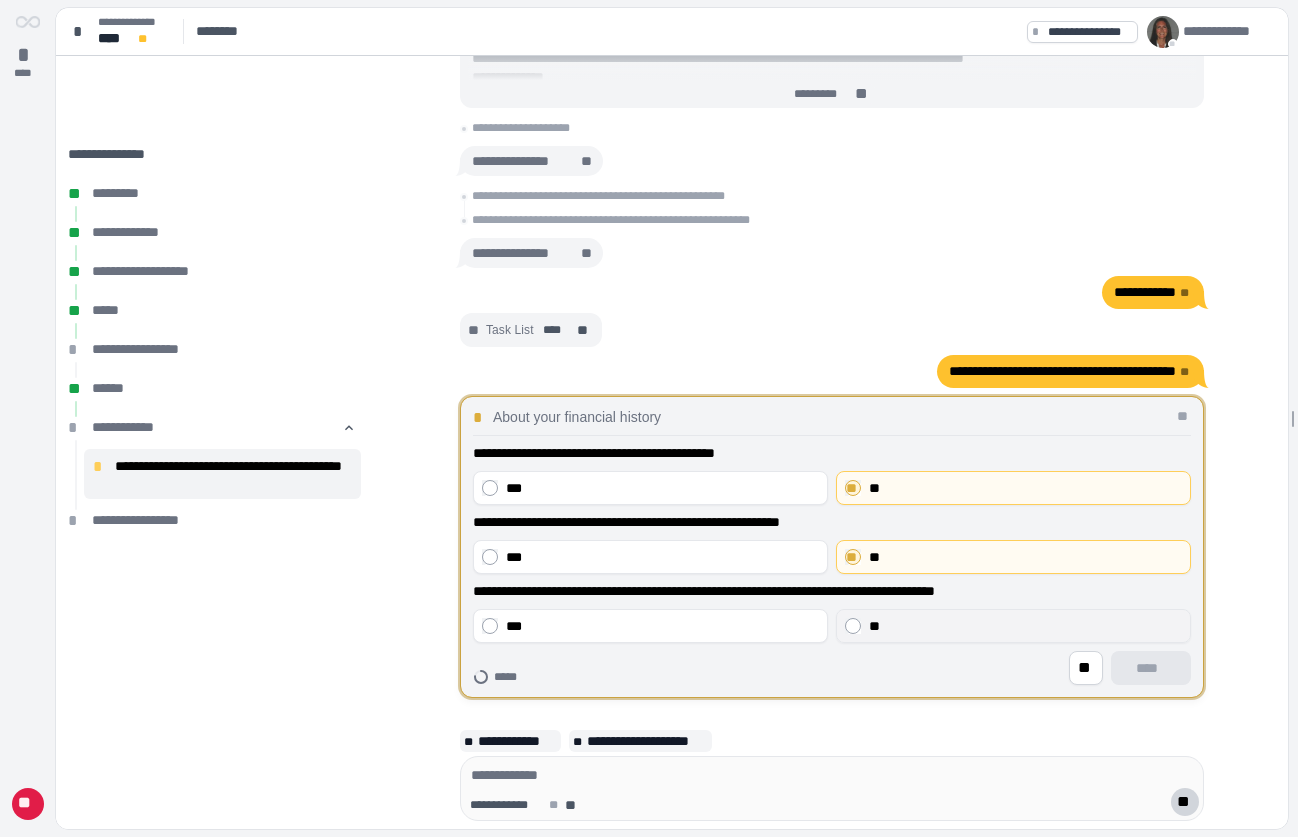 click on "**" at bounding box center [1025, 626] 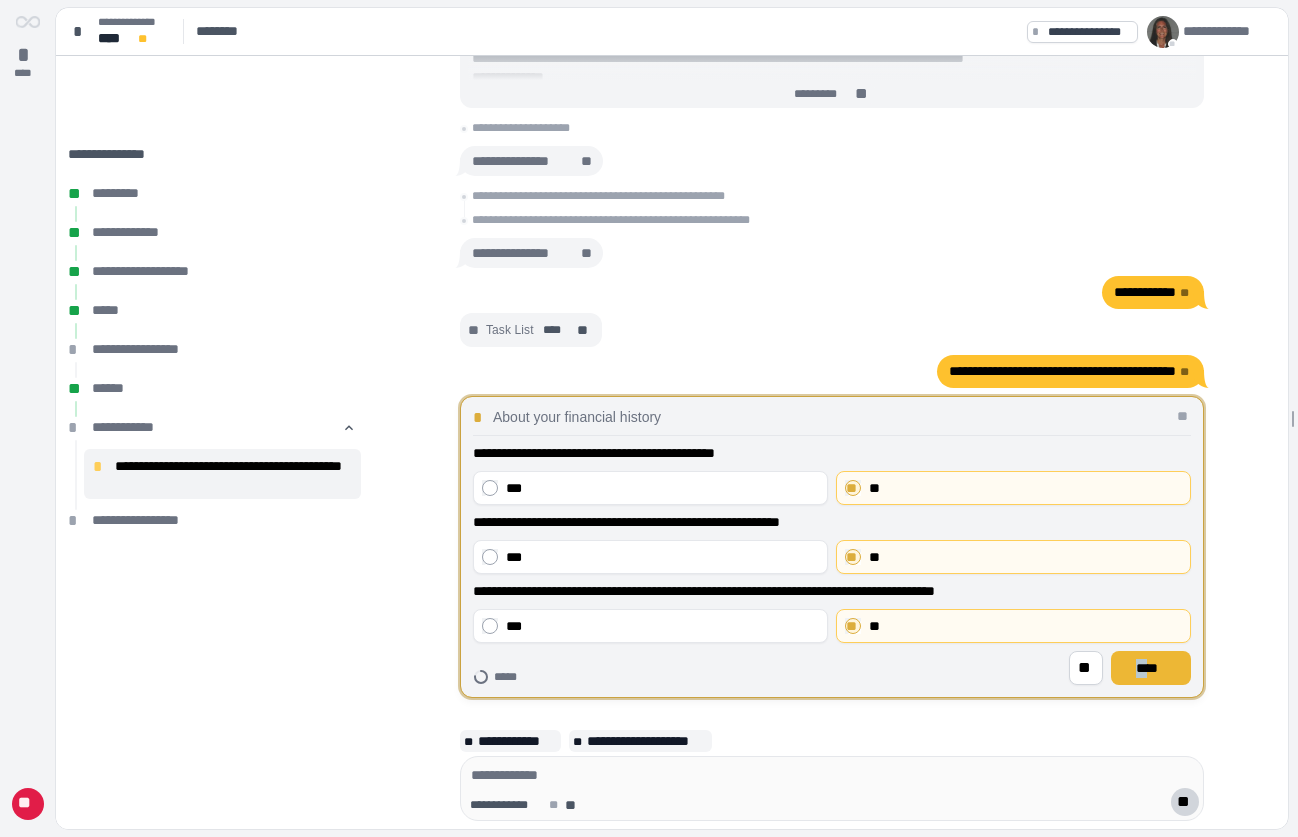 drag, startPoint x: 1137, startPoint y: 649, endPoint x: 1149, endPoint y: 656, distance: 13.892444 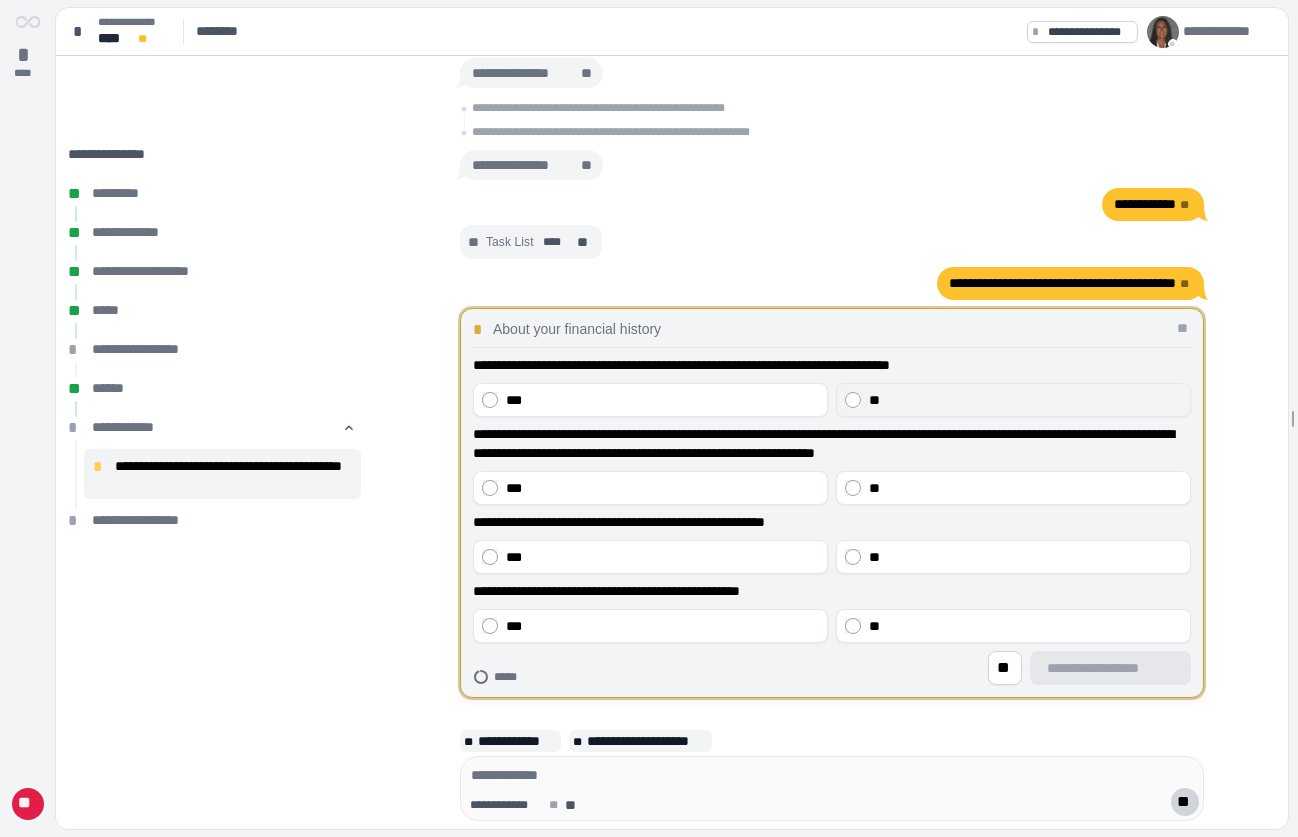 click on "**" at bounding box center (874, 400) 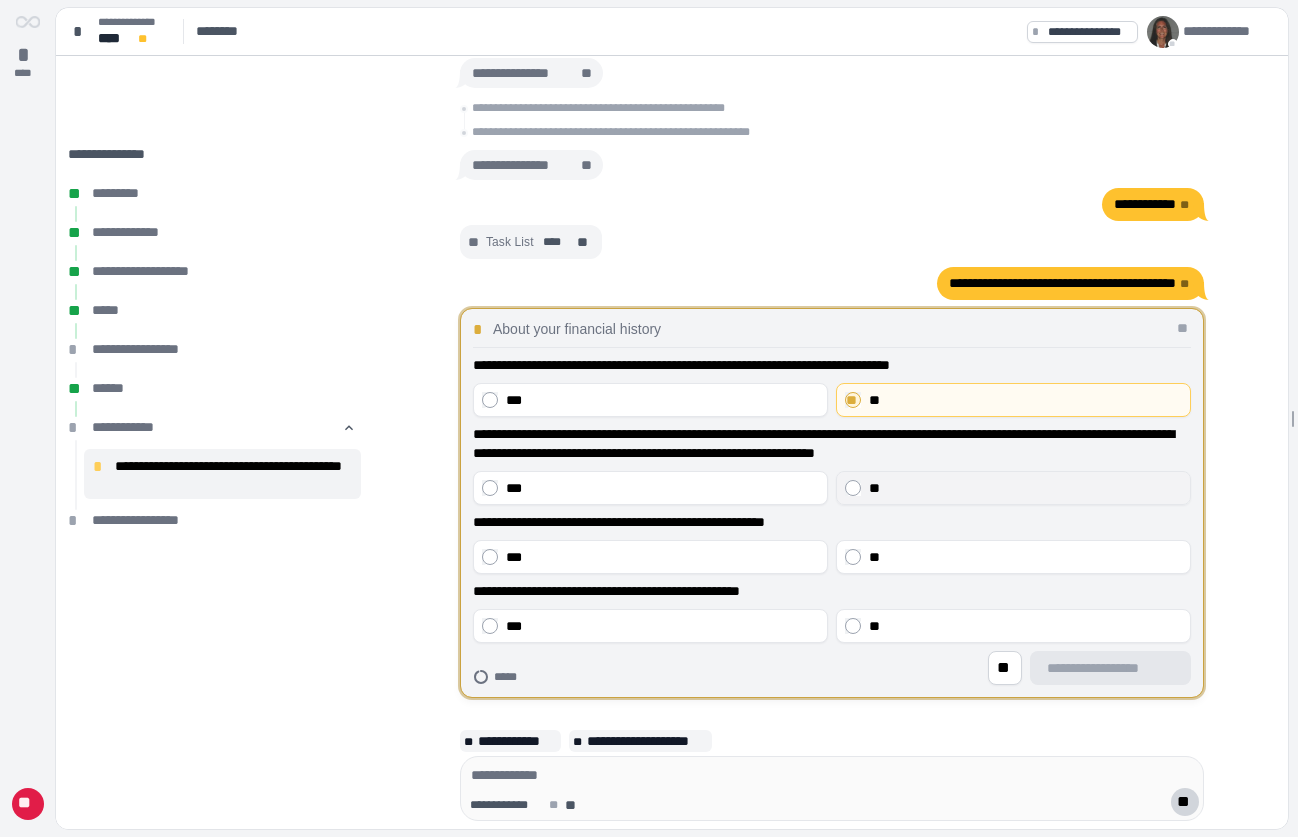 click on "**" at bounding box center [1013, 488] 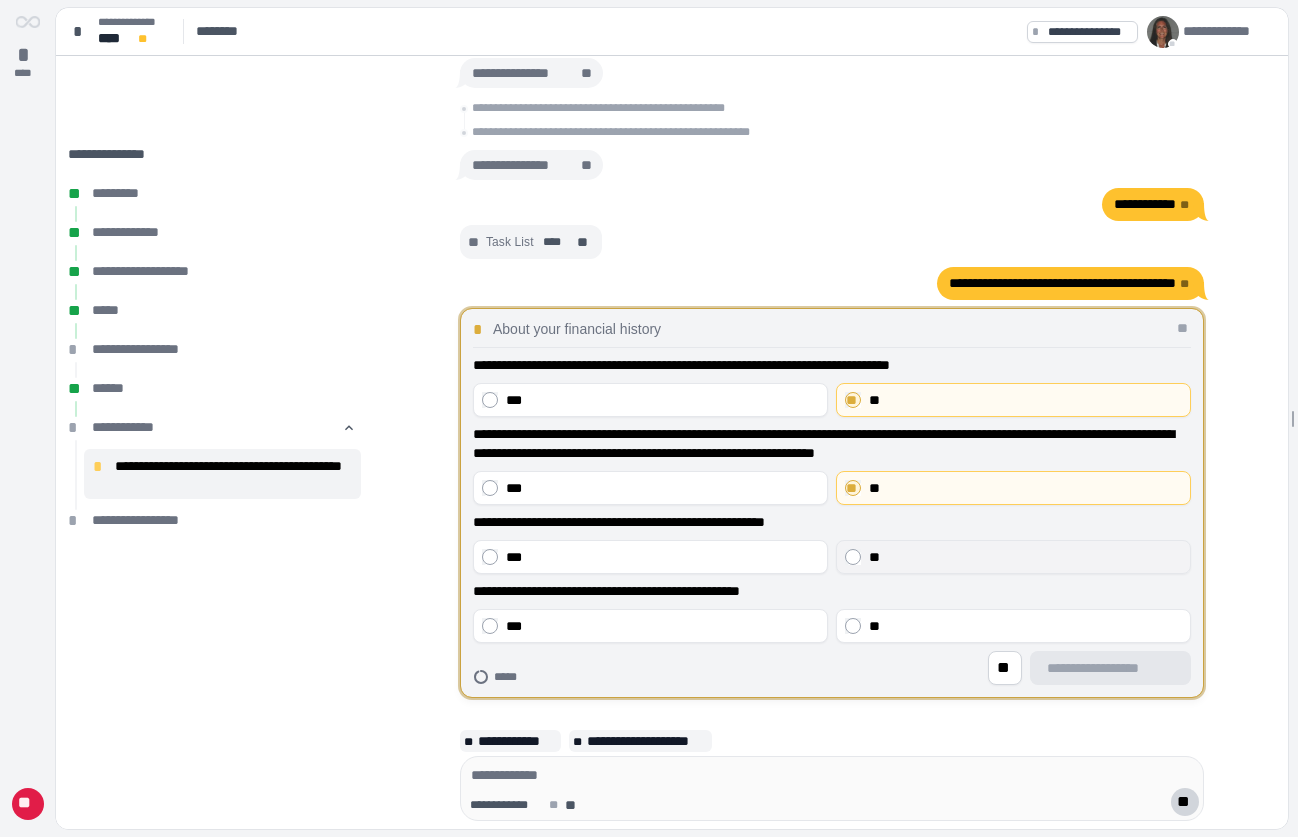 click on "**" at bounding box center [1013, 557] 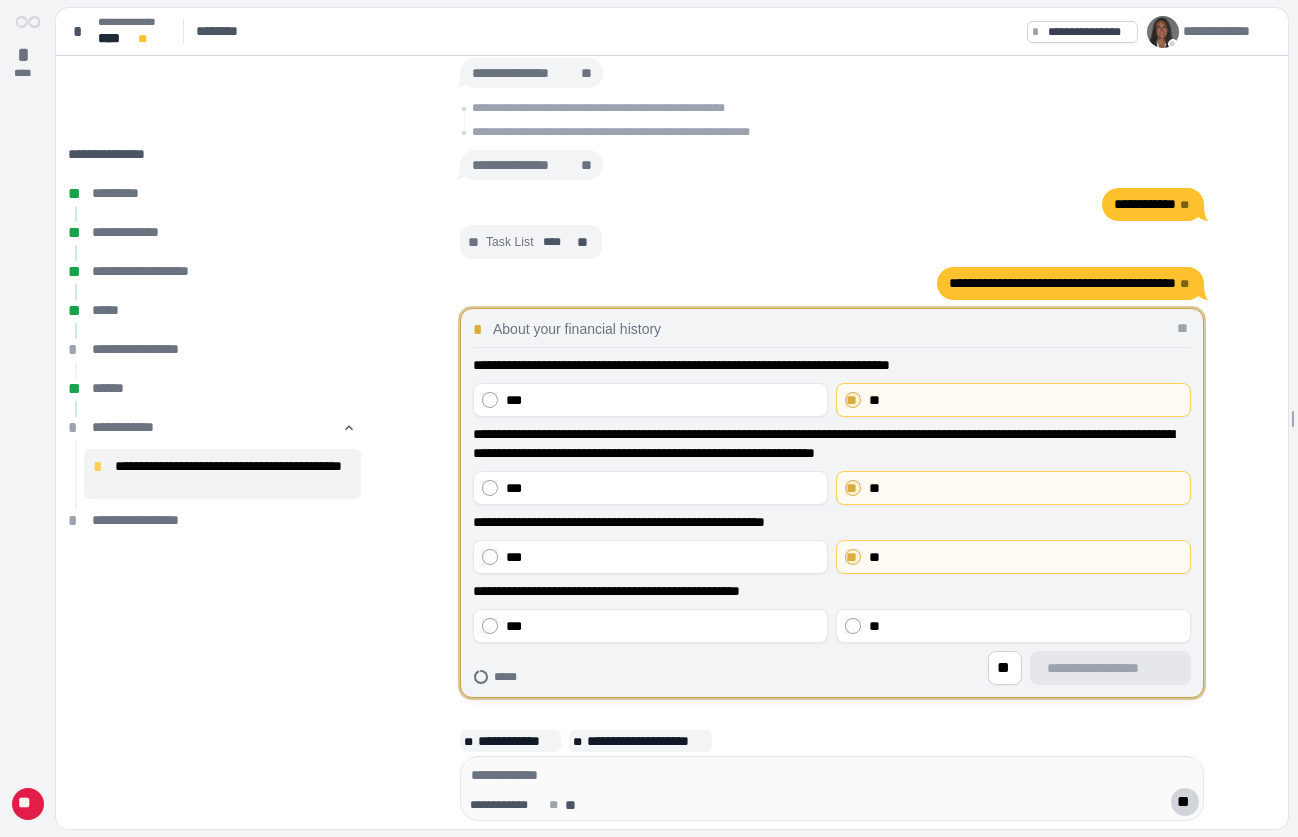 click on "**********" at bounding box center [832, 520] 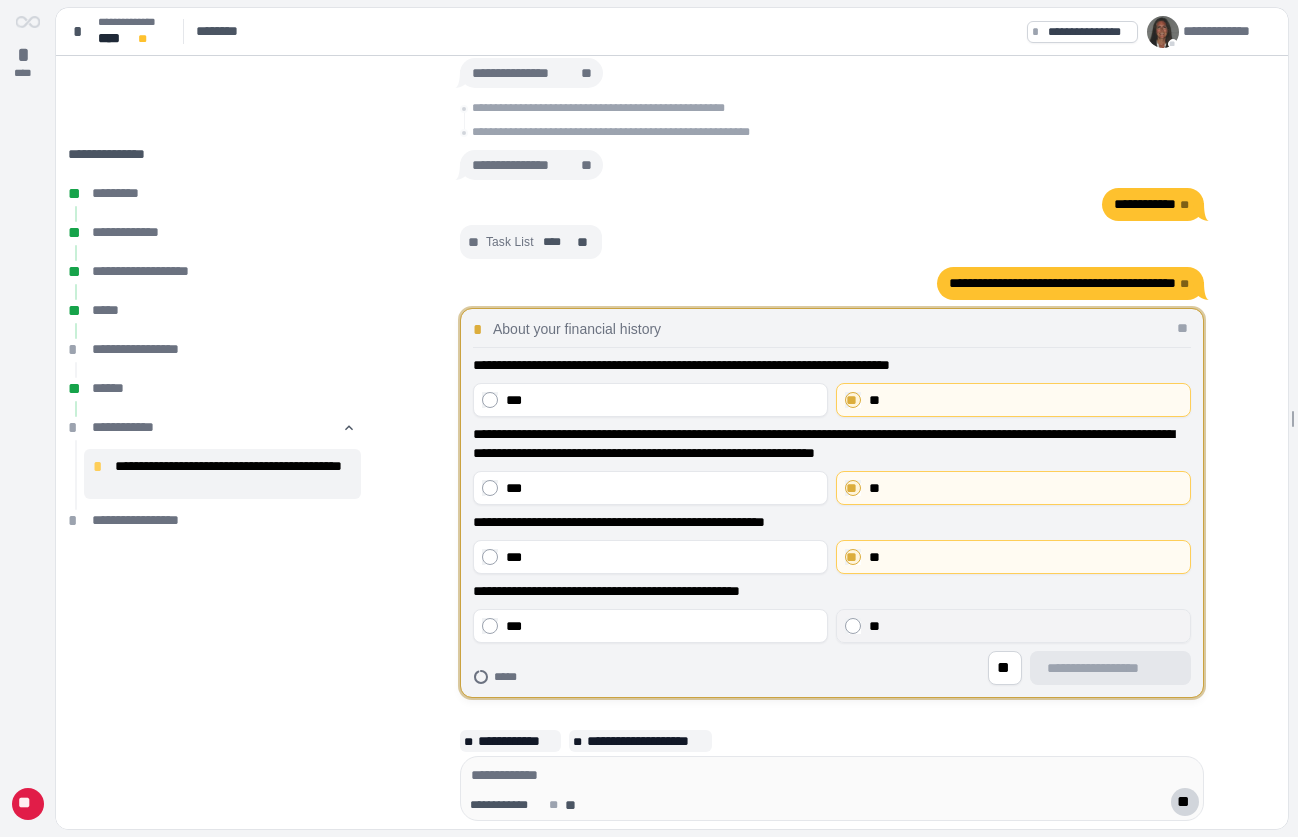 click on "**" at bounding box center (1013, 626) 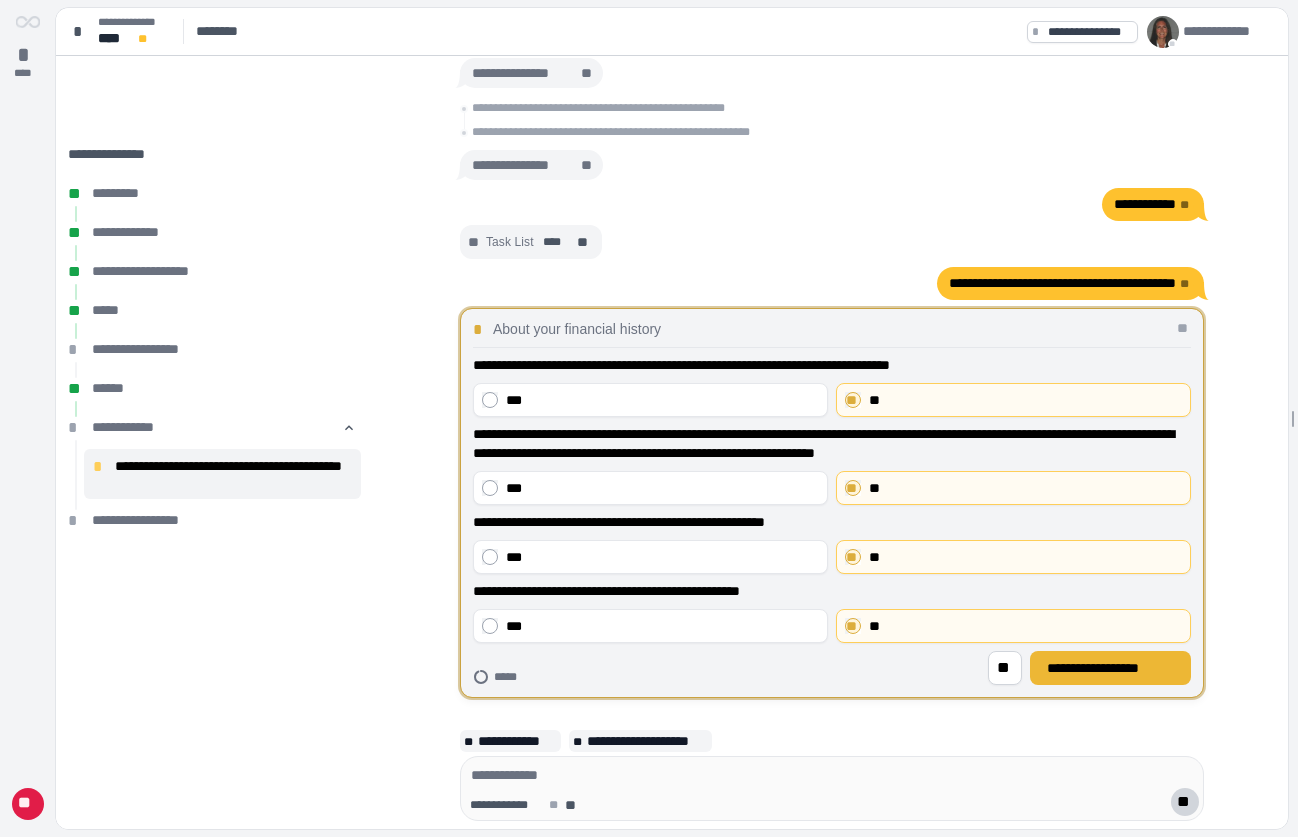 click on "**********" at bounding box center (1110, 668) 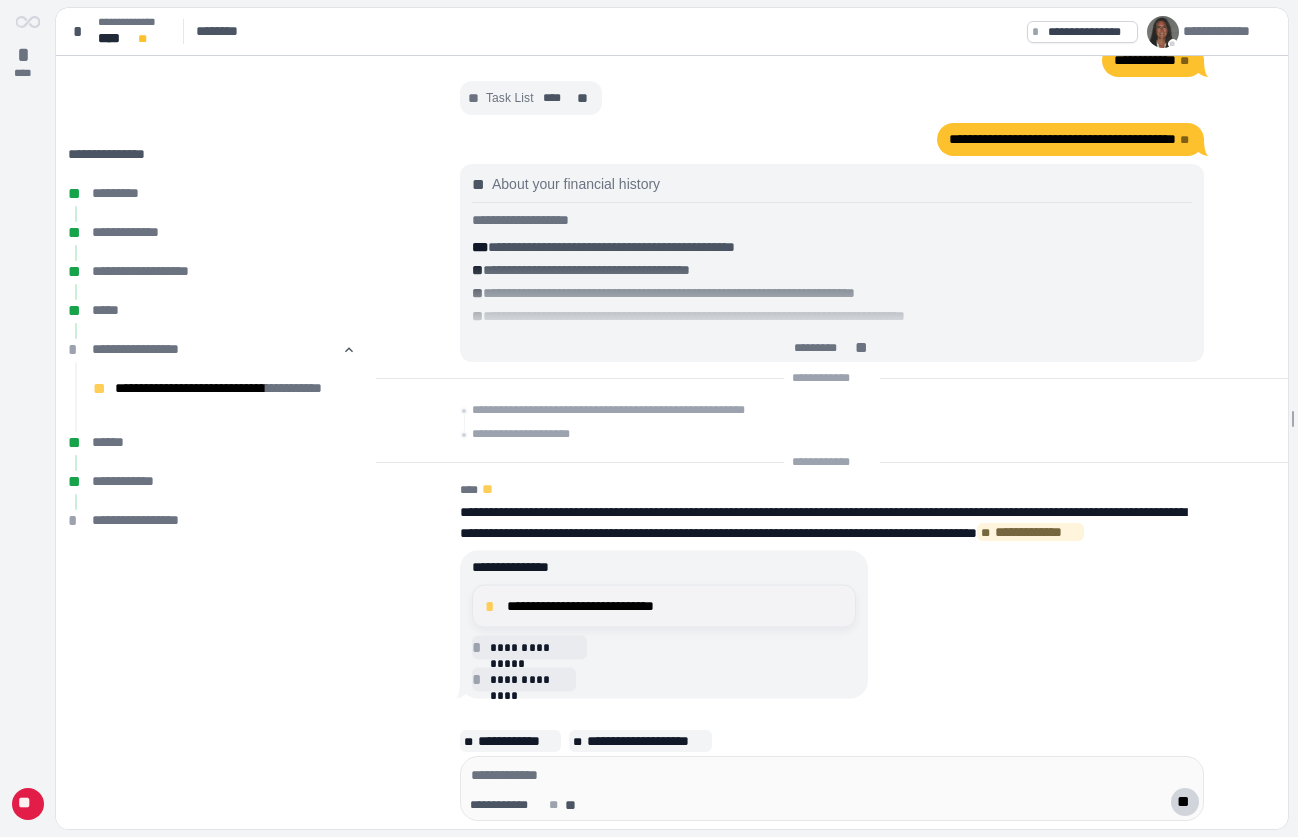 click on "**********" at bounding box center [675, 606] 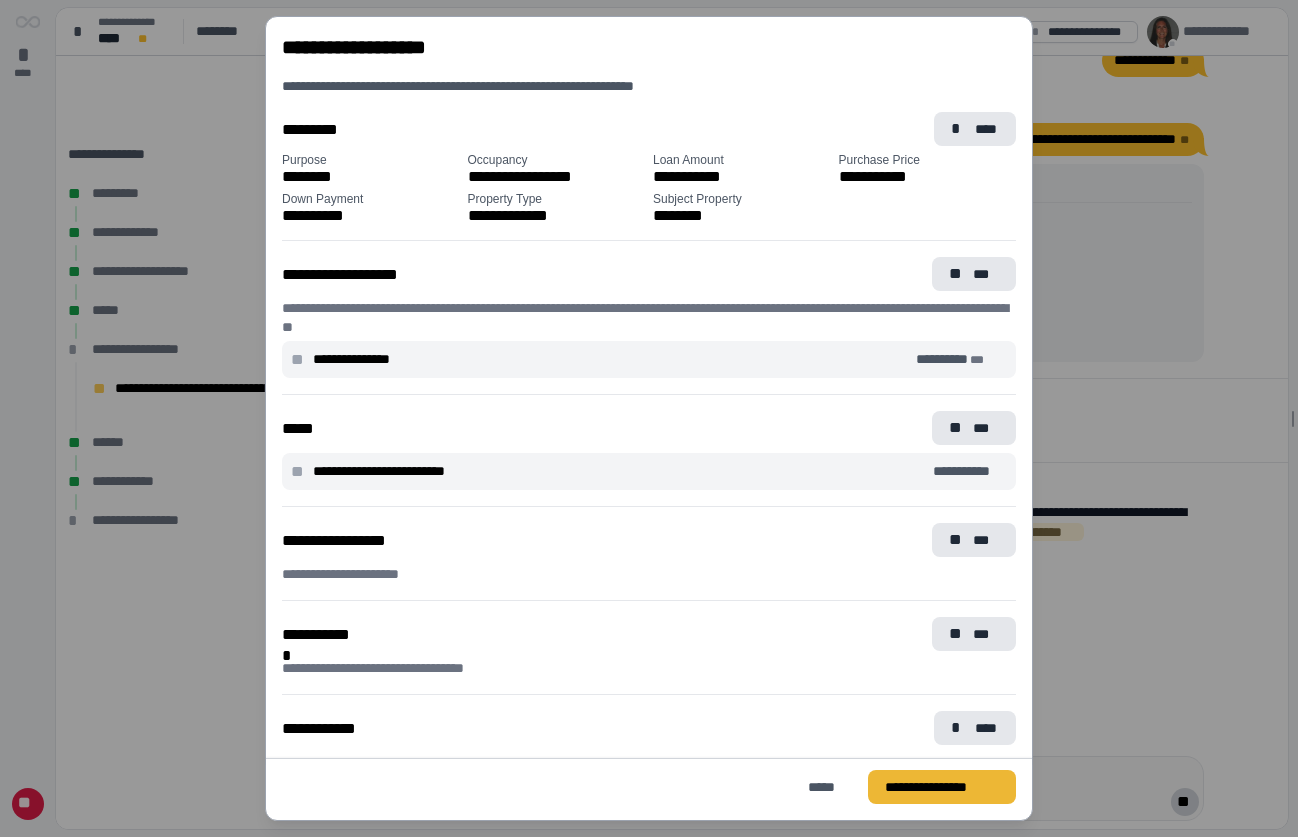click on "**********" at bounding box center [942, 787] 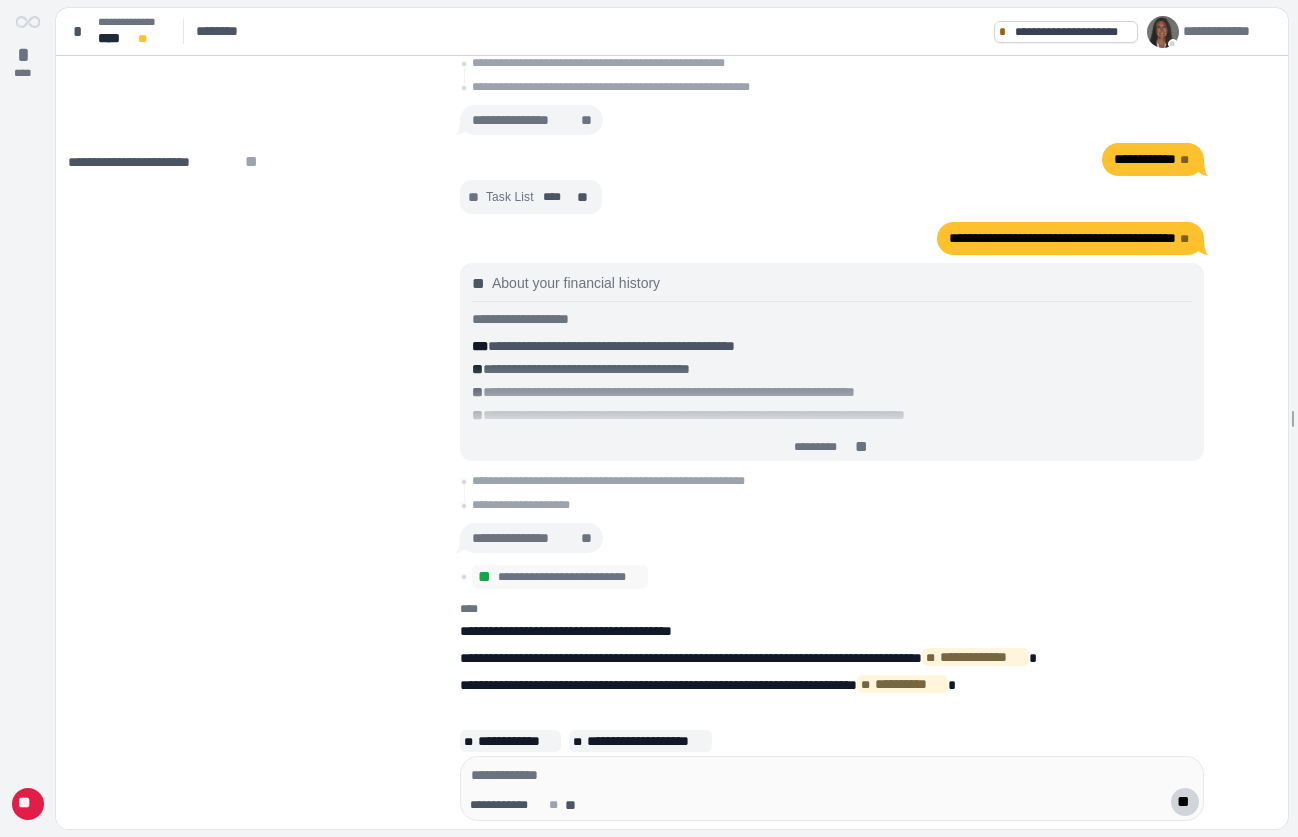click on "**********" at bounding box center [148, 162] 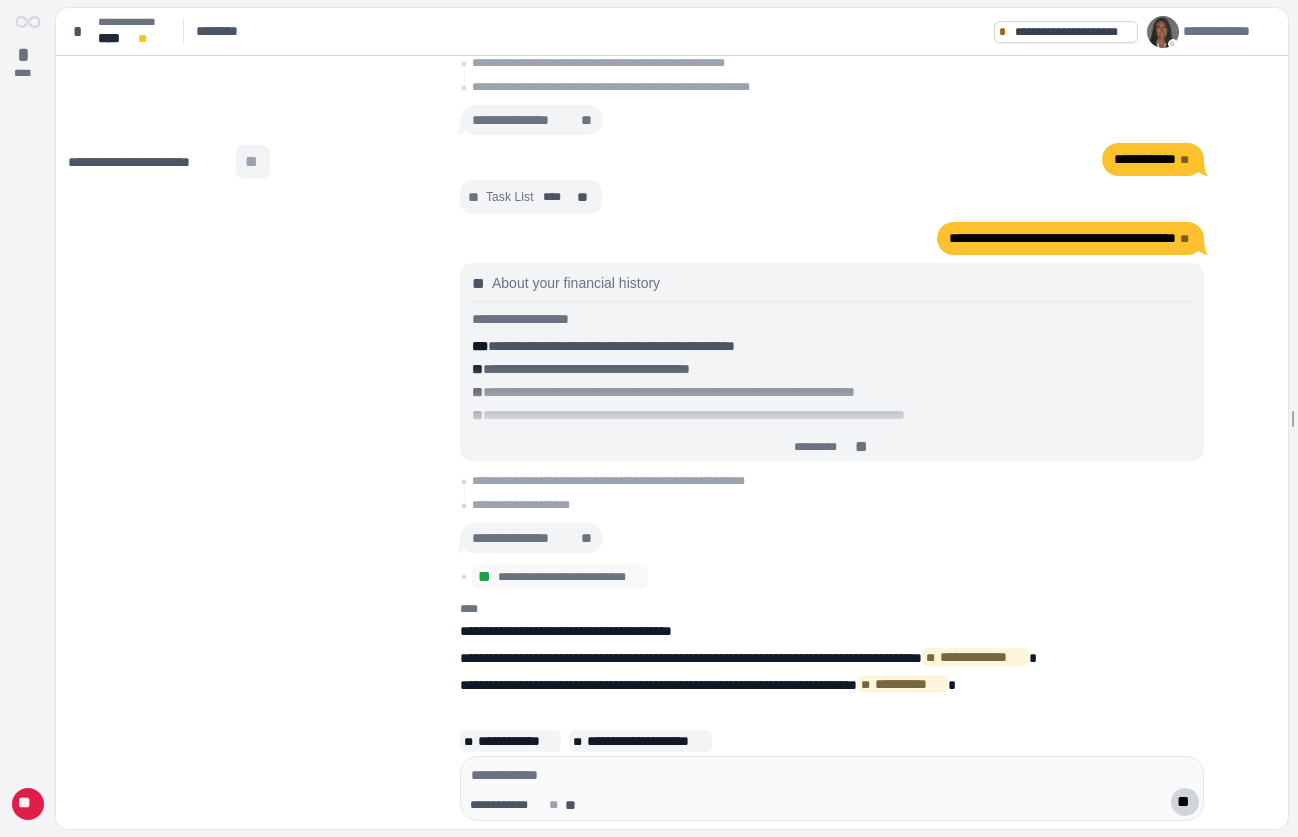 click on "**" at bounding box center [253, 162] 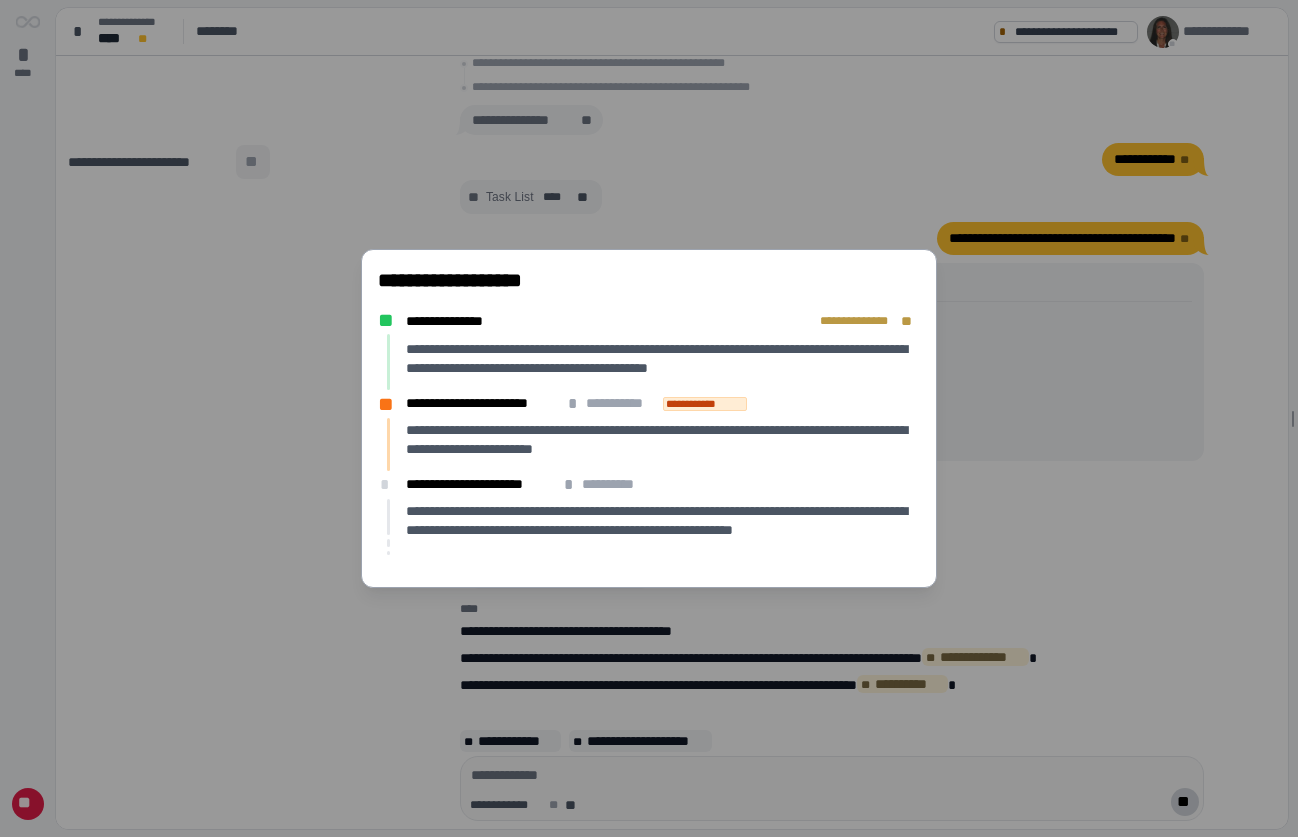 click on "**********" at bounding box center (649, 418) 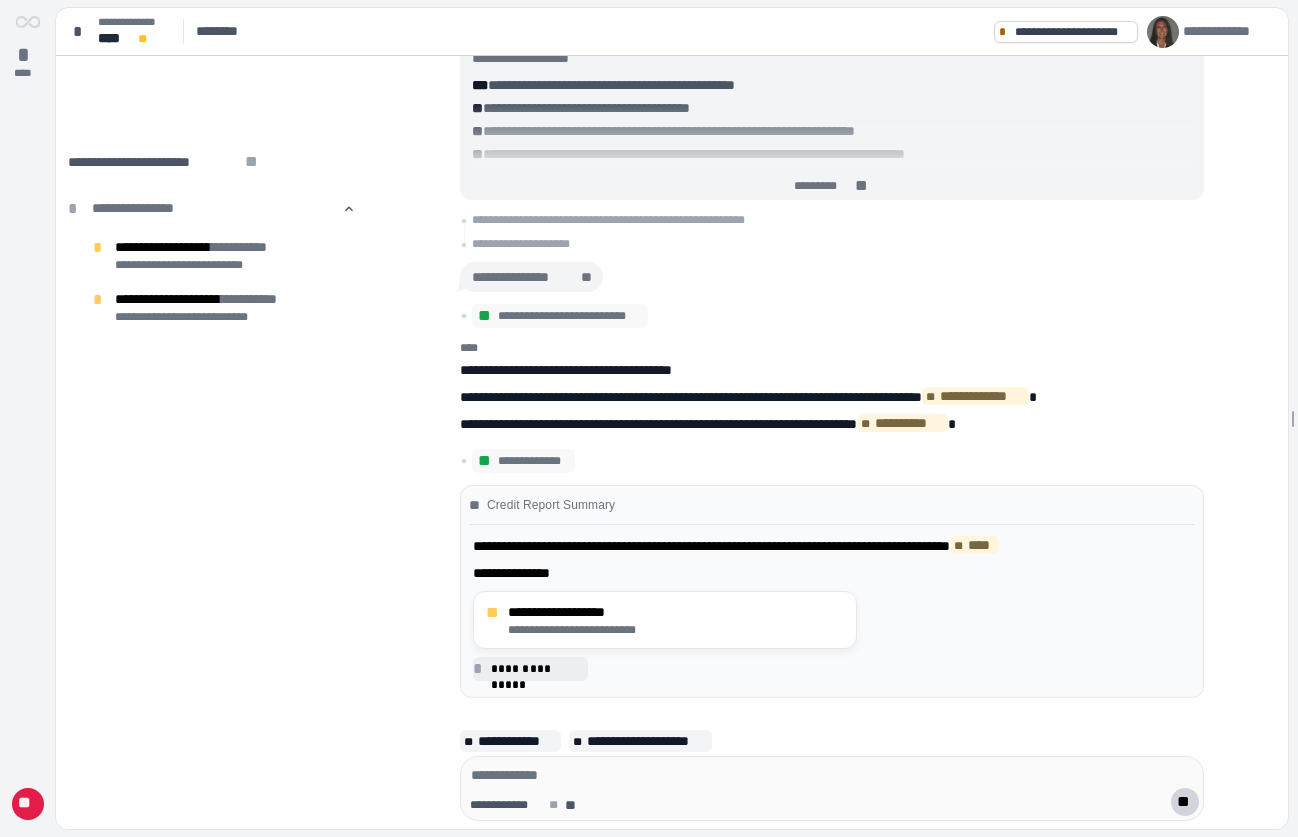click on "**" at bounding box center [28, 804] 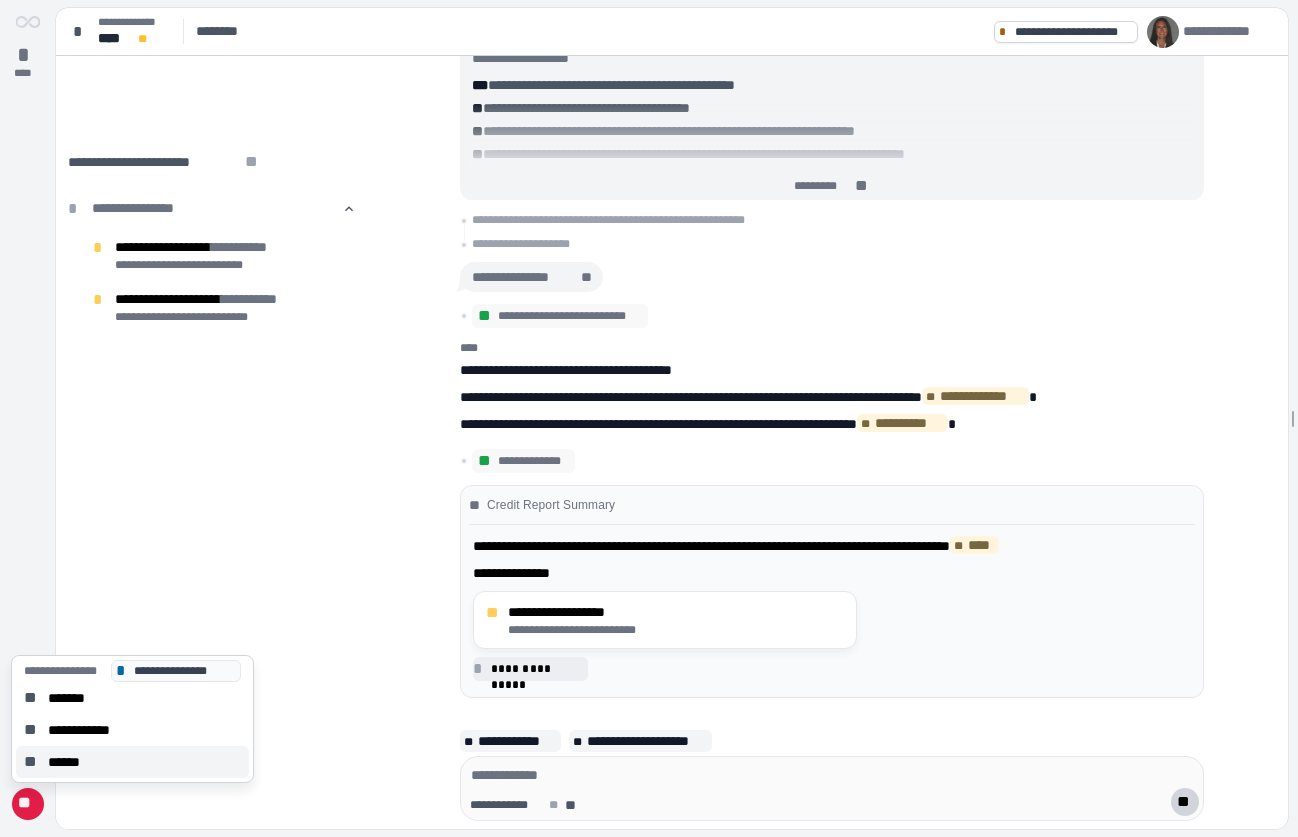 click on "******" at bounding box center (70, 762) 